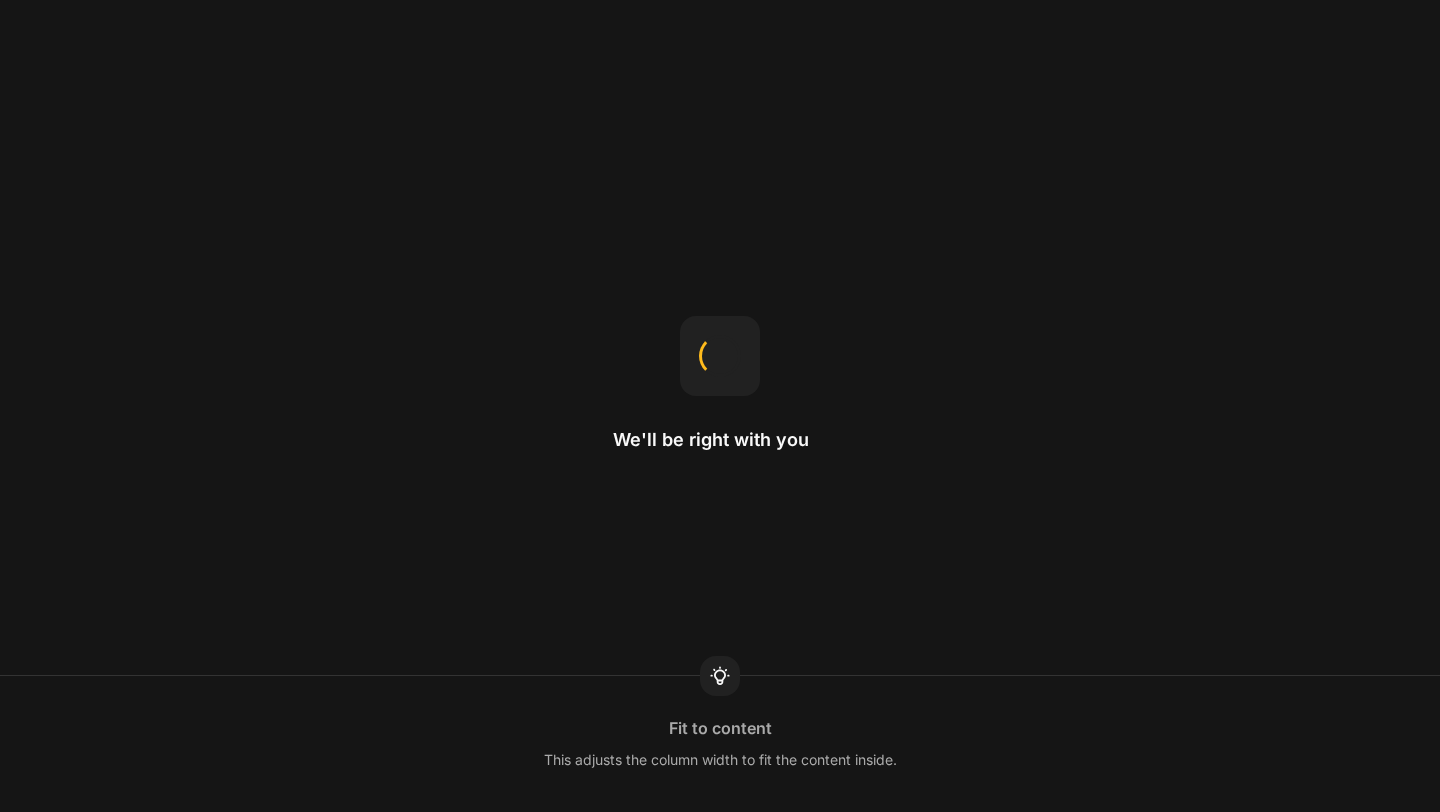 scroll, scrollTop: 0, scrollLeft: 0, axis: both 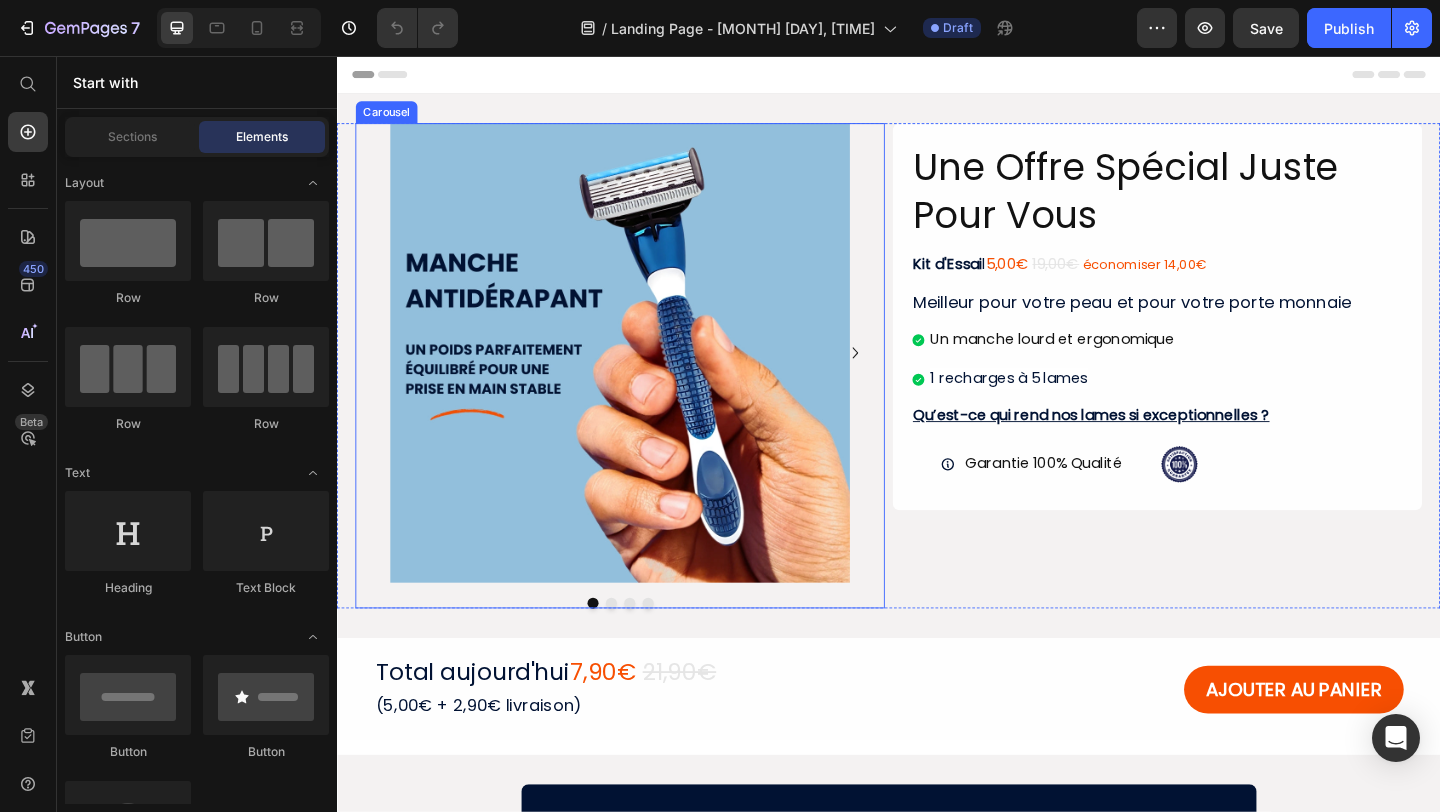 click 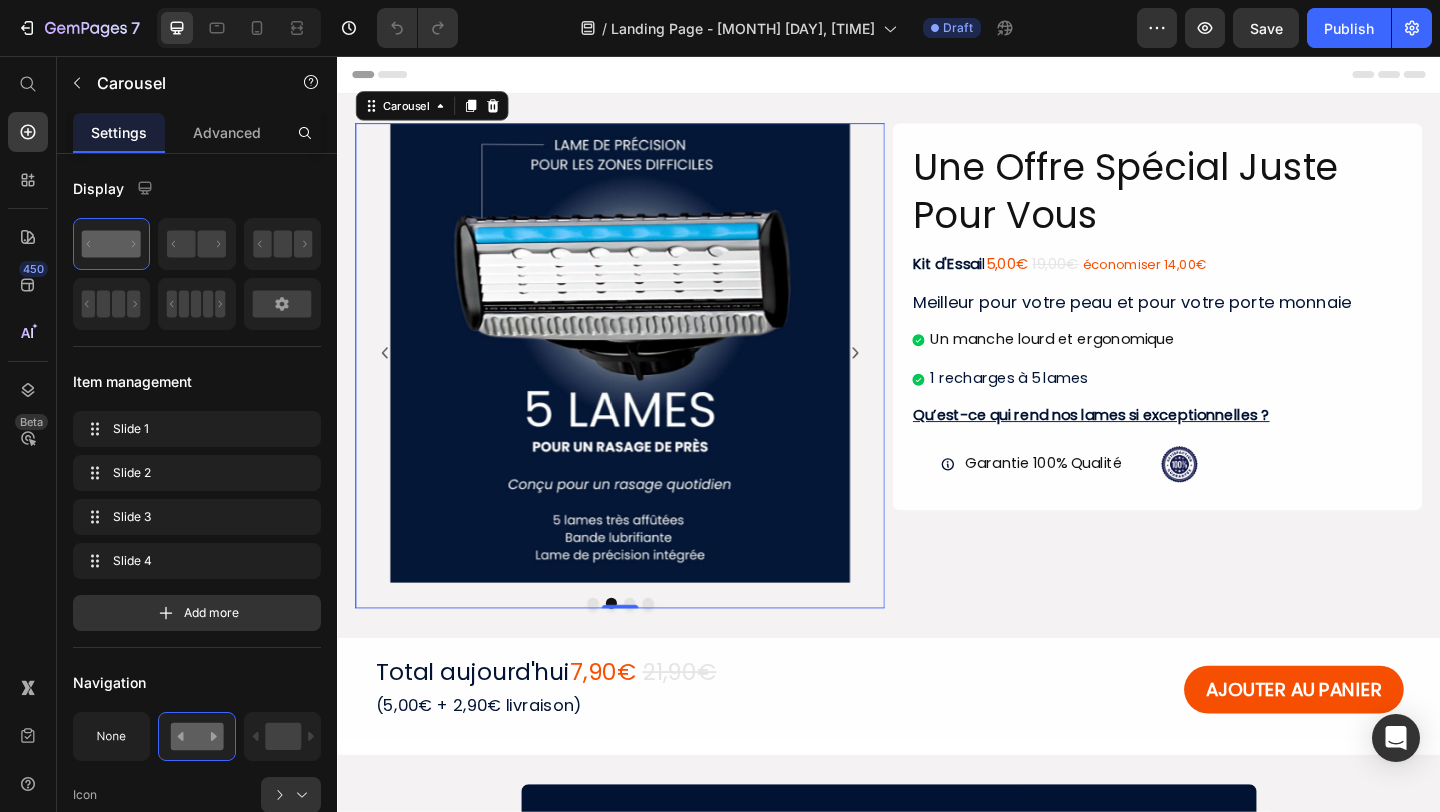 click 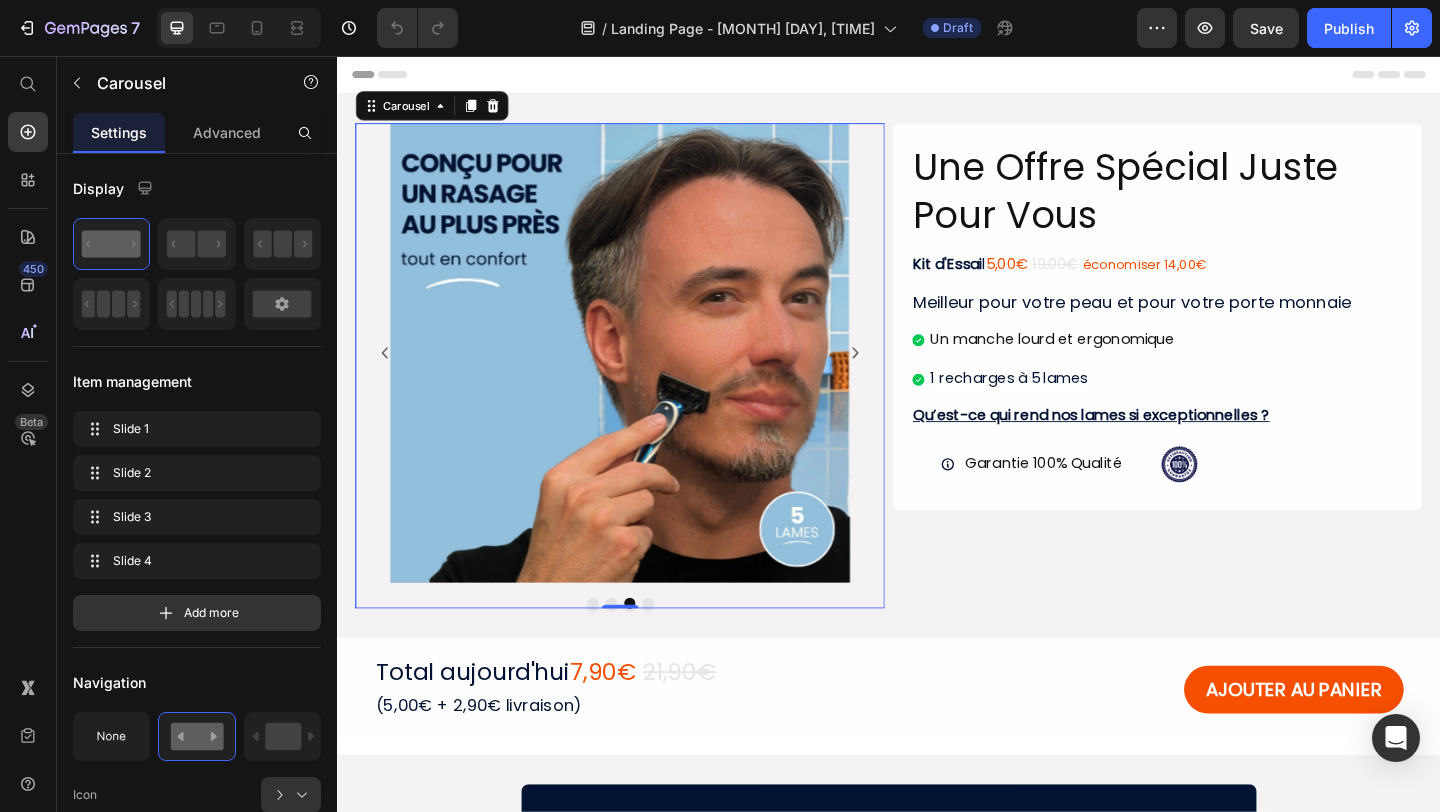 click 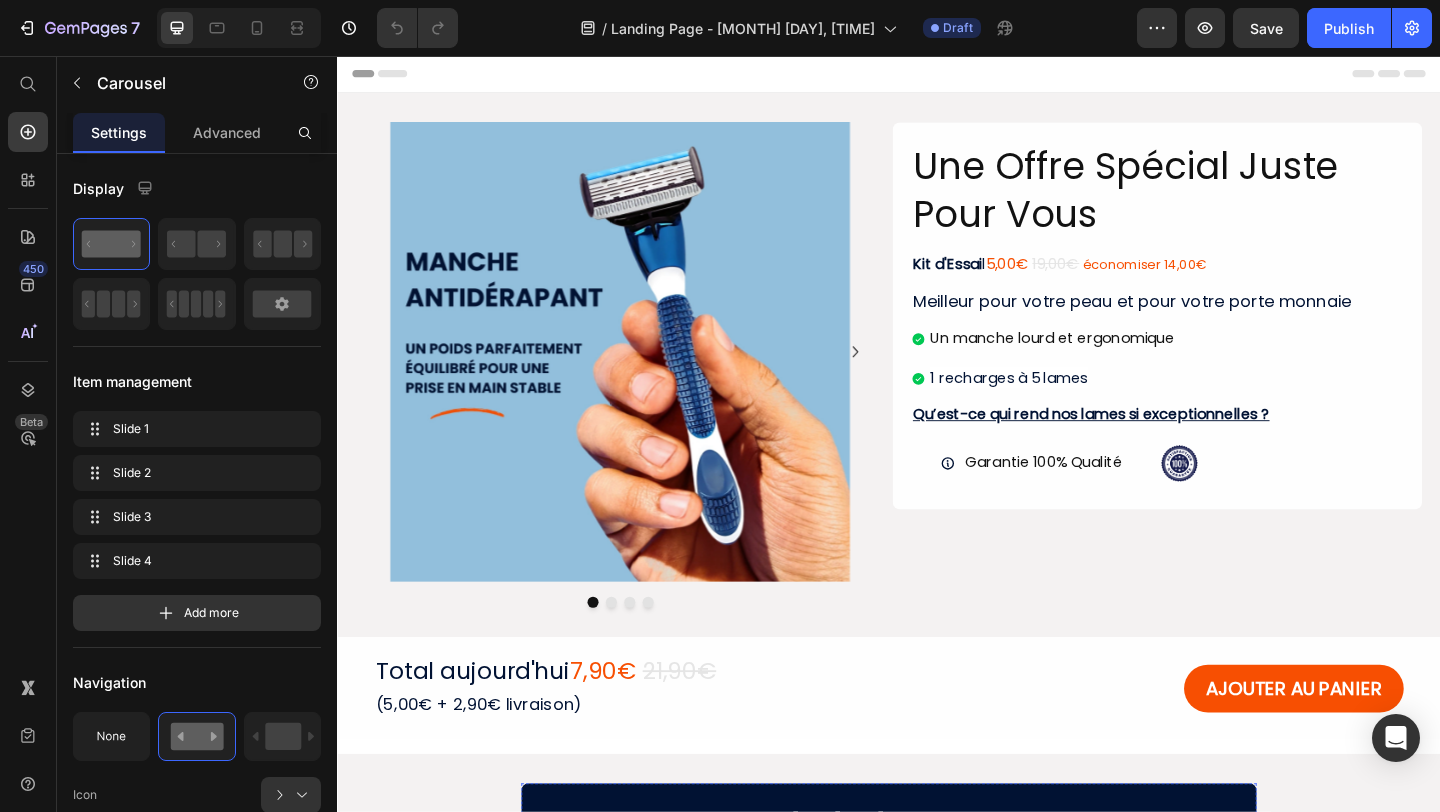 scroll, scrollTop: 0, scrollLeft: 0, axis: both 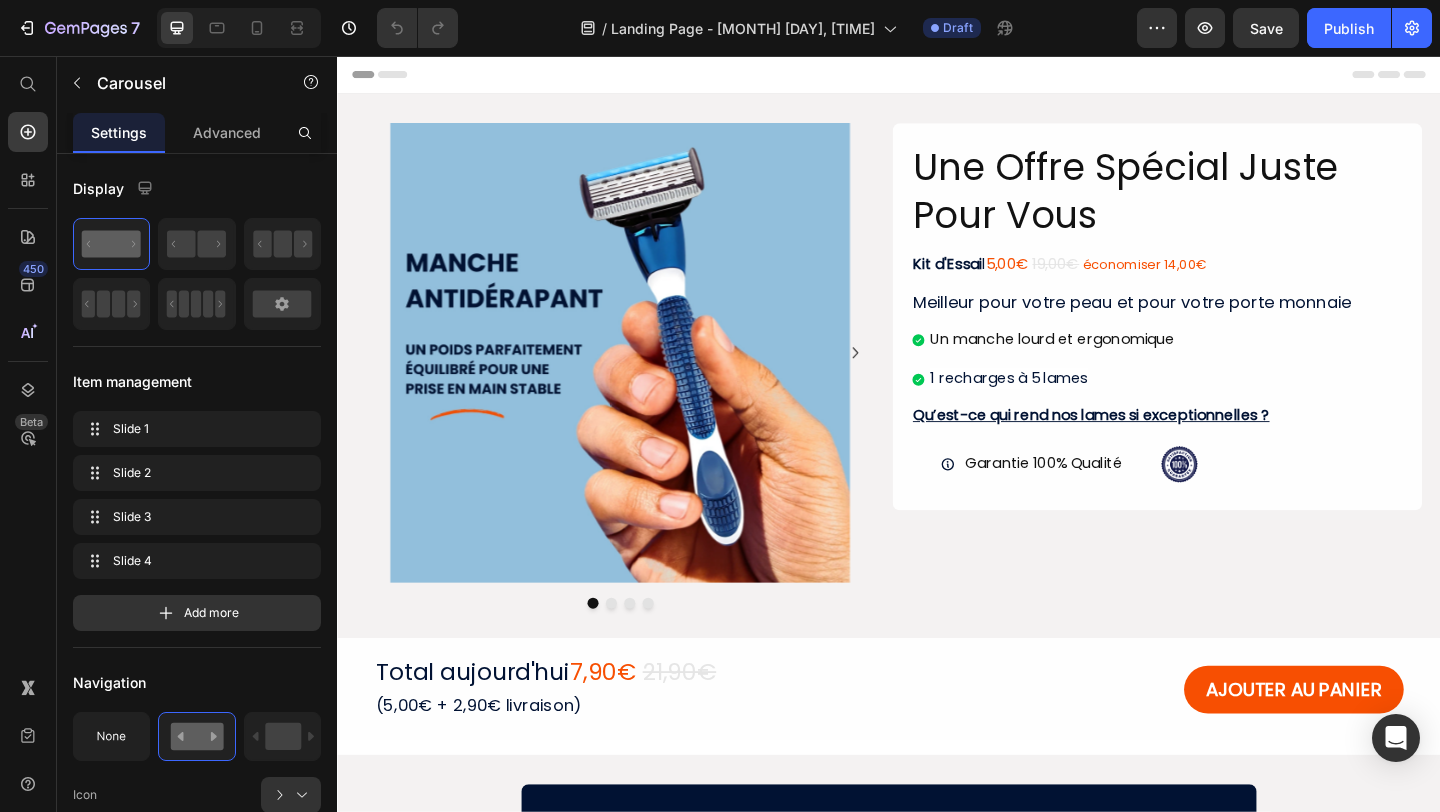 click 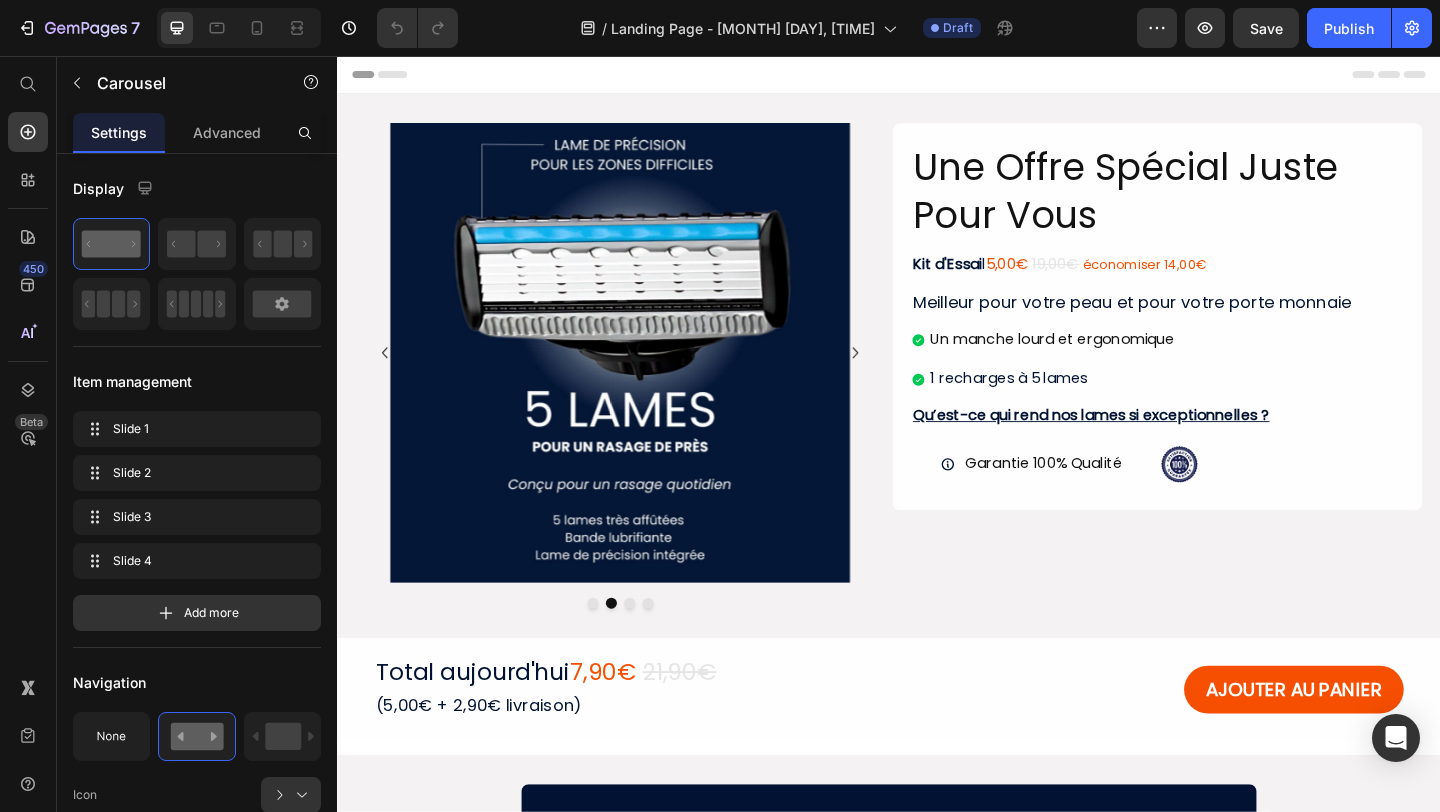 click 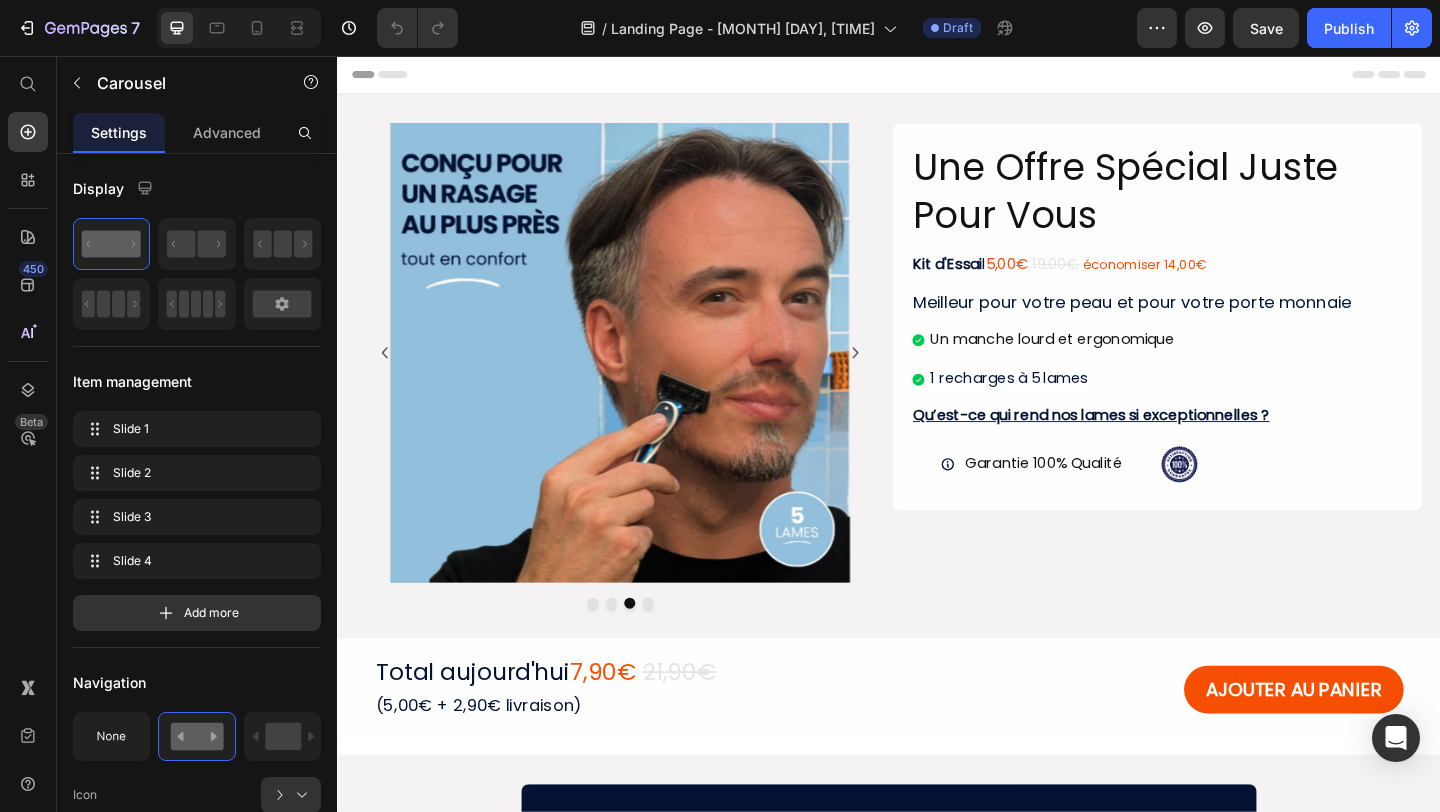 click 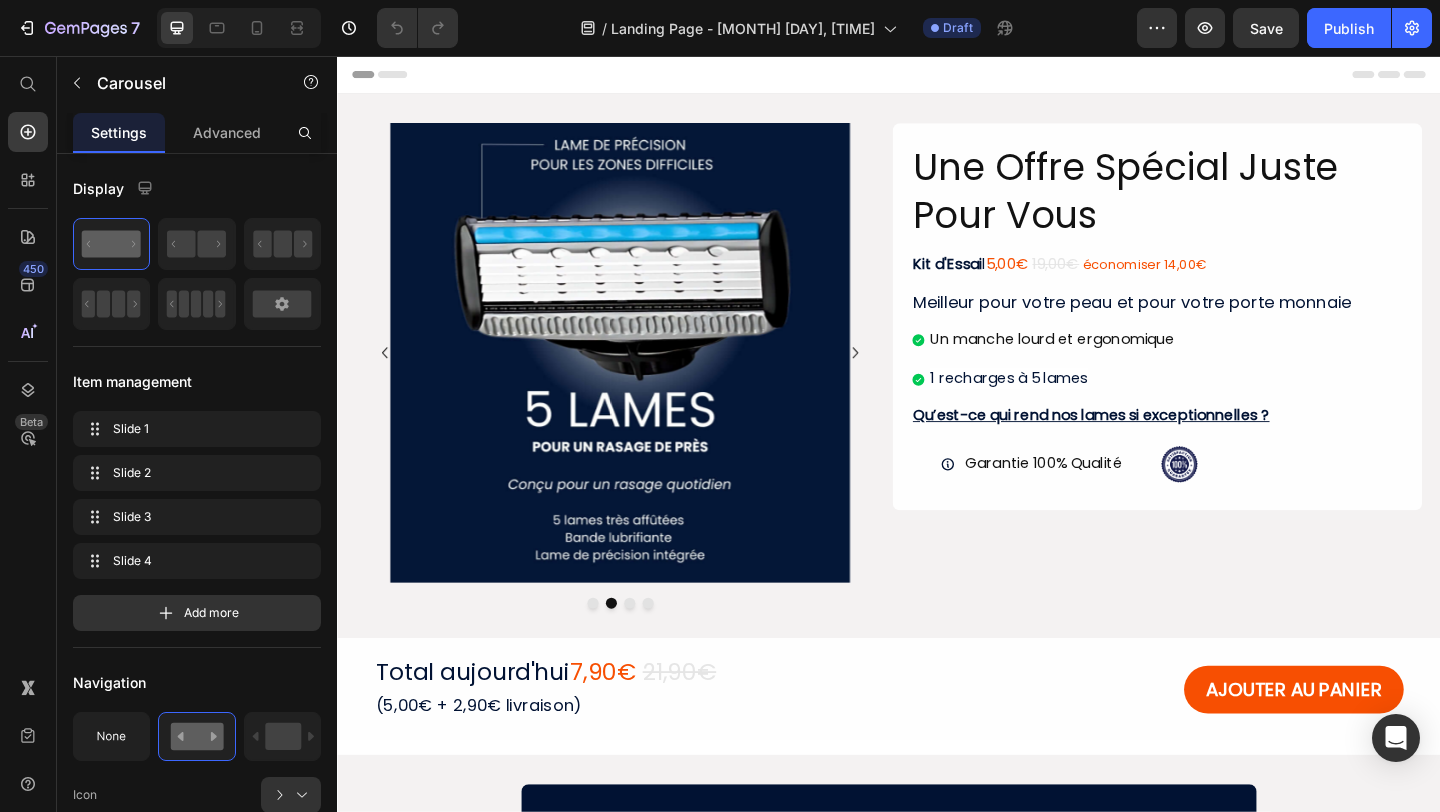 click 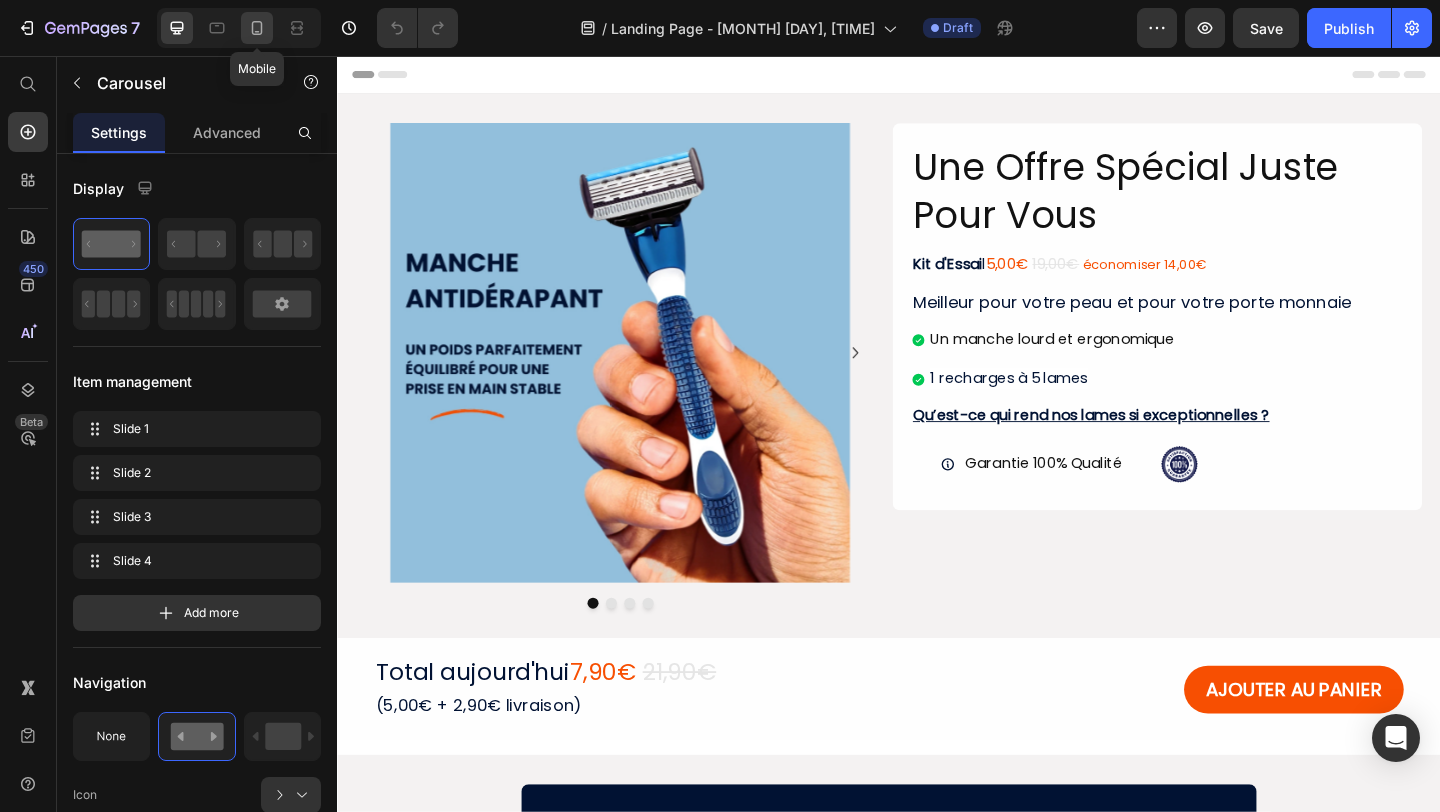 click 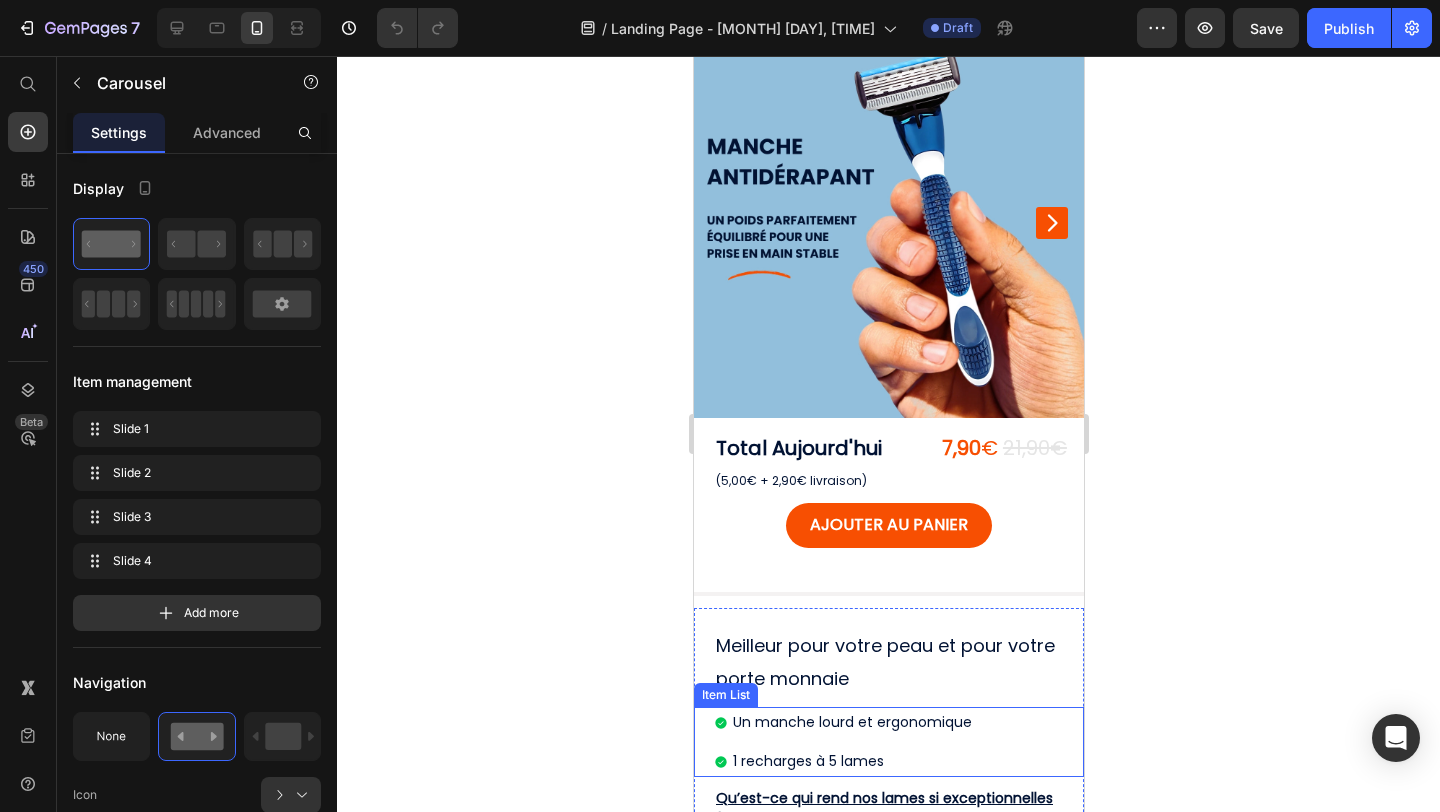 scroll, scrollTop: 0, scrollLeft: 0, axis: both 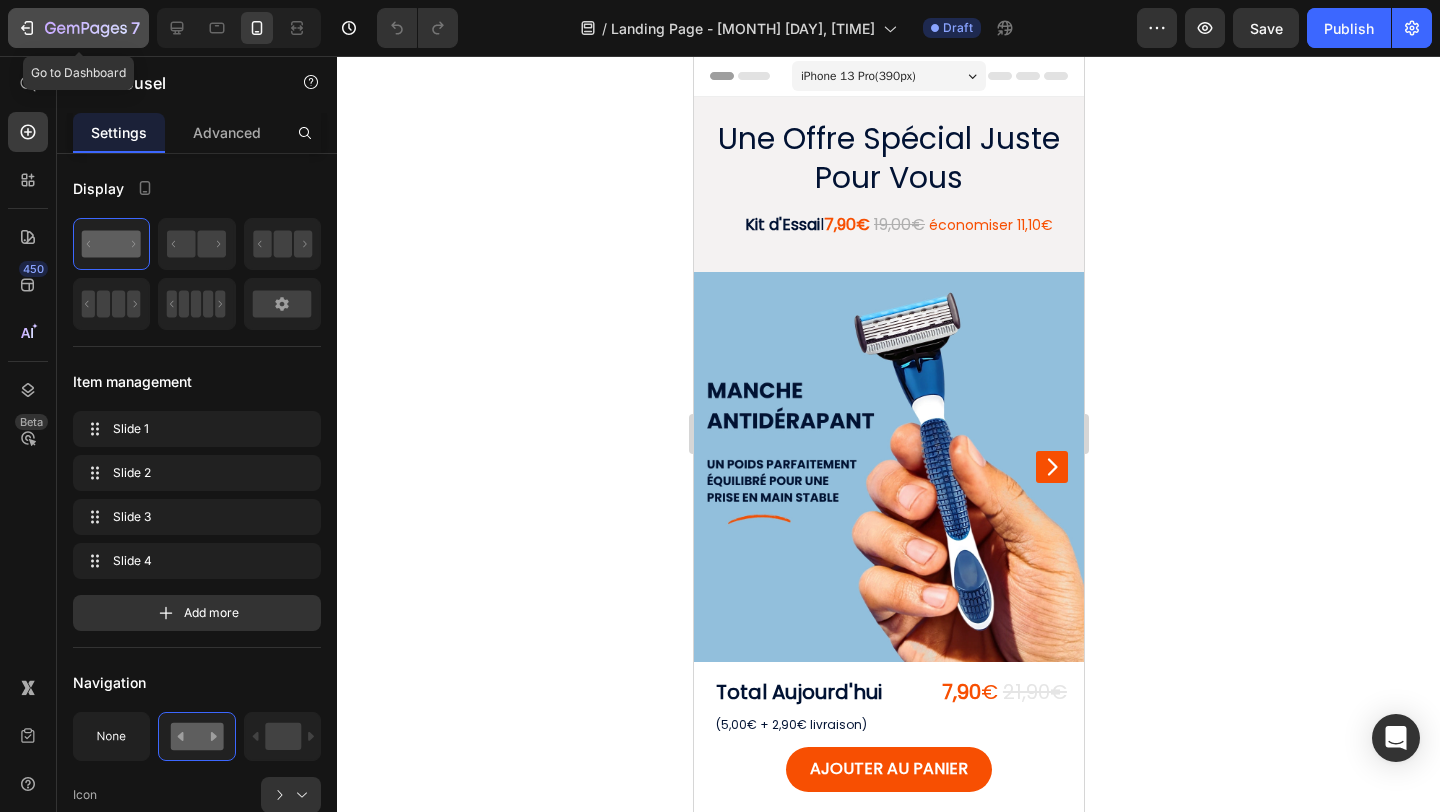 click 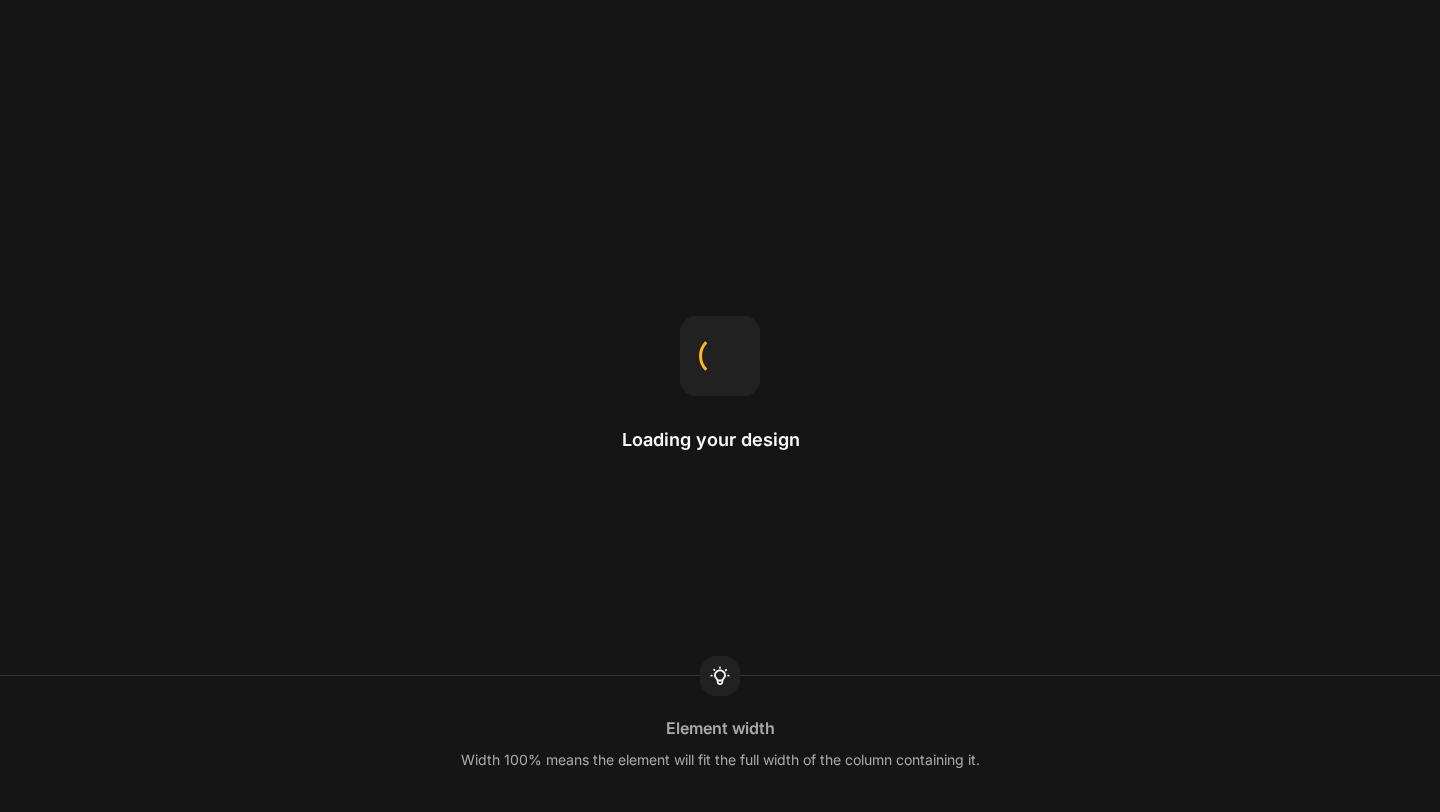 scroll, scrollTop: 0, scrollLeft: 0, axis: both 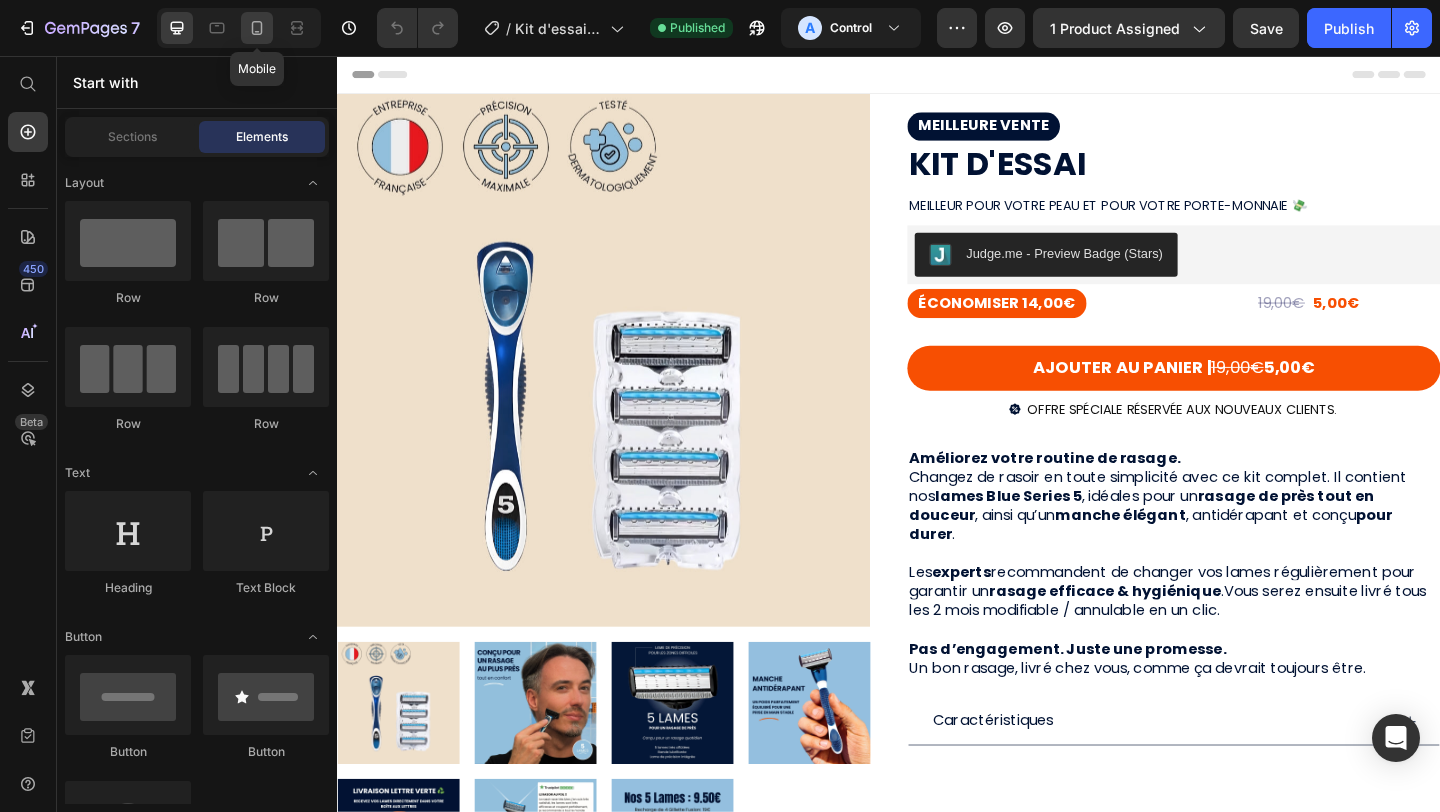 click 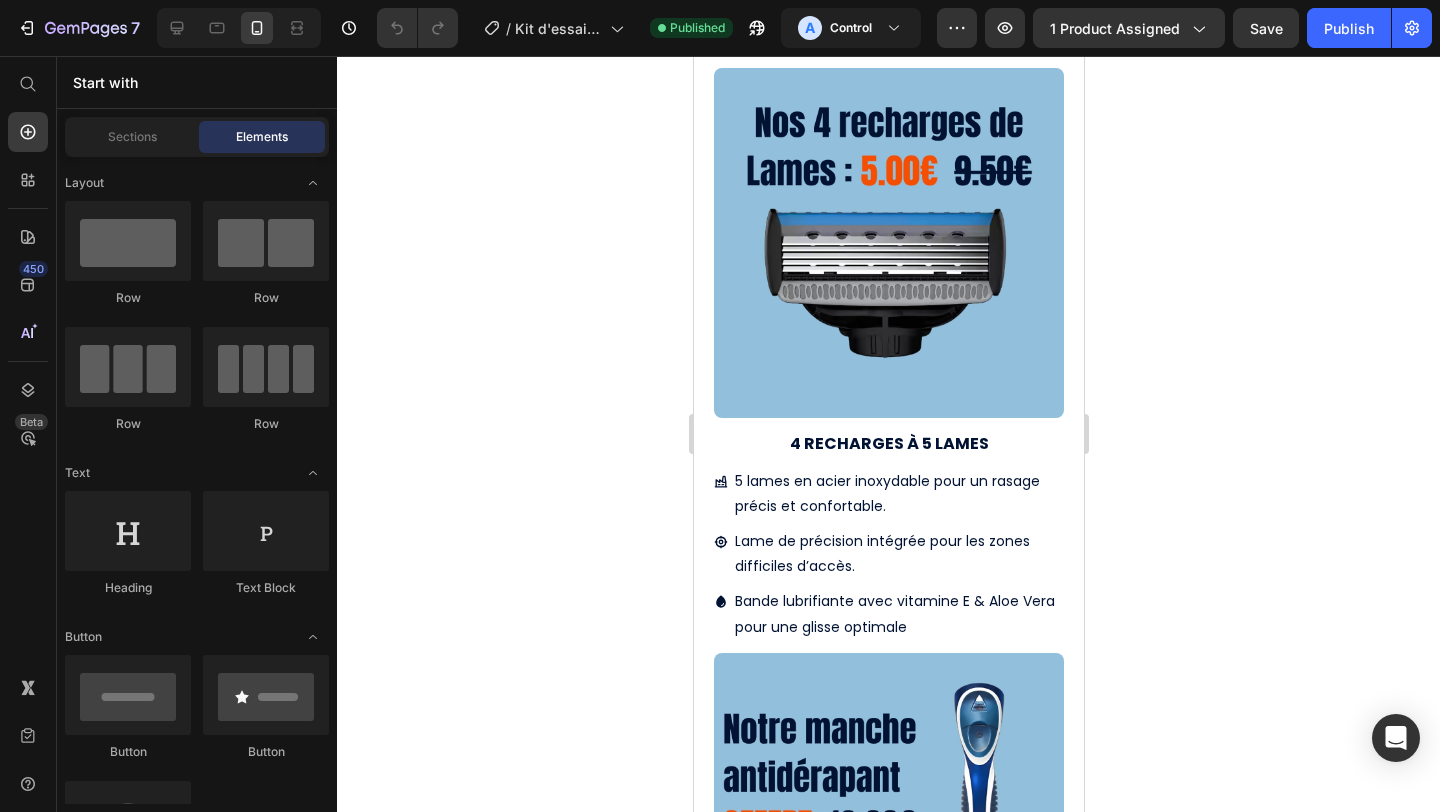 scroll, scrollTop: 1746, scrollLeft: 0, axis: vertical 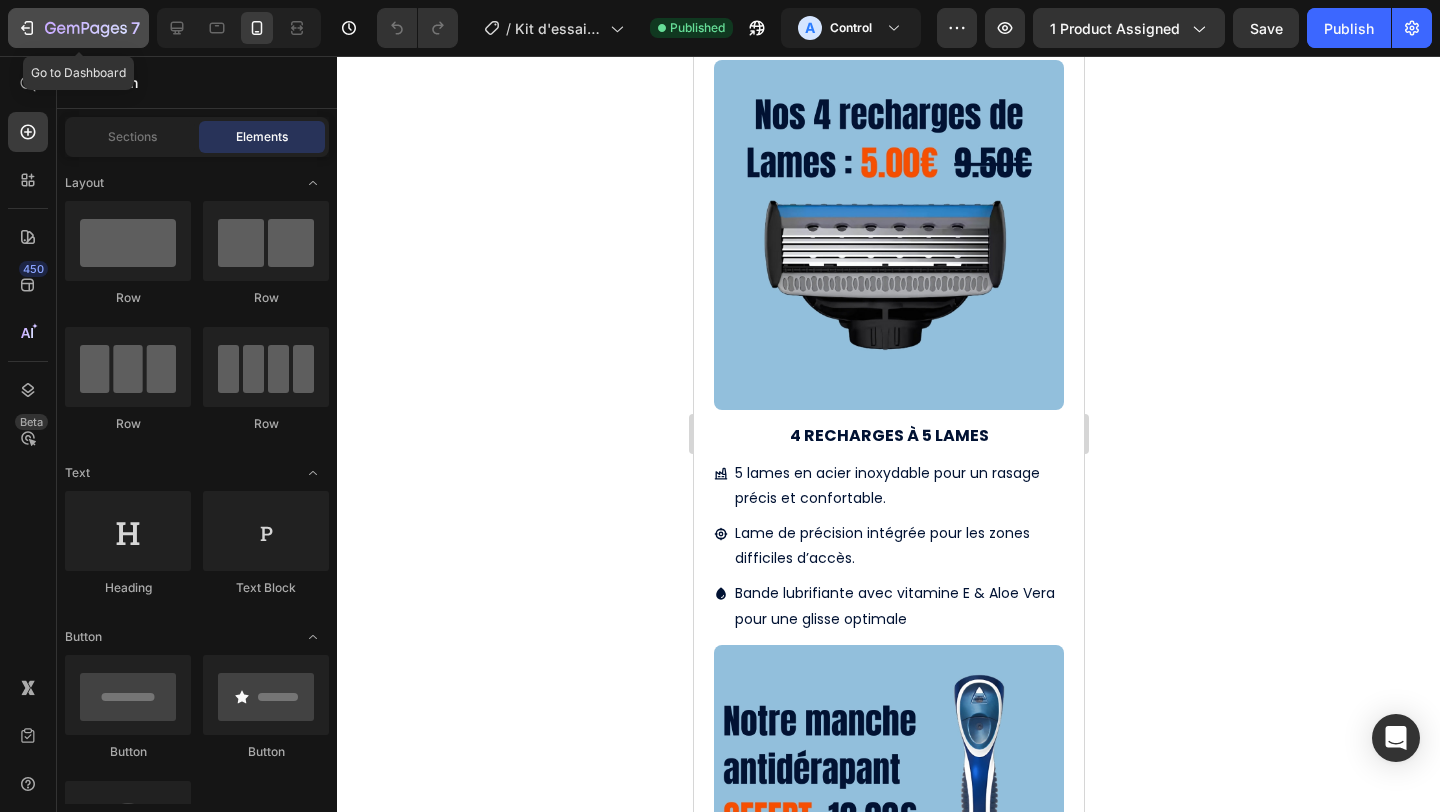 click 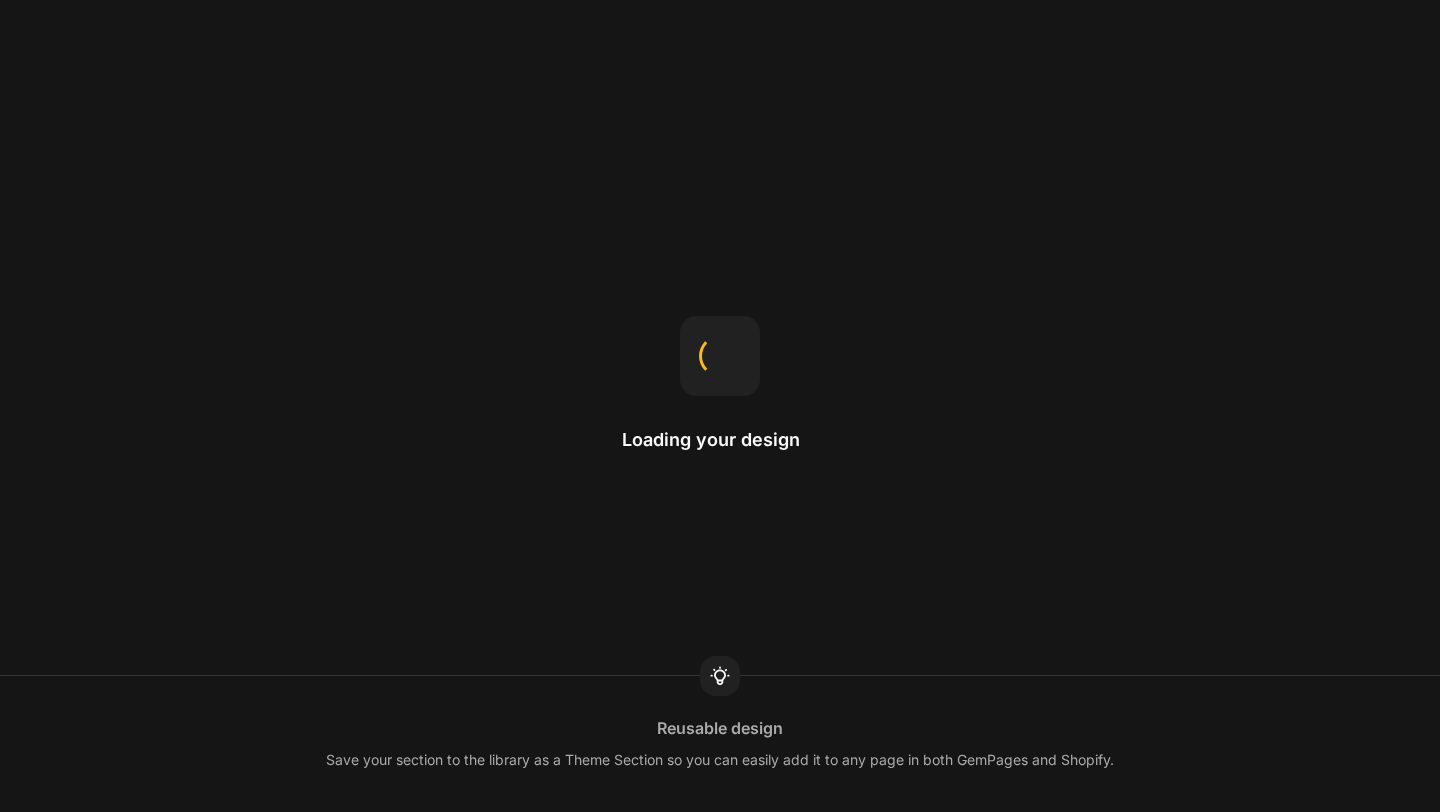 scroll, scrollTop: 0, scrollLeft: 0, axis: both 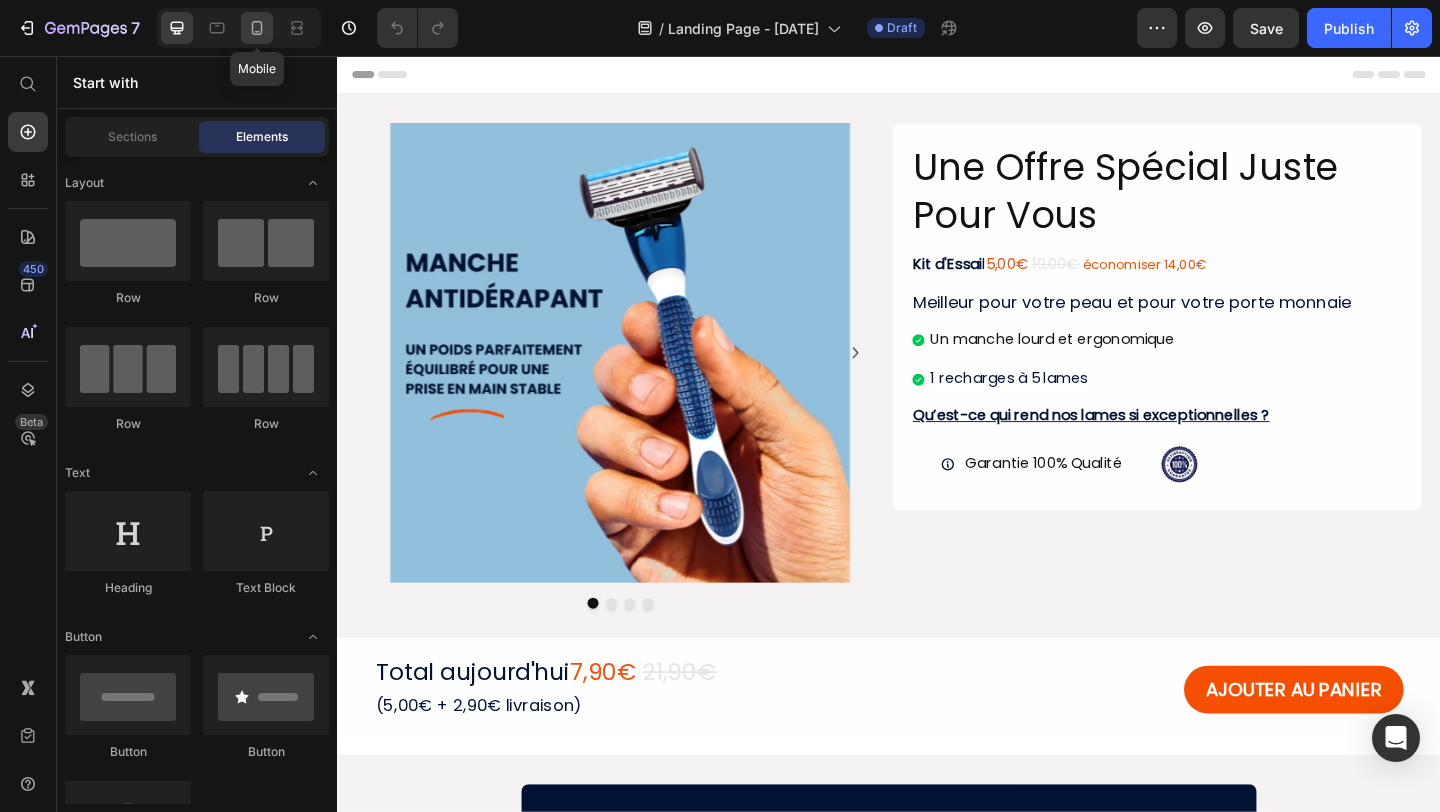 click 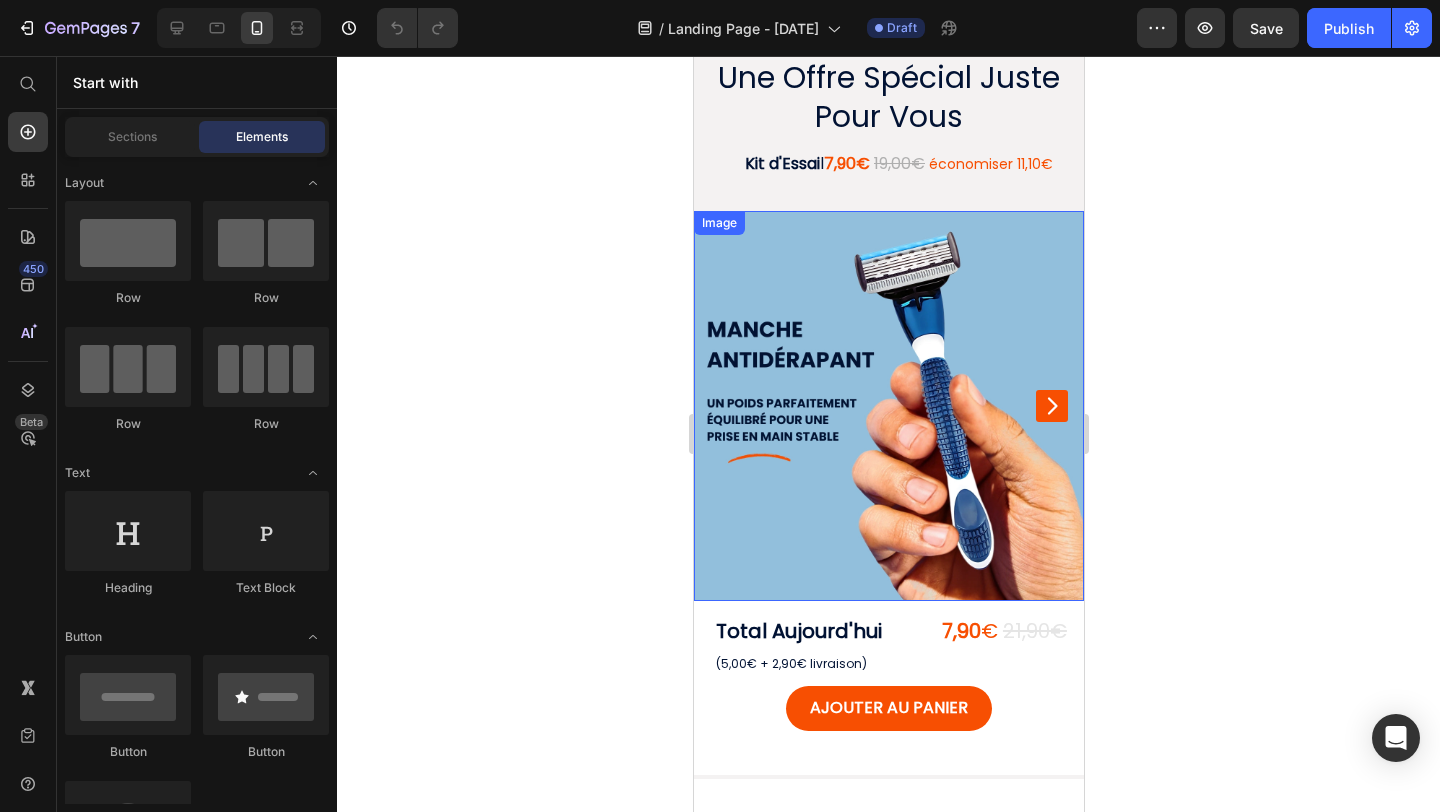 scroll, scrollTop: 64, scrollLeft: 0, axis: vertical 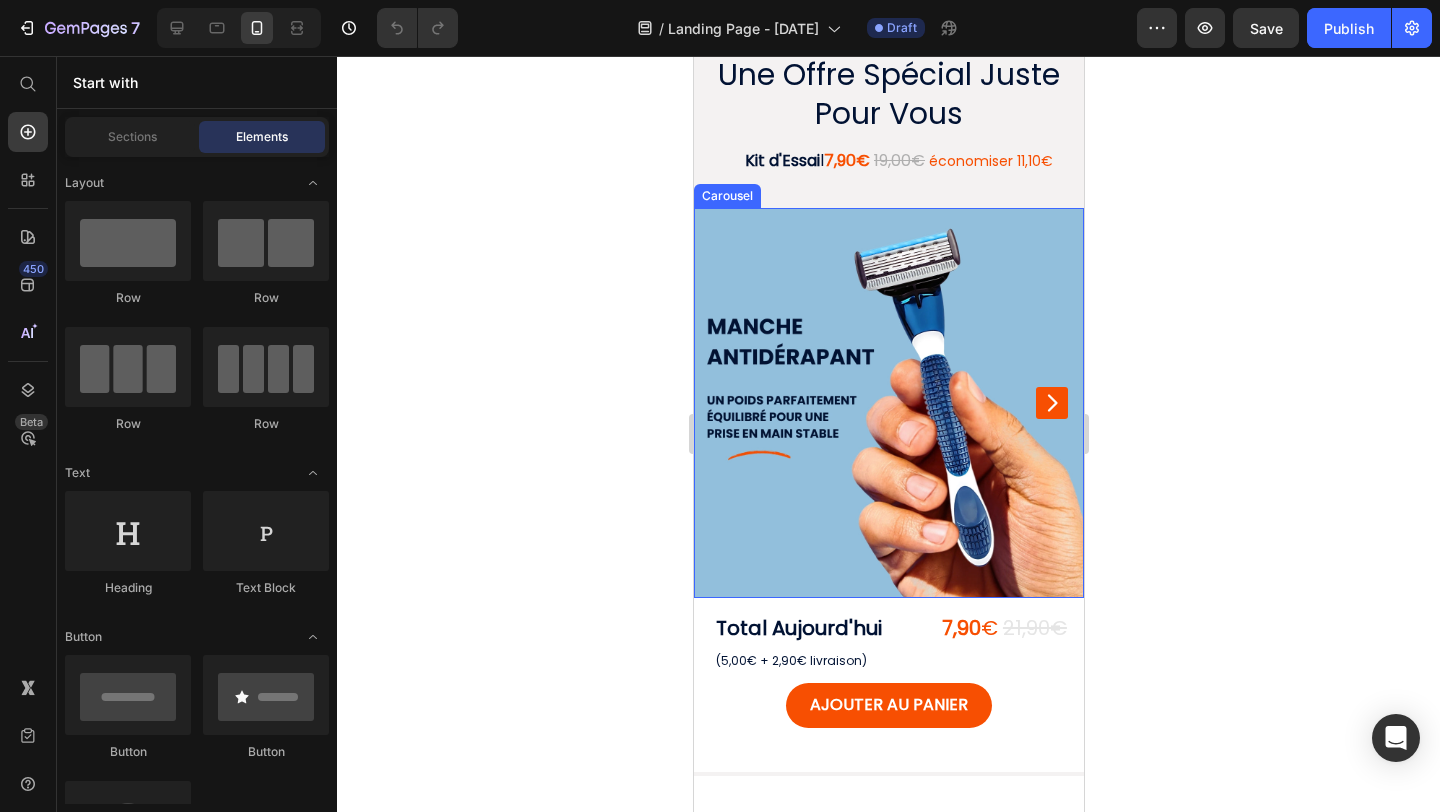 click 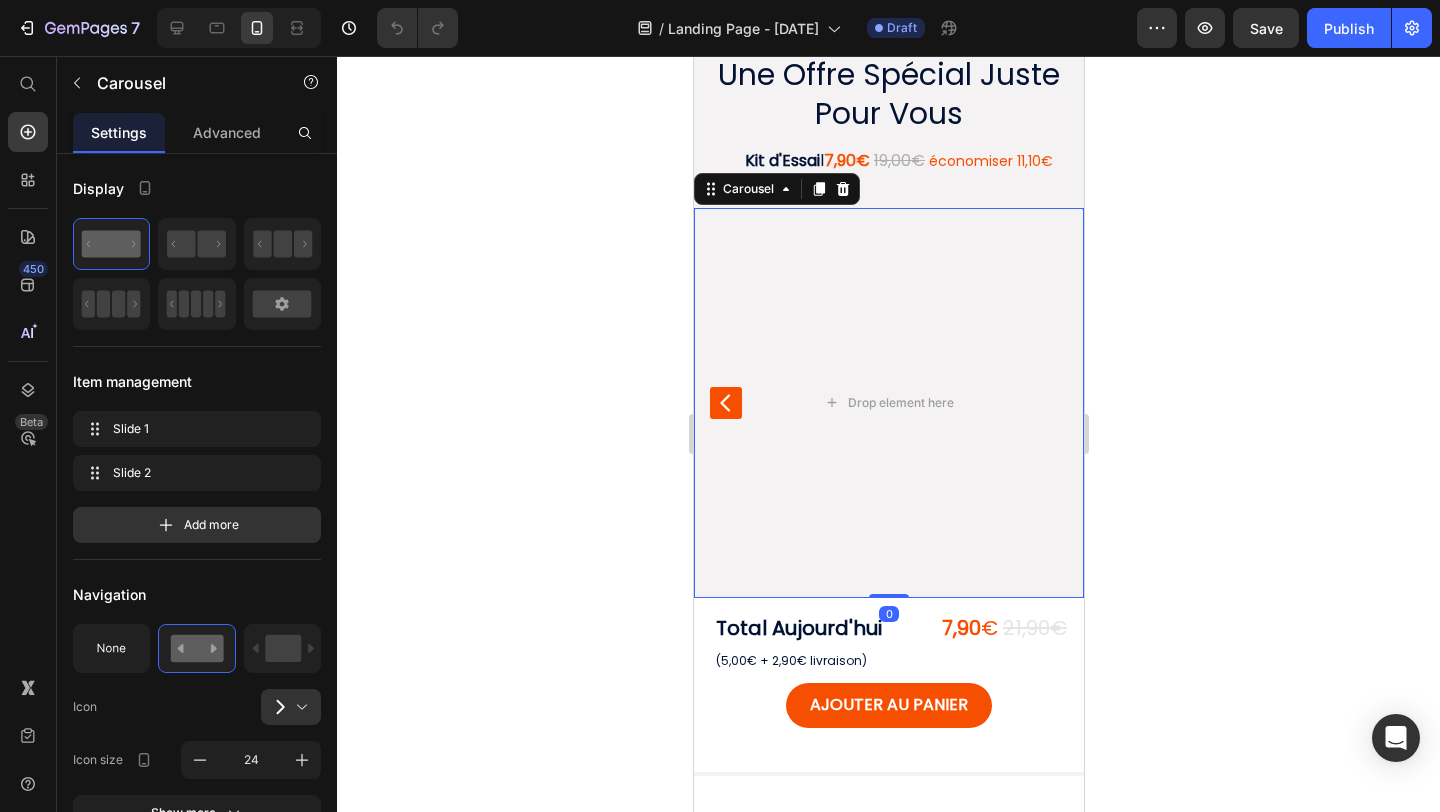 click 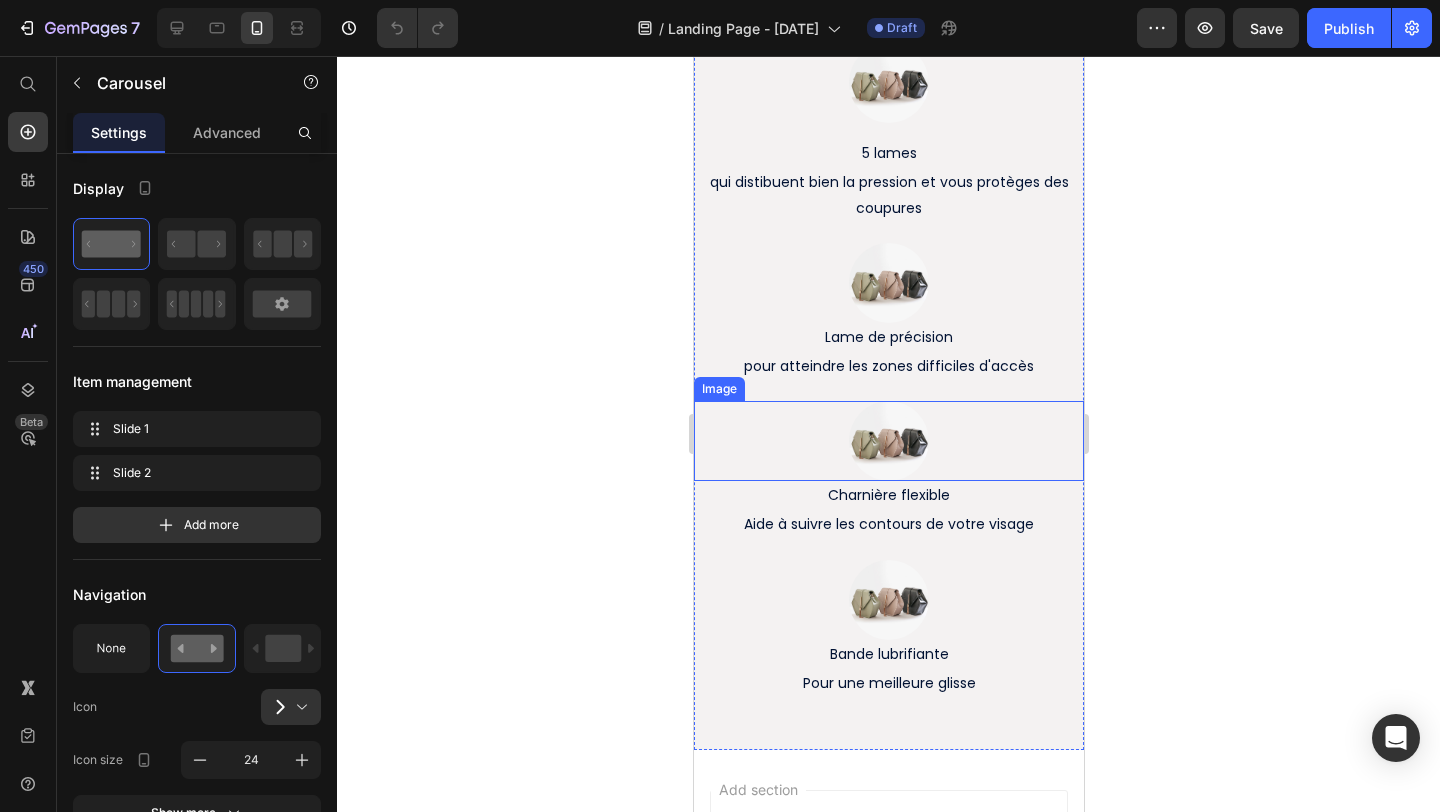 scroll, scrollTop: 2515, scrollLeft: 0, axis: vertical 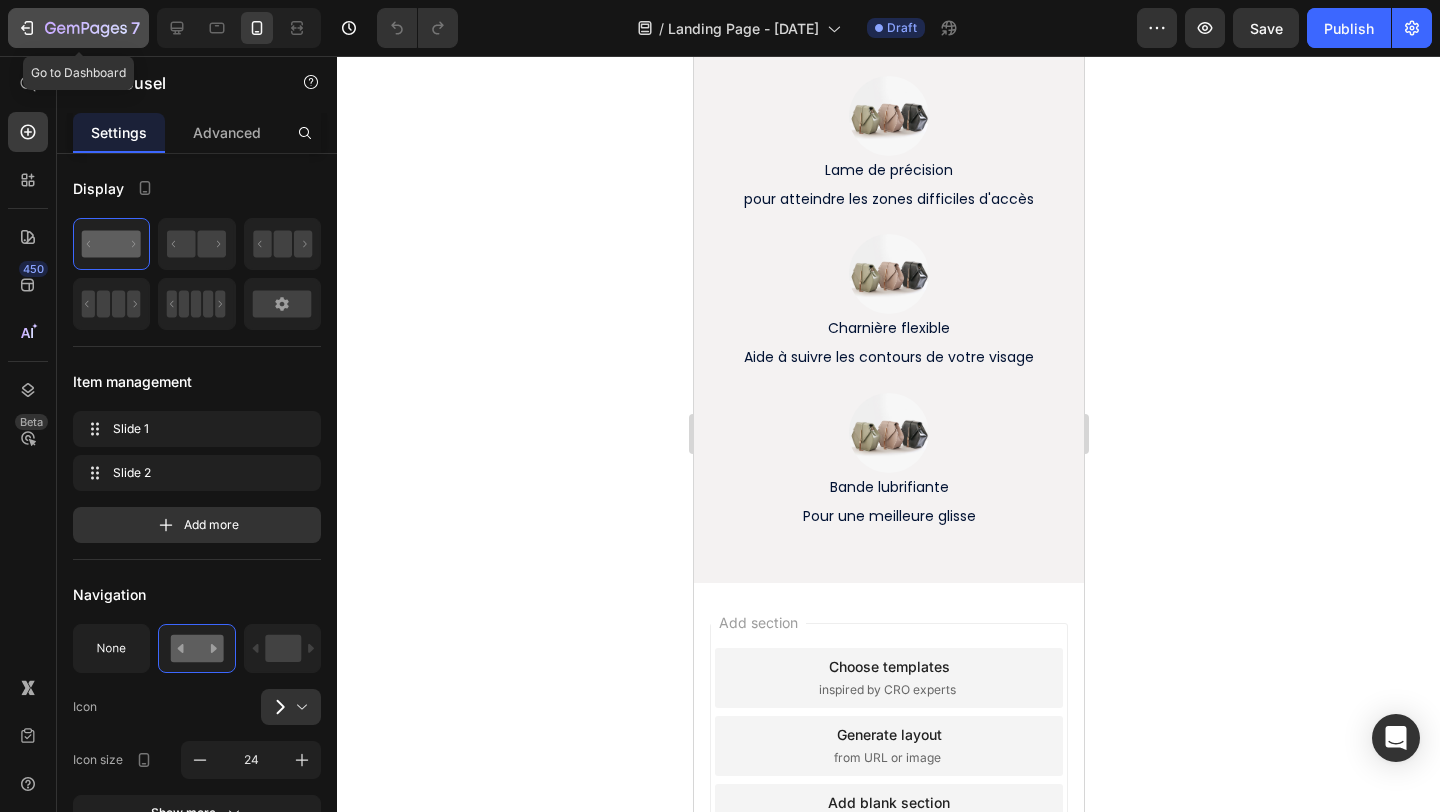click 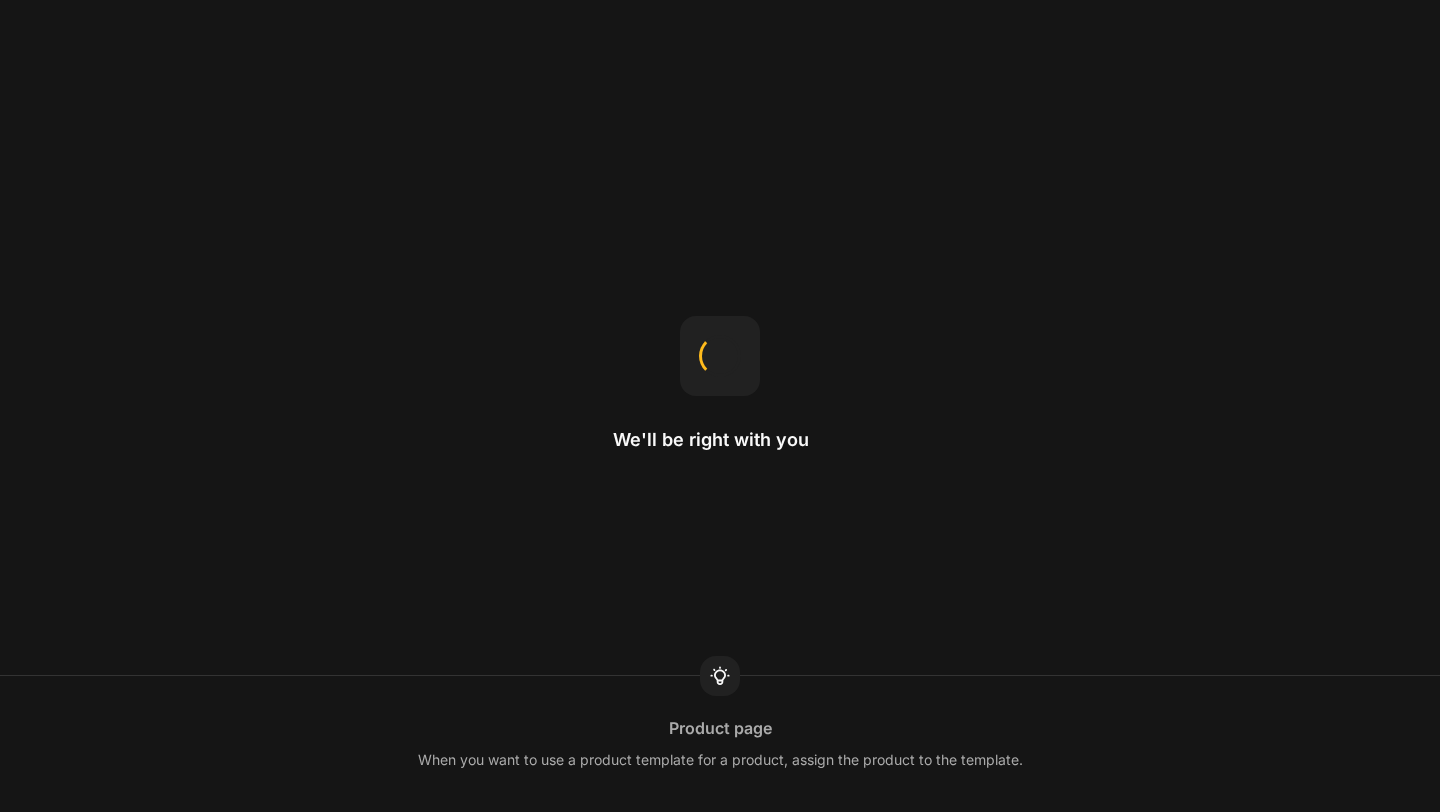 scroll, scrollTop: 0, scrollLeft: 0, axis: both 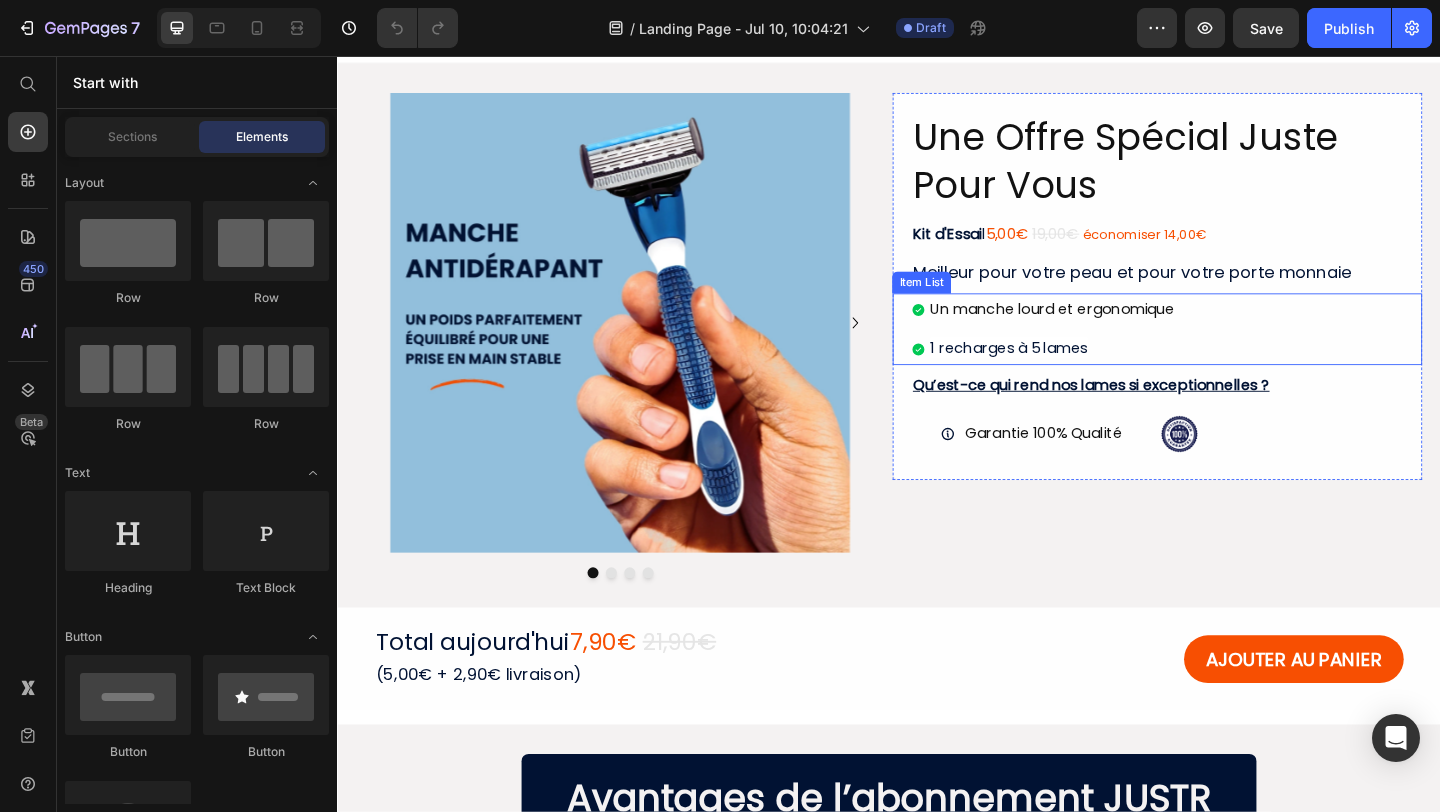 click 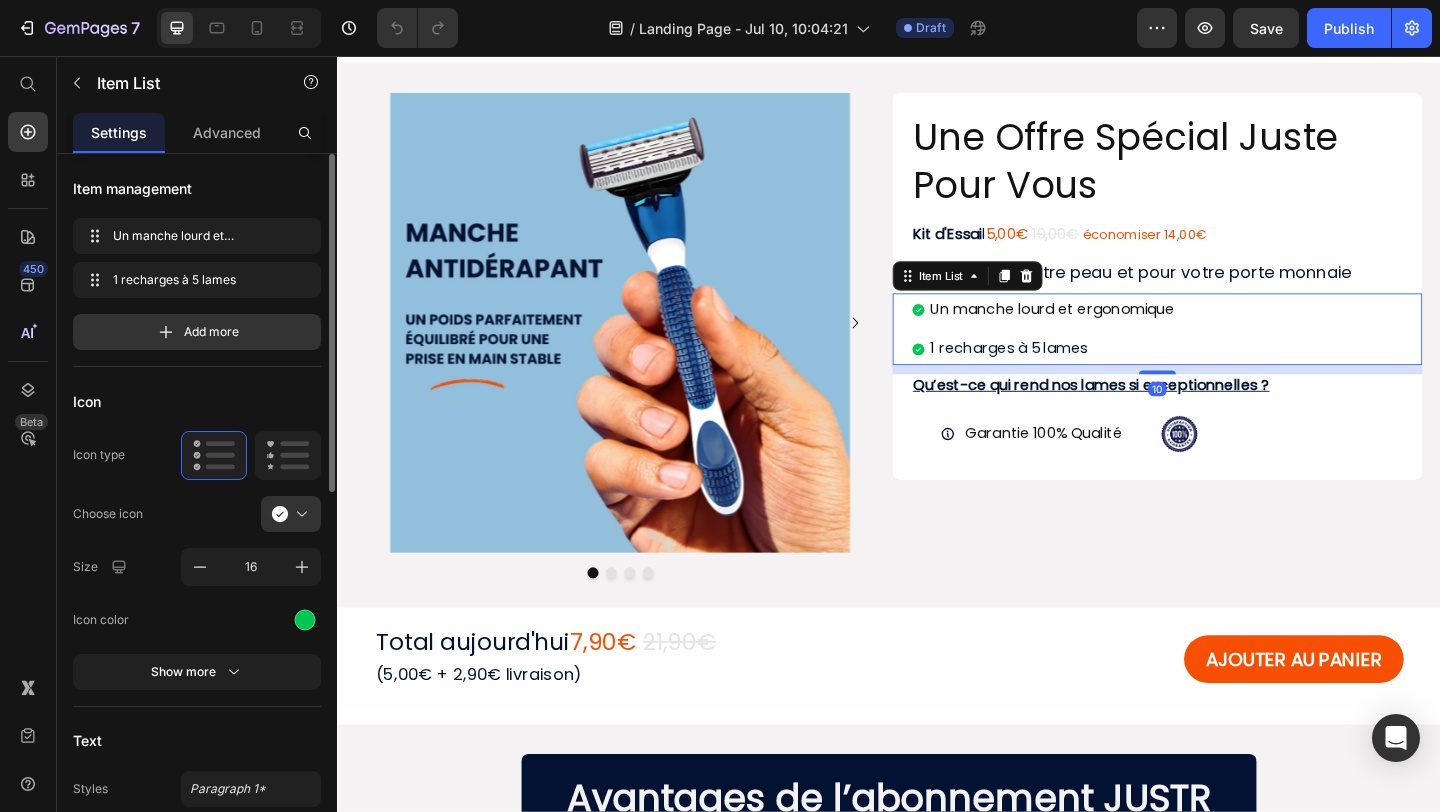 scroll, scrollTop: 23, scrollLeft: 0, axis: vertical 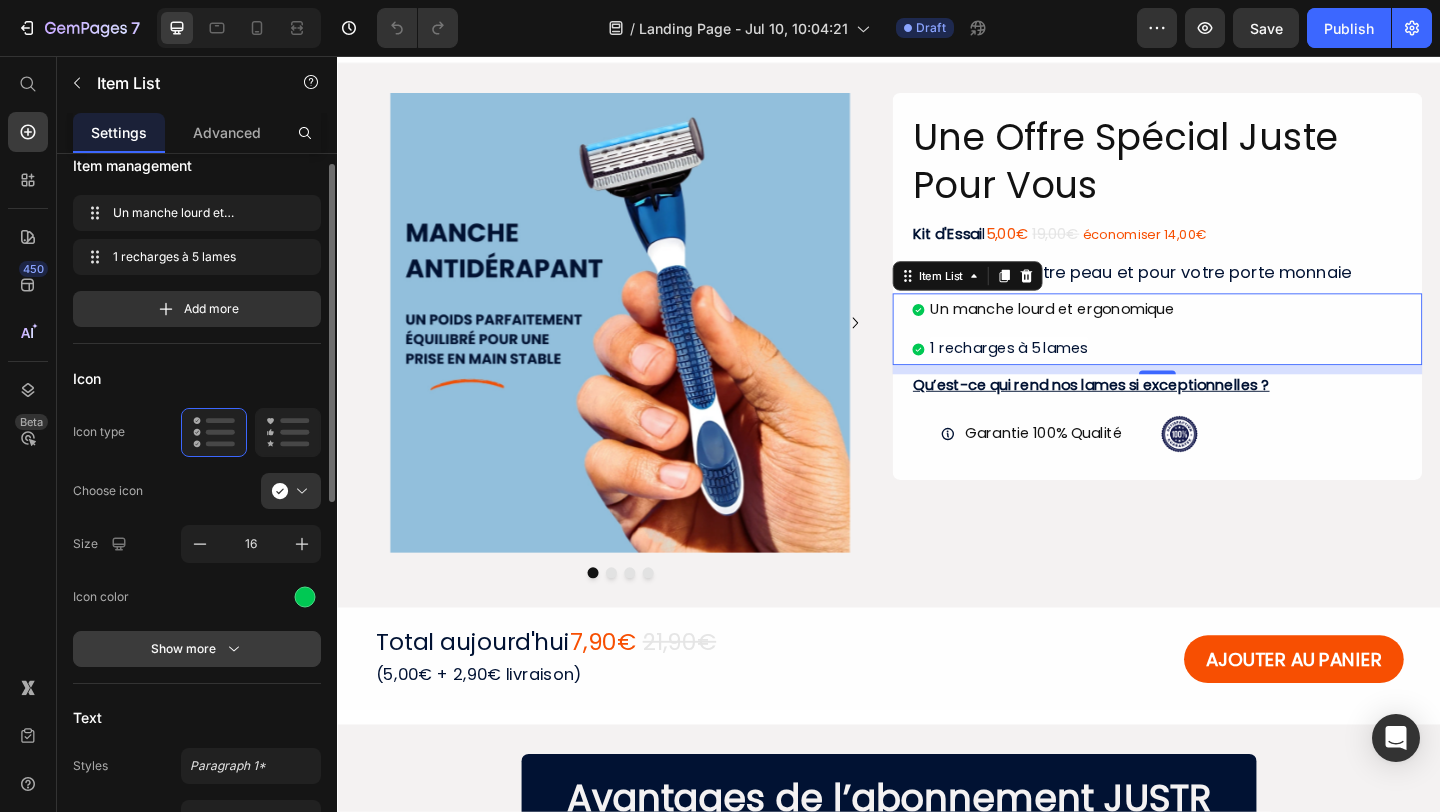 click on "Show more" at bounding box center (197, 649) 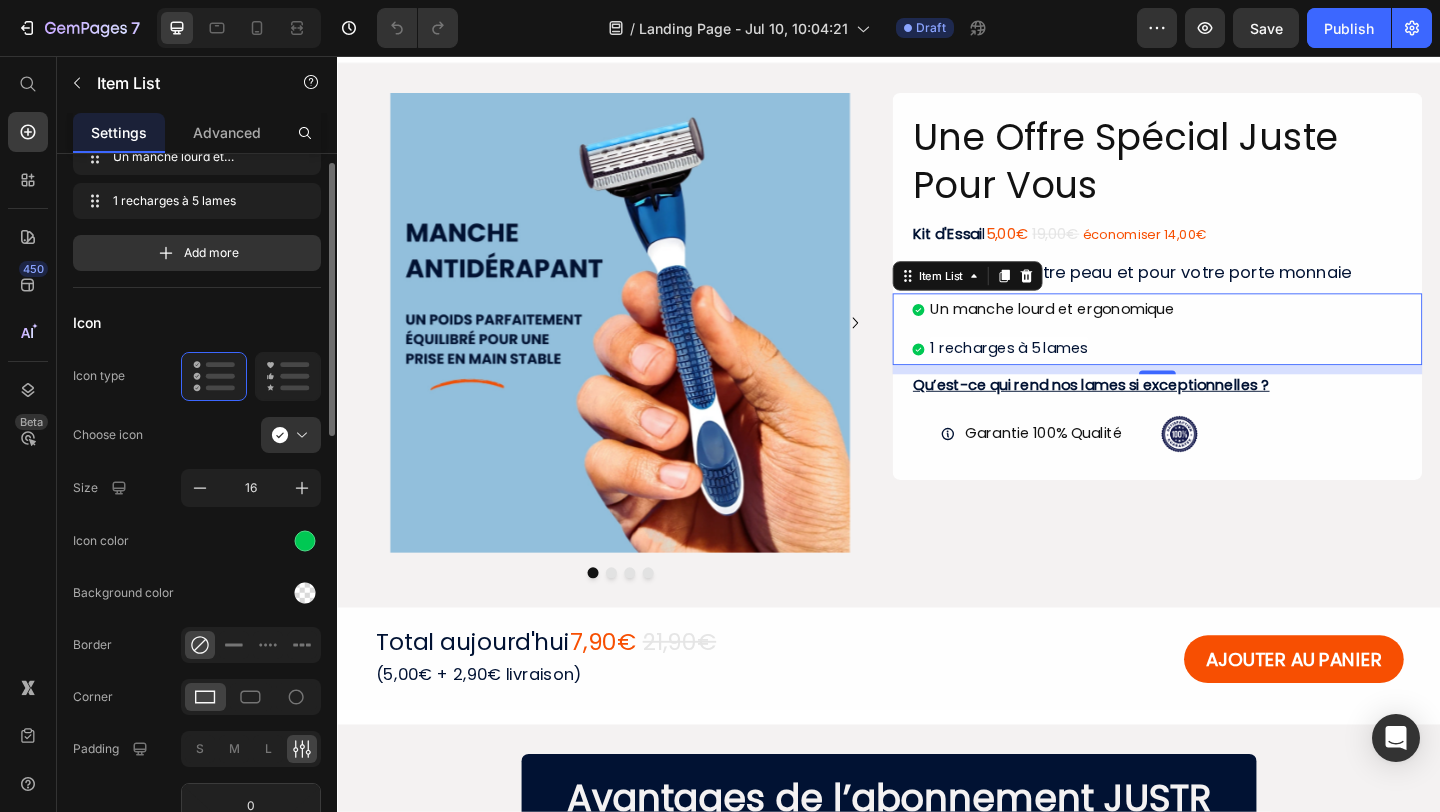 scroll, scrollTop: 136, scrollLeft: 0, axis: vertical 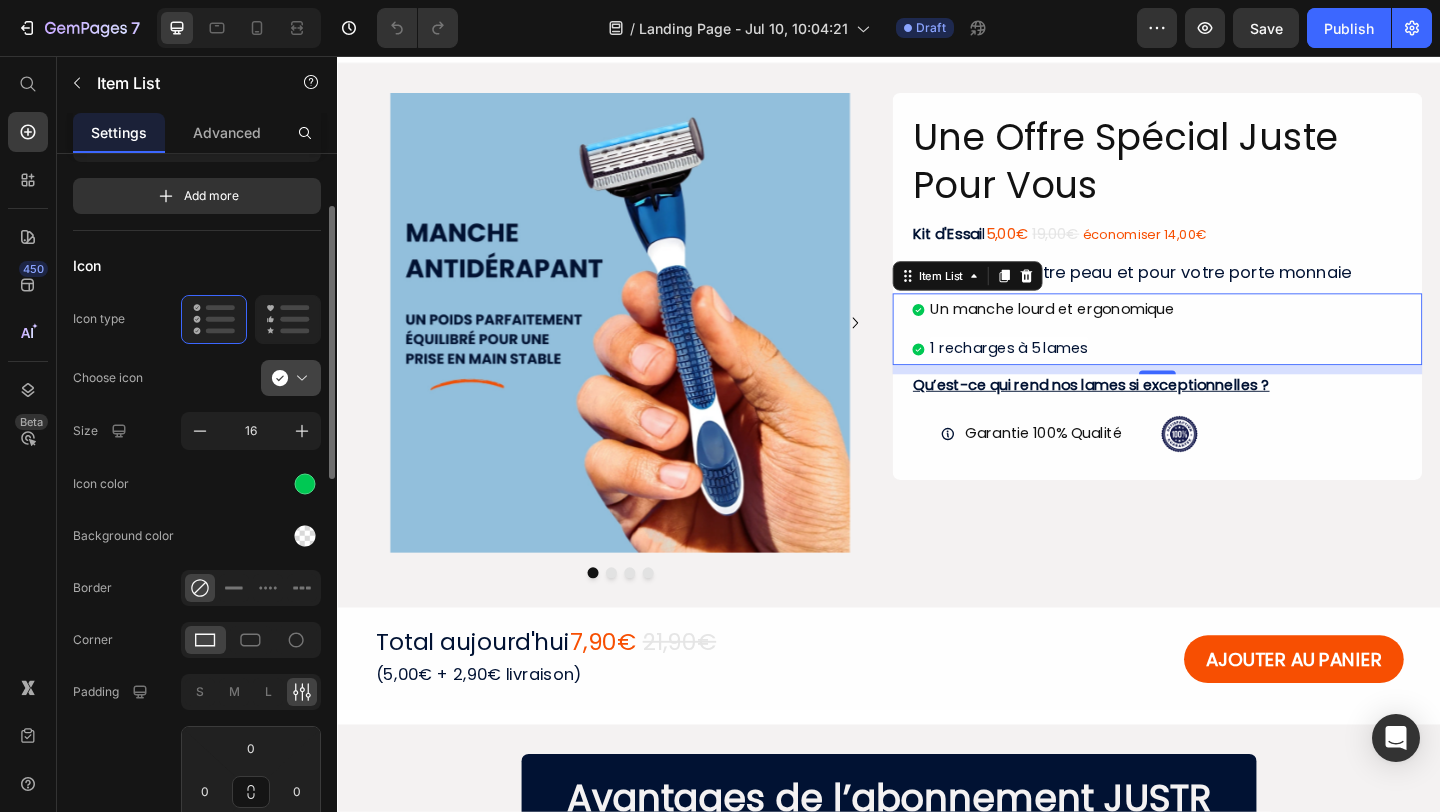 click at bounding box center [299, 378] 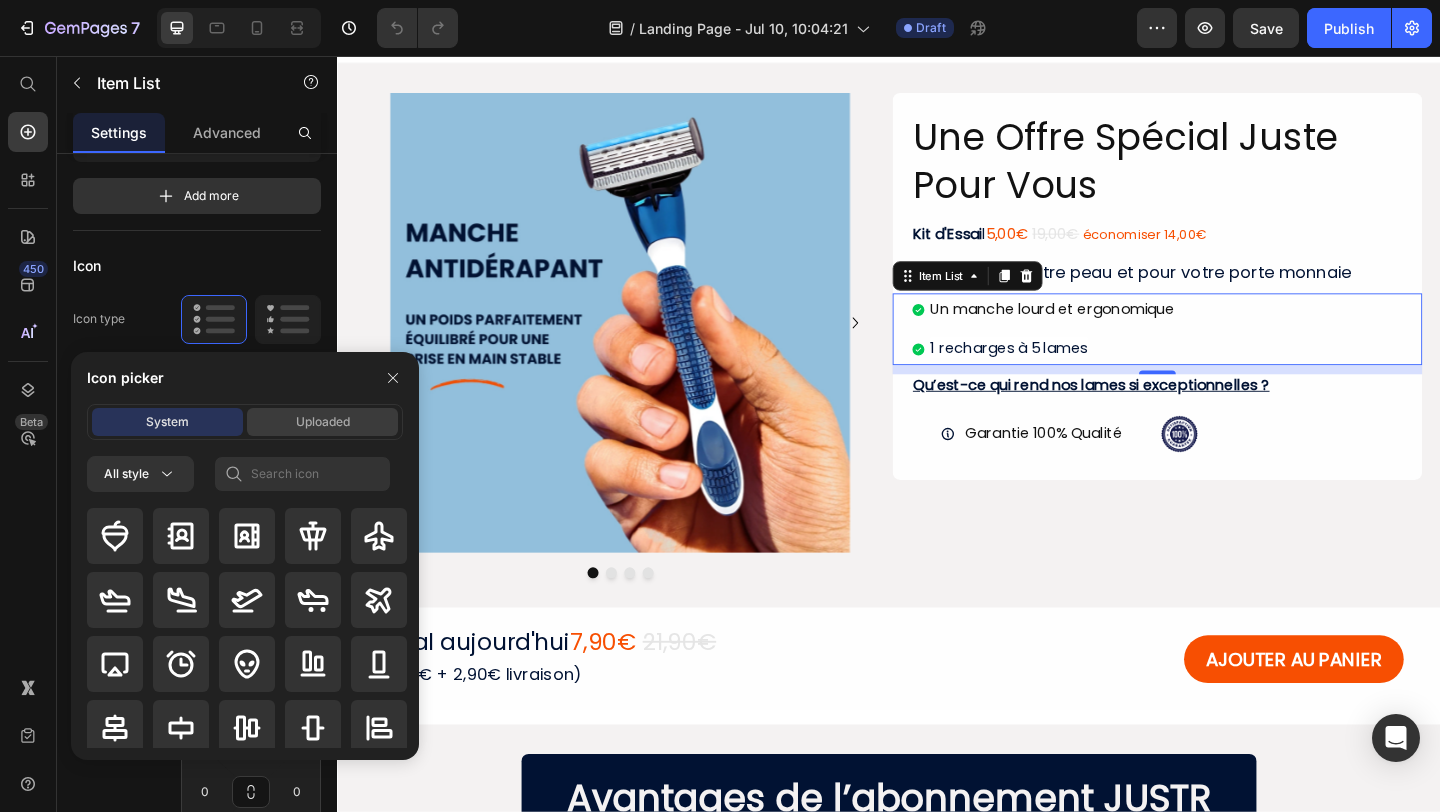 click on "Uploaded" at bounding box center (323, 422) 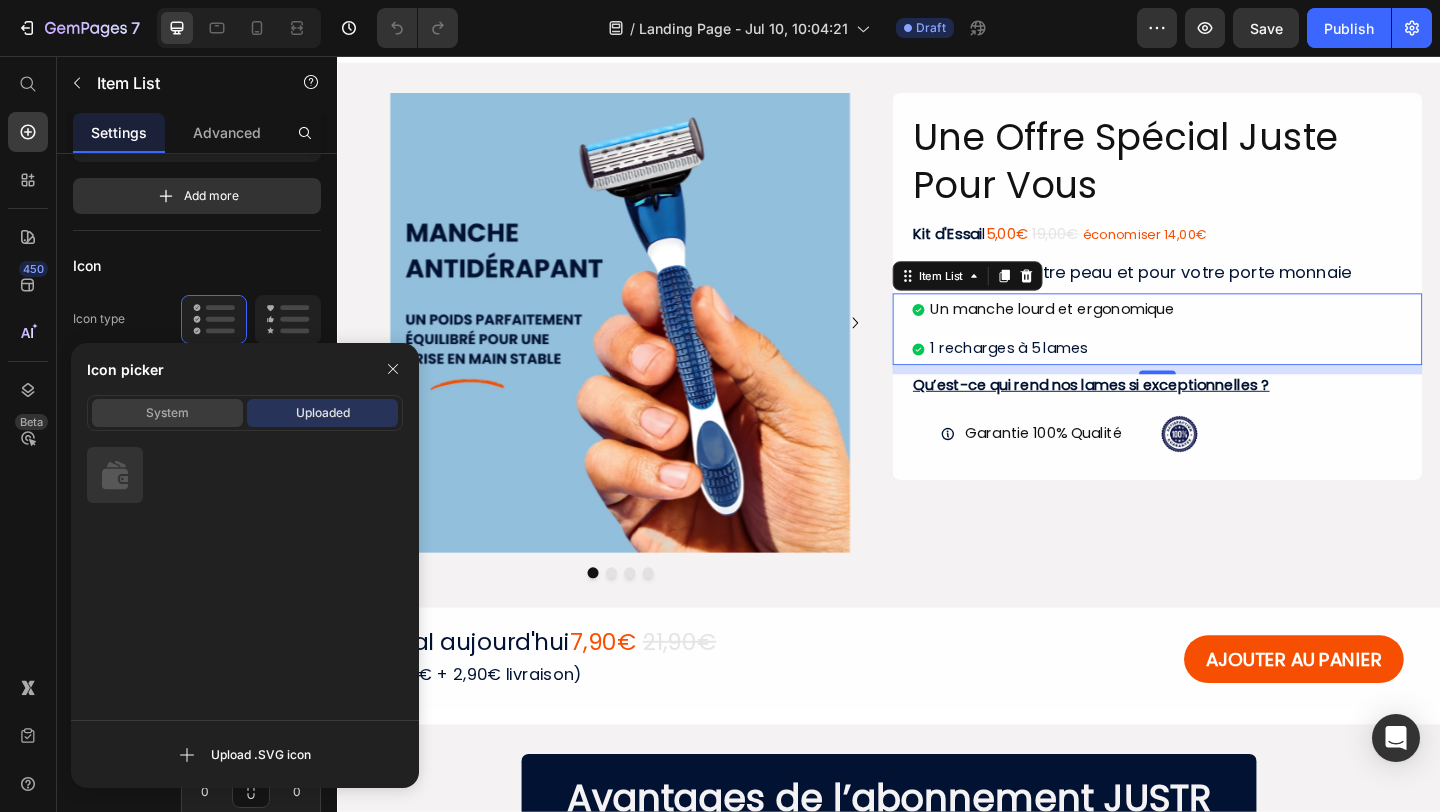 click on "System" at bounding box center (167, 413) 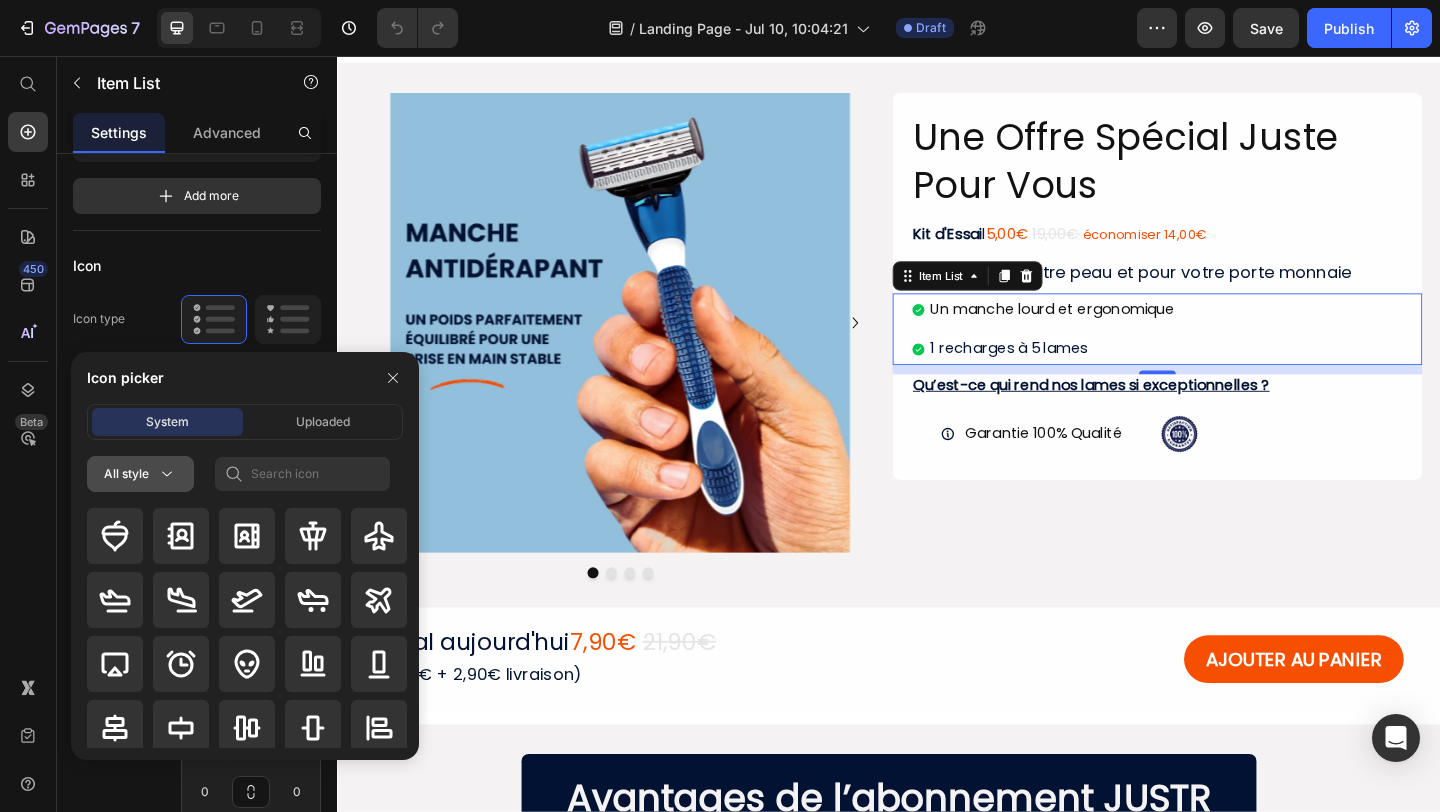 click 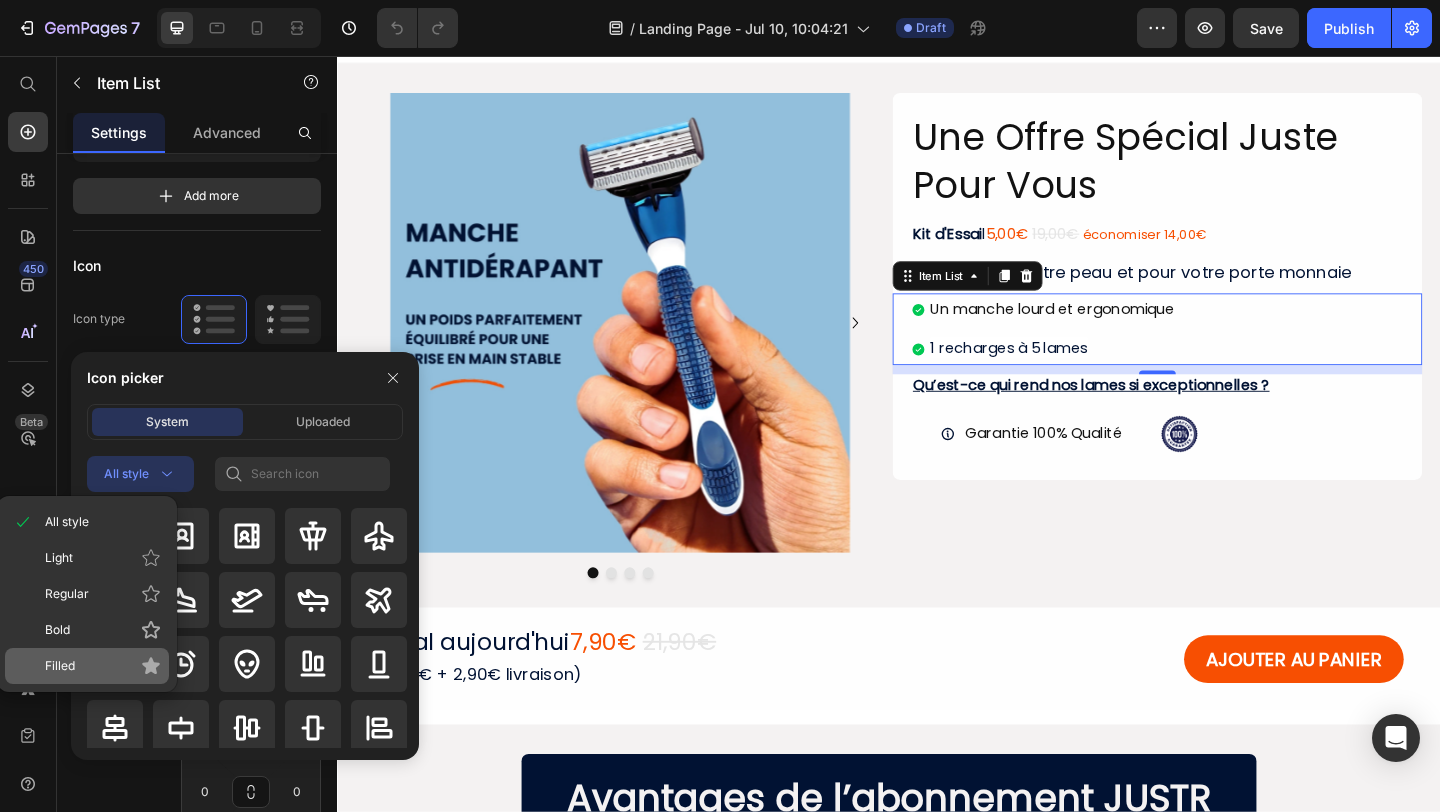 click on "Filled" at bounding box center [103, 666] 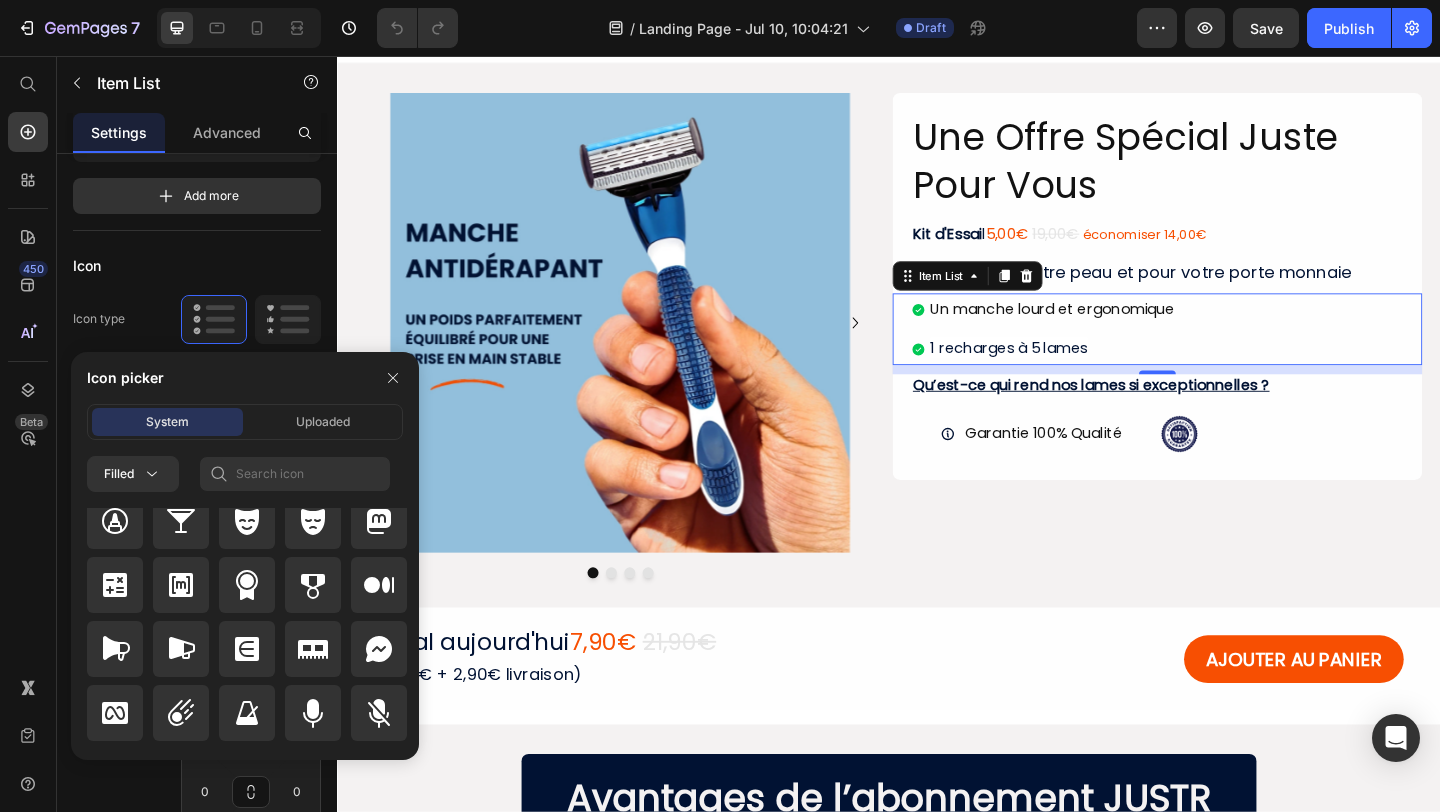 scroll, scrollTop: 9943, scrollLeft: 0, axis: vertical 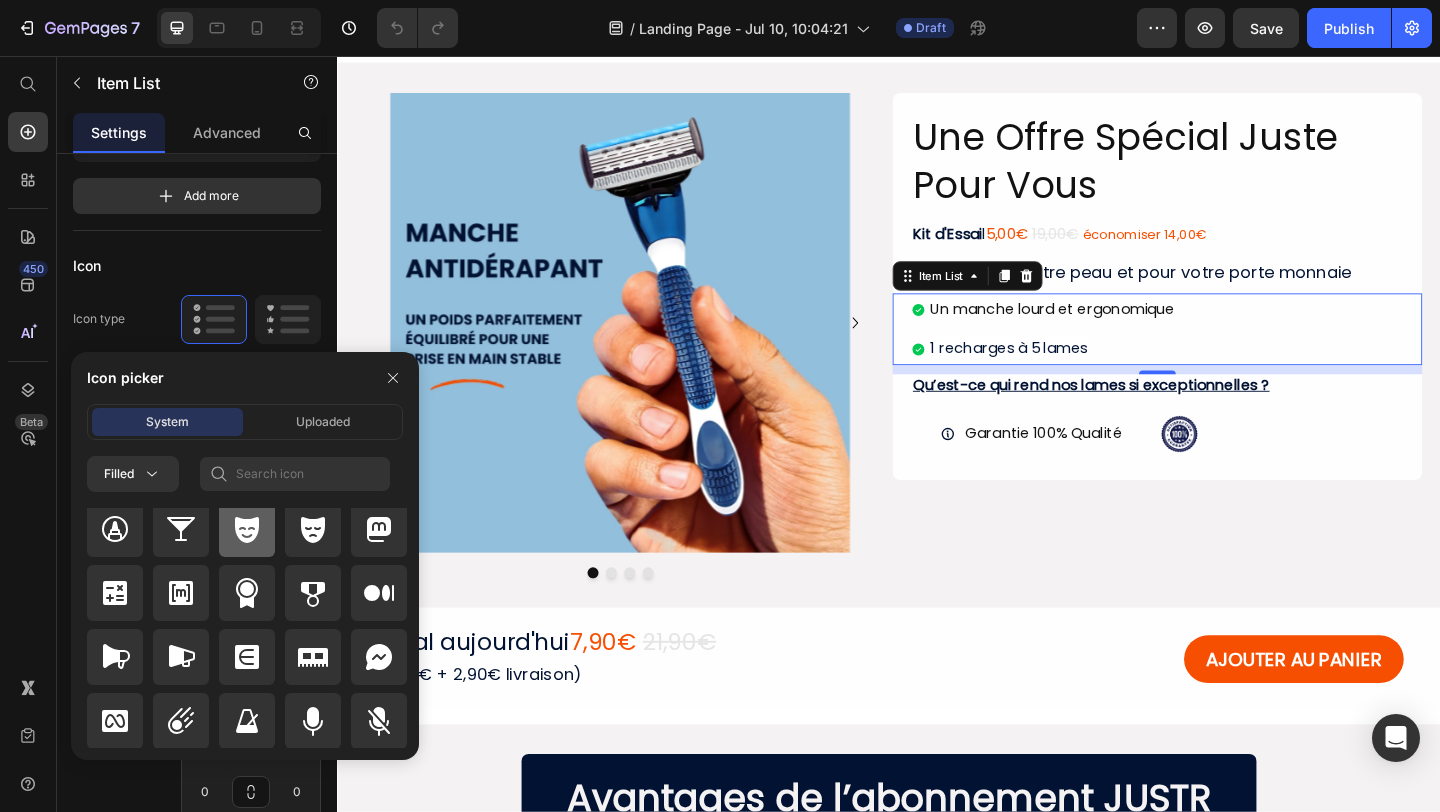 click 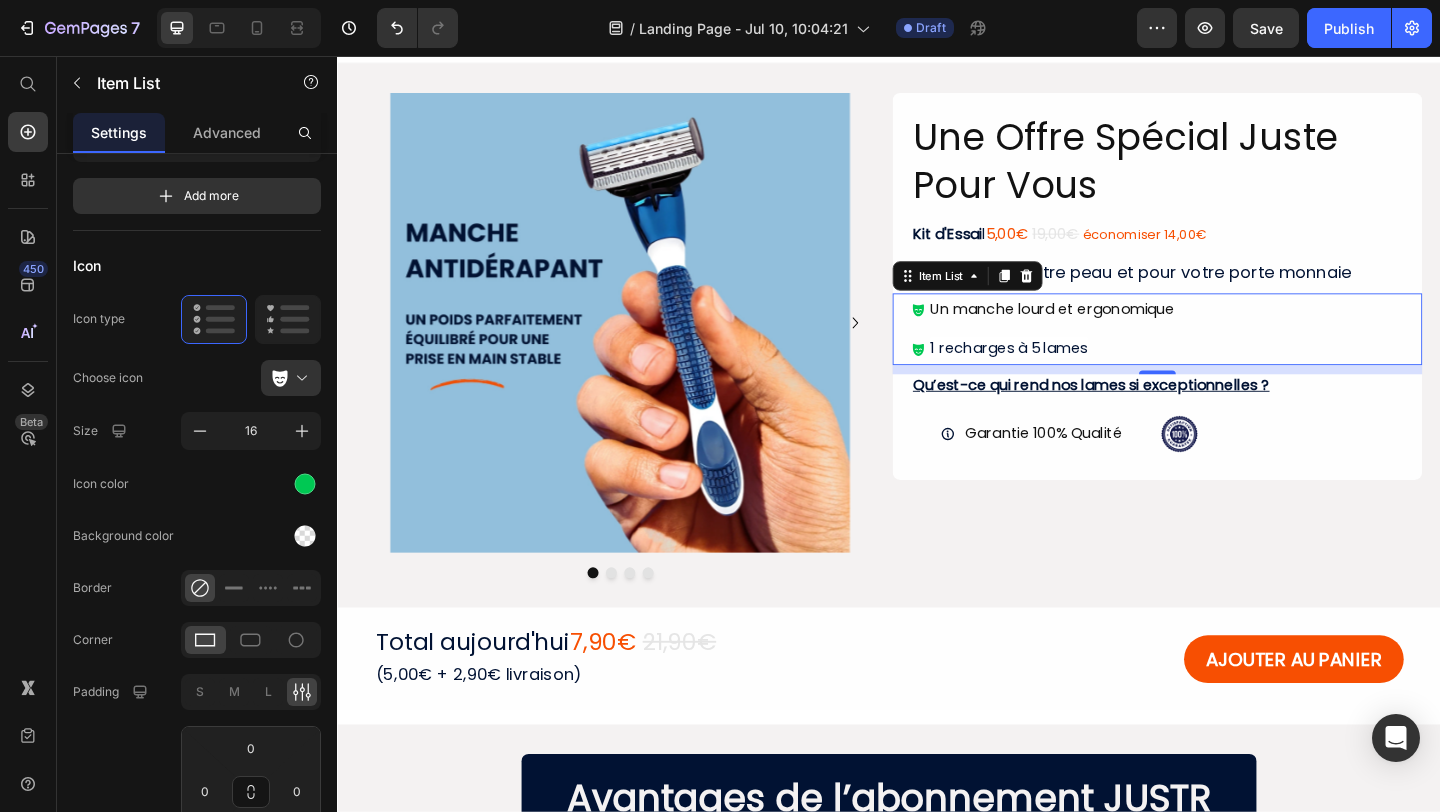 click on "1 recharges à 5 lames" at bounding box center (1067, 373) 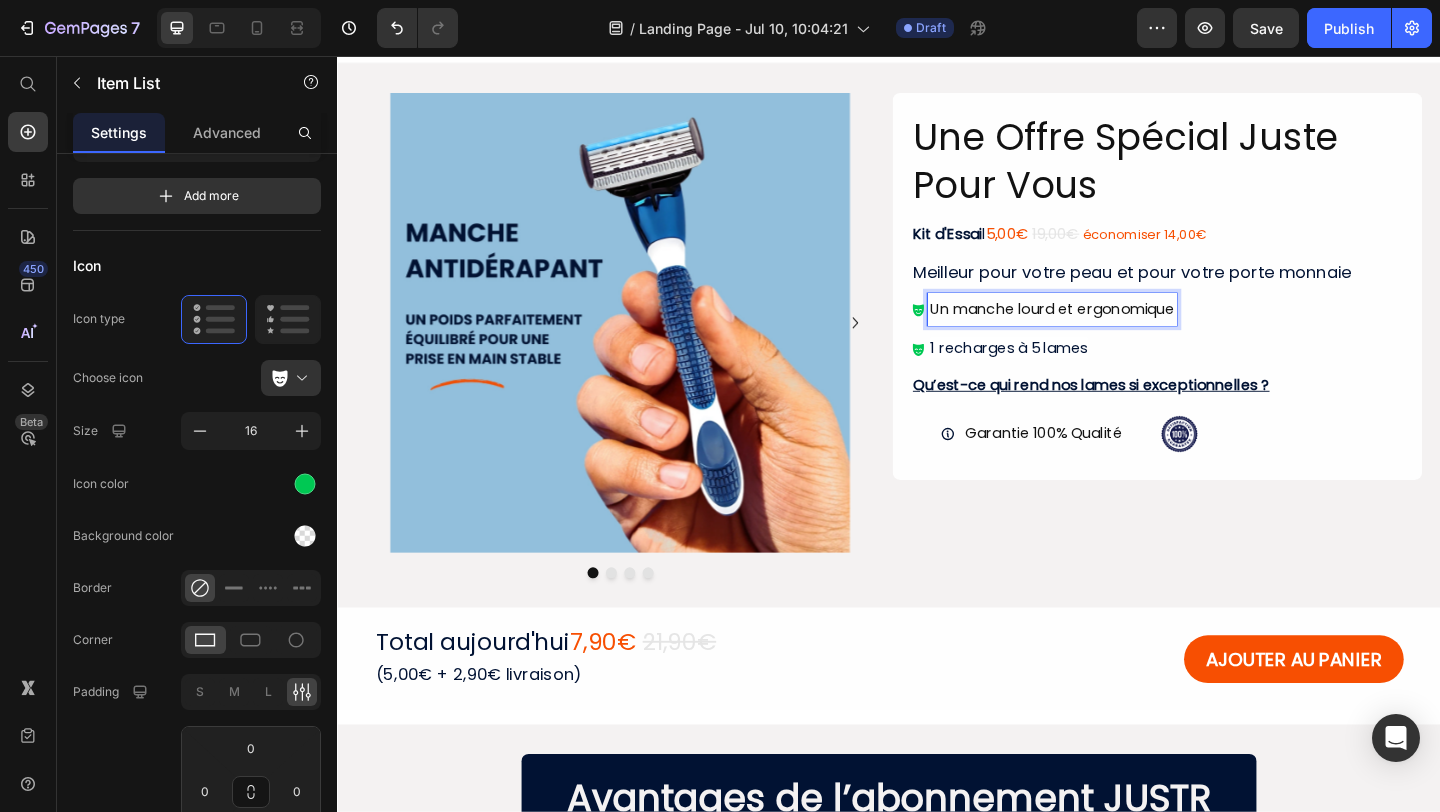 click on "Un manche lourd et ergonomique" at bounding box center (1114, 331) 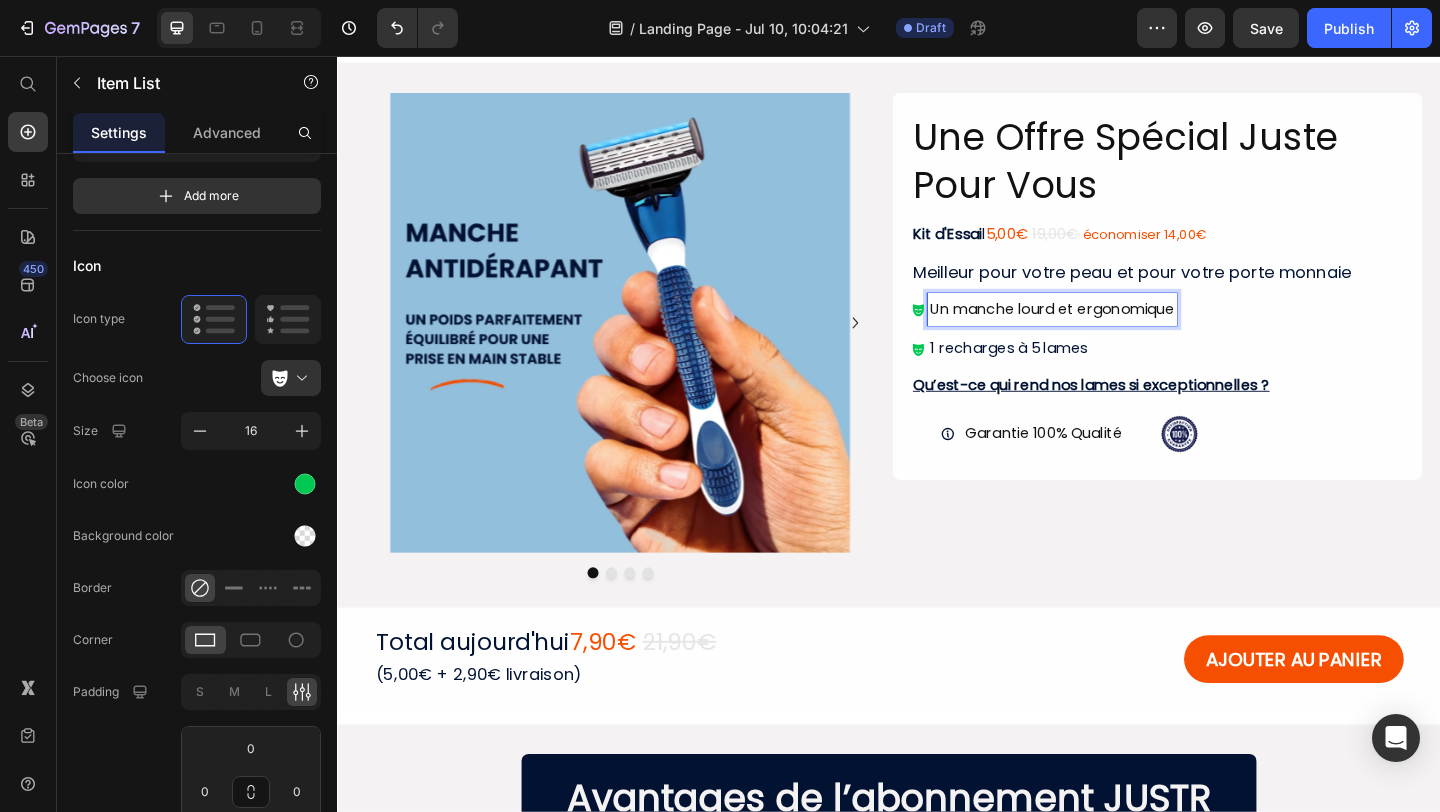 click on "Un manche lourd et ergonomique
1 recharges à 5 lames" at bounding box center [1239, 353] 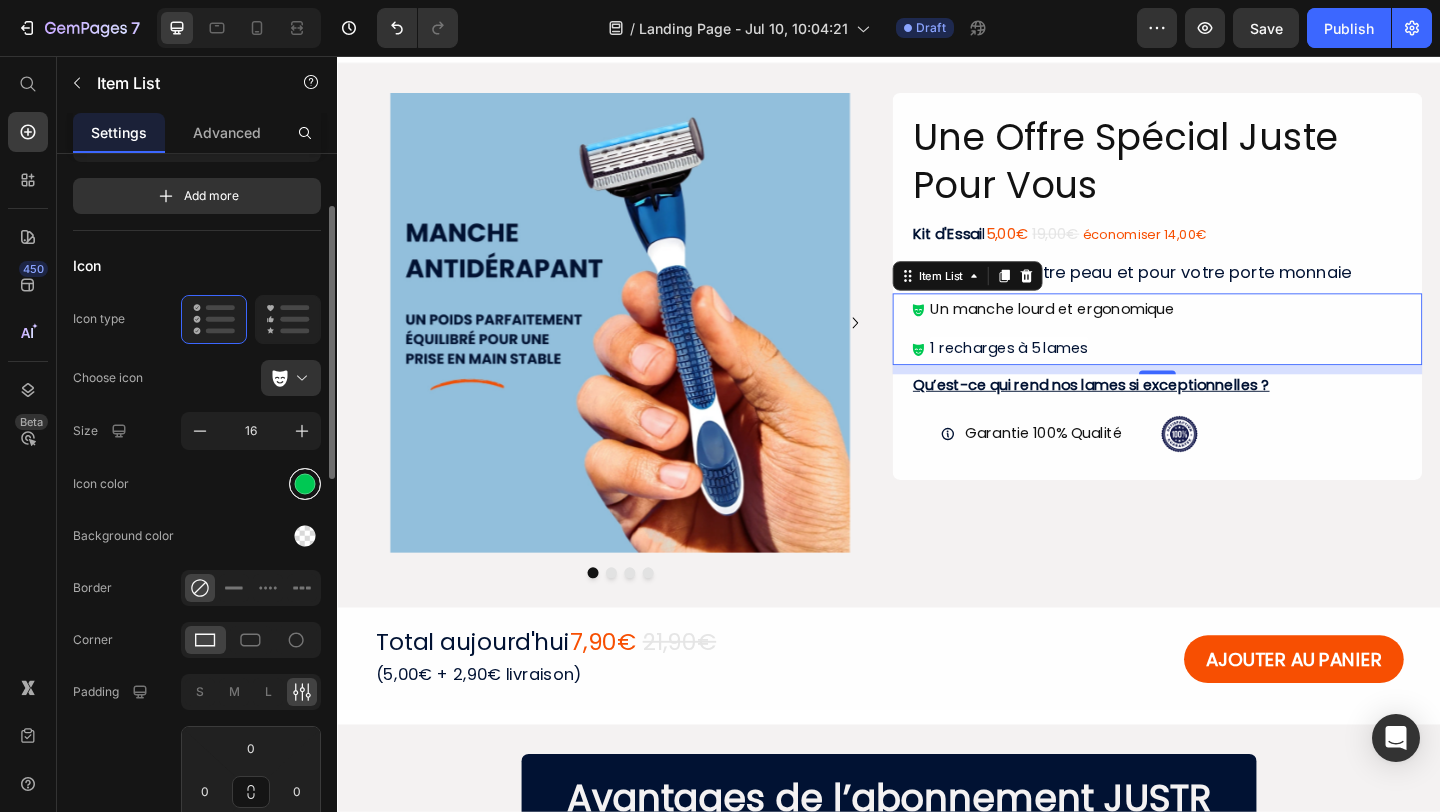 click at bounding box center (305, 483) 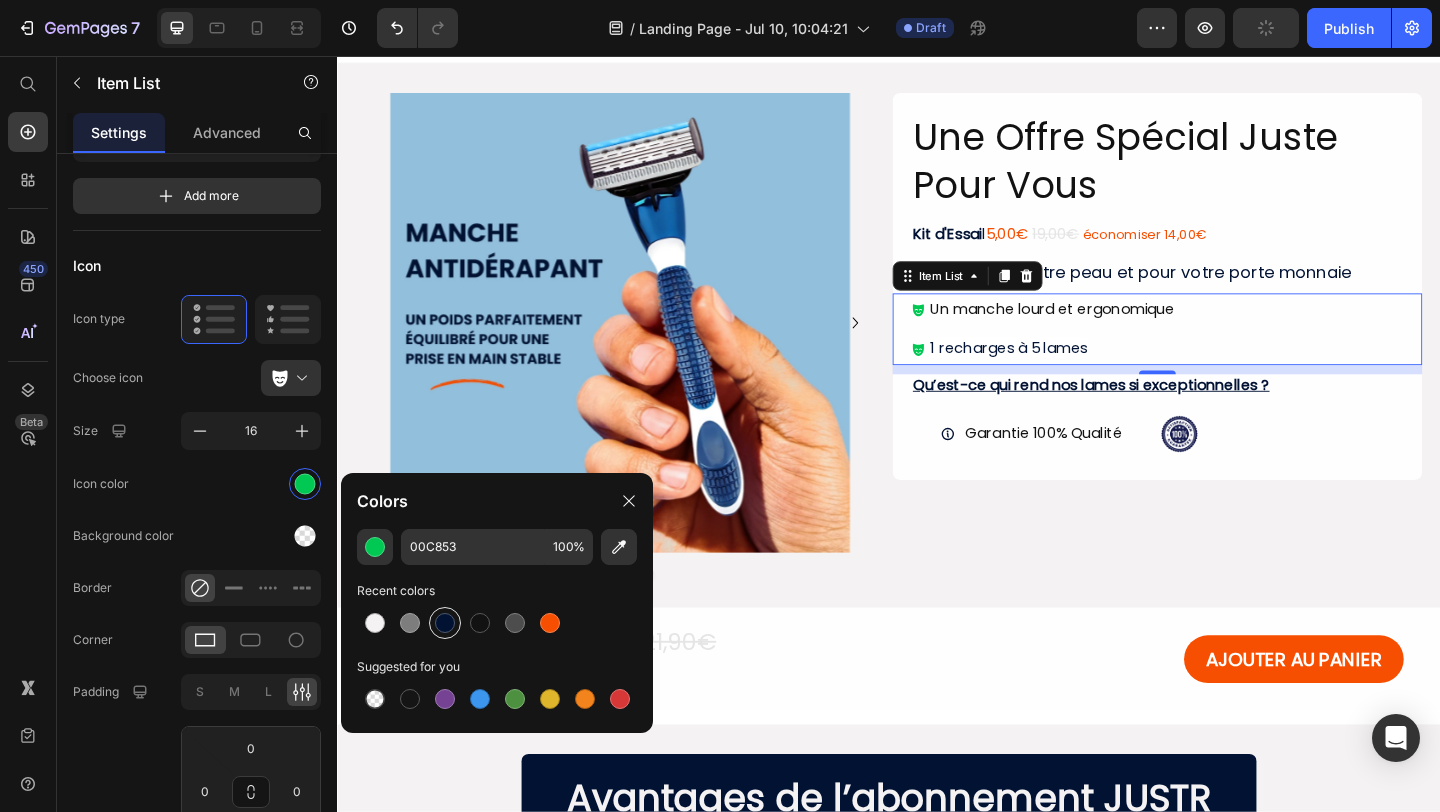 click at bounding box center [445, 623] 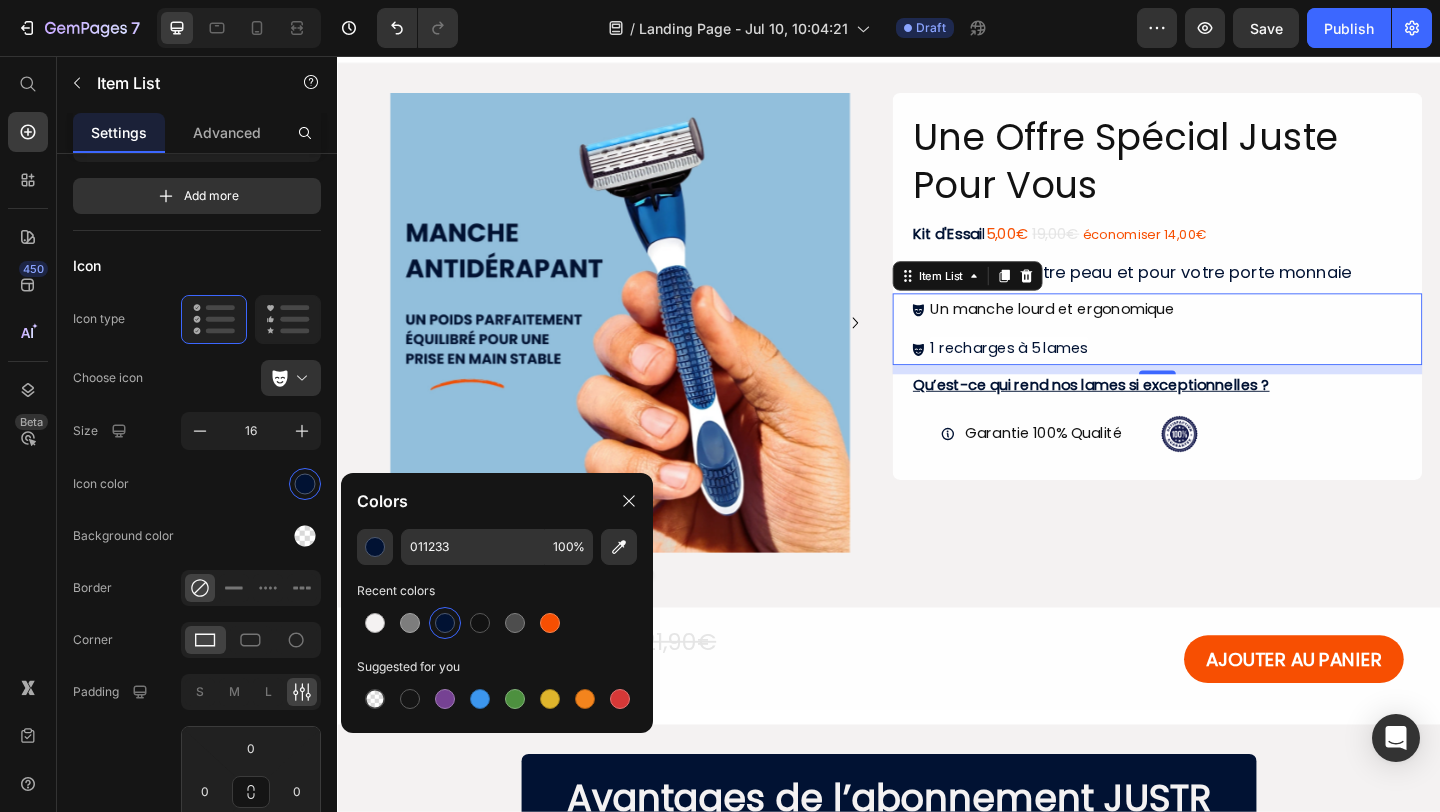 click on "Un manche lourd et ergonomique
1 recharges à 5 lames" at bounding box center (1105, 353) 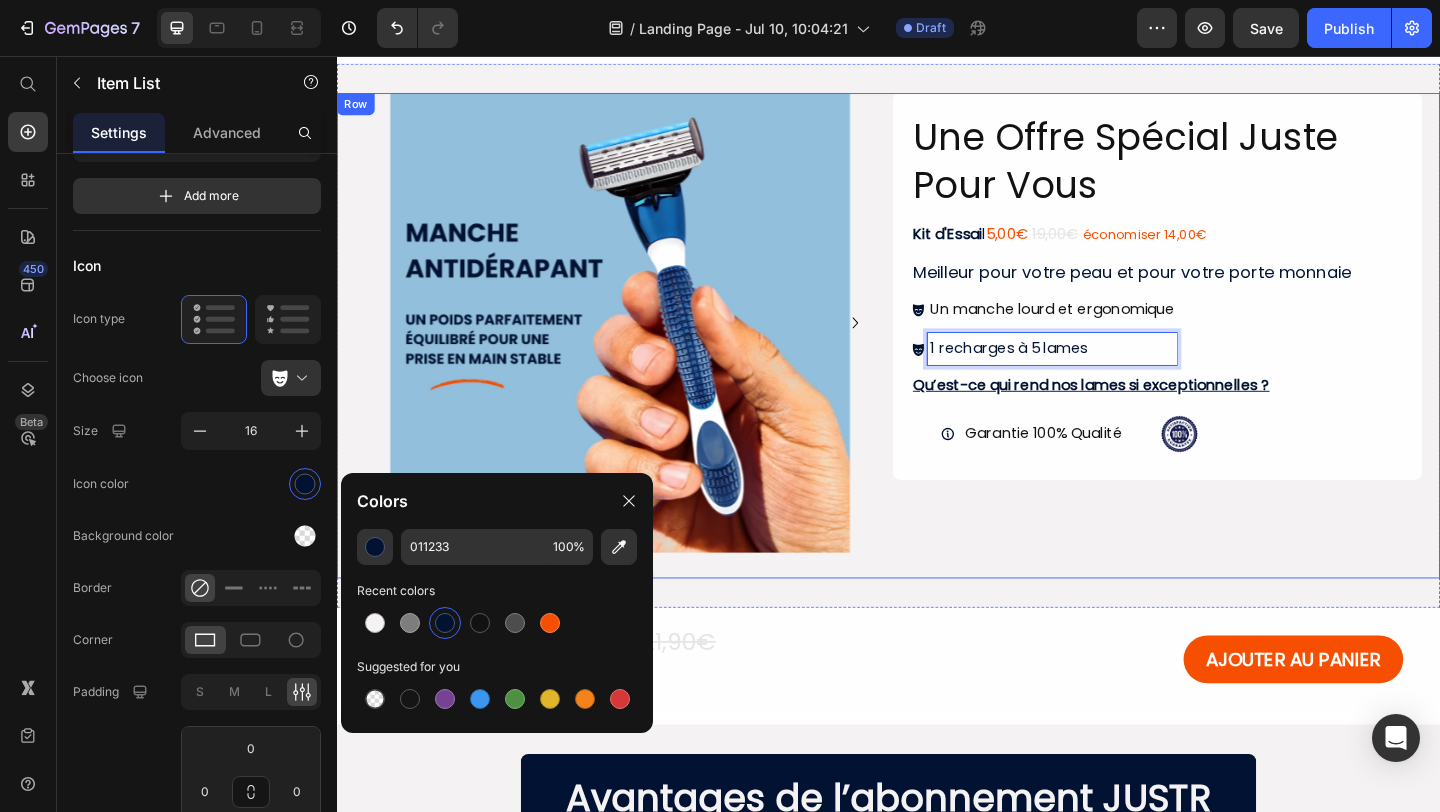 click on "Une Offre Spécial Juste Pour Vous Heading Kit d'Essai  l  5,00€   19,00€   économiser 14,00€ Text Block Meilleur pour votre peau et pour votre porte monnaie Heading
Un manche lourd et ergonomique
1 recharges à 5 lames Item List   10 Qu’est-ce qui rend nos lames si exceptionnelles ? Heading
Garantie 100% Qualité Item List Image Row Row" at bounding box center [1229, 360] 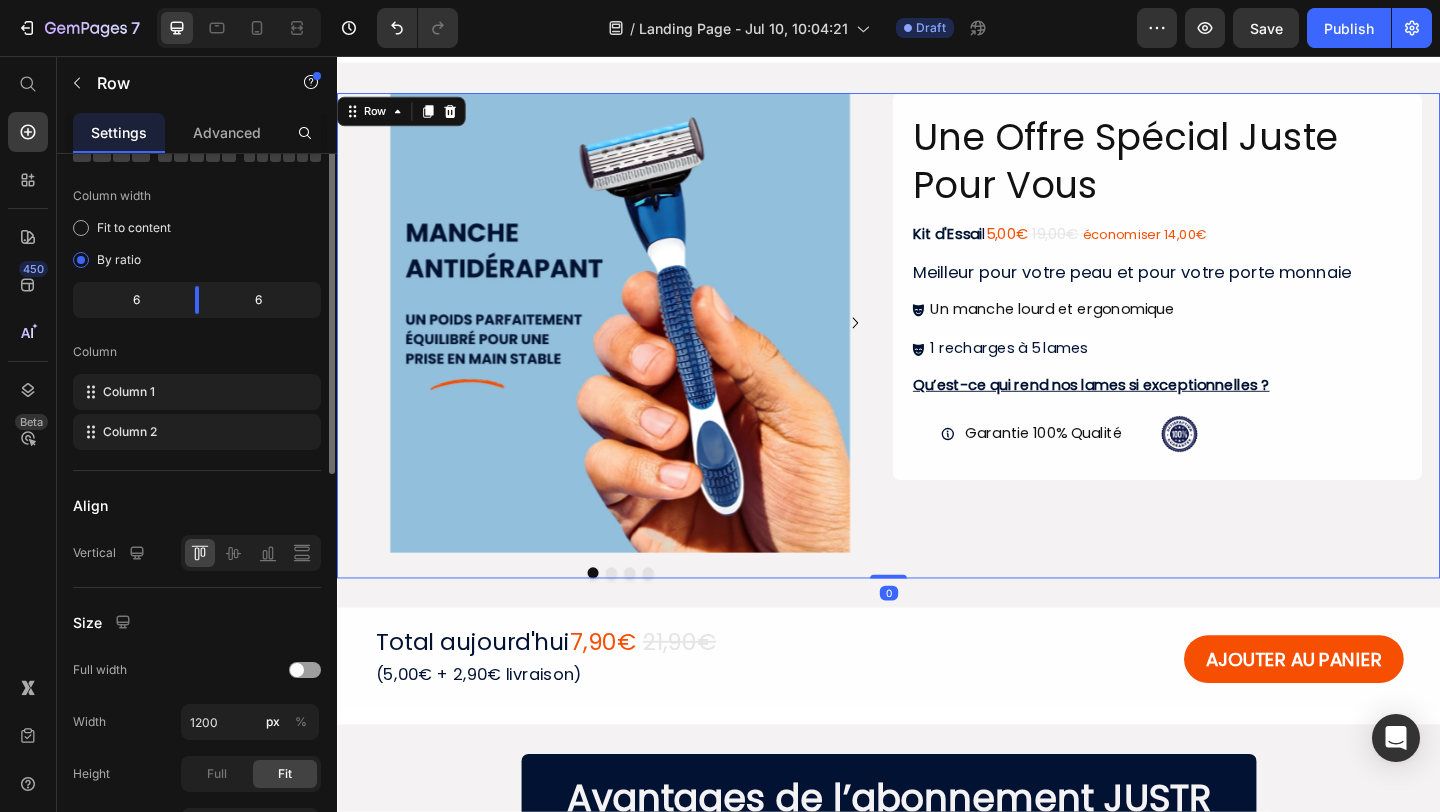 scroll, scrollTop: 0, scrollLeft: 0, axis: both 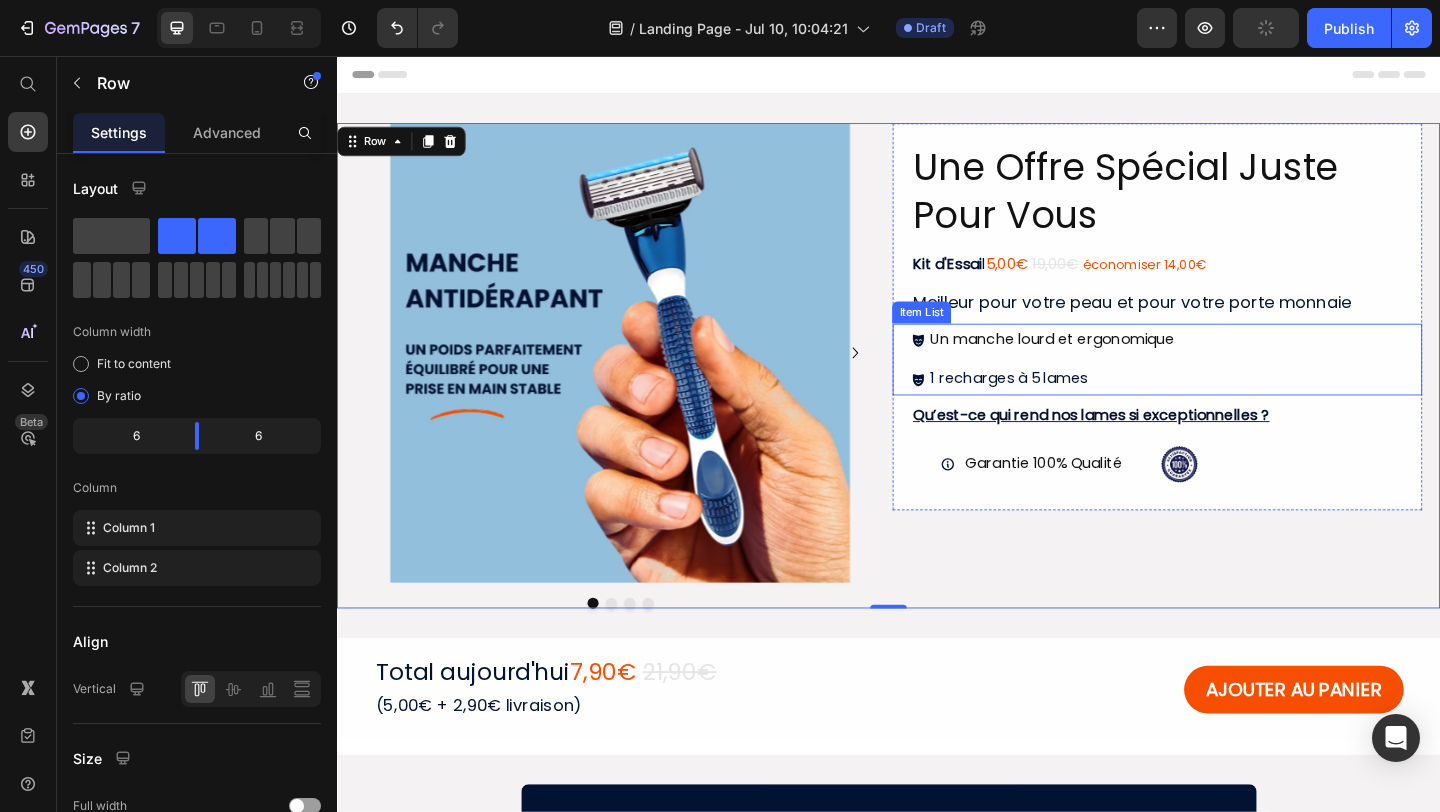 click on "Un manche lourd et ergonomique
1 recharges à 5 lames" at bounding box center [1239, 386] 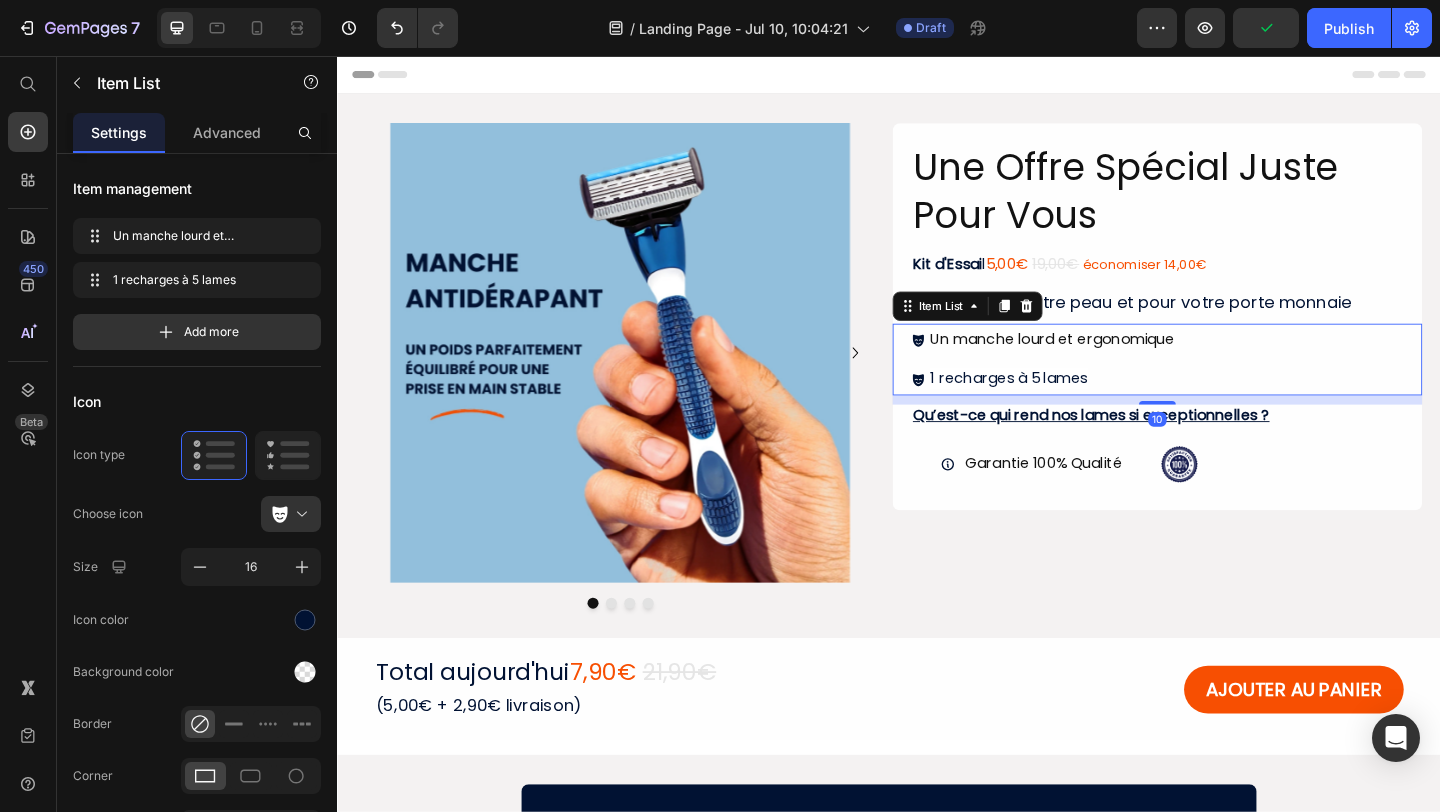 click on "Un manche lourd et ergonomique
1 recharges à 5 lames" at bounding box center (1239, 386) 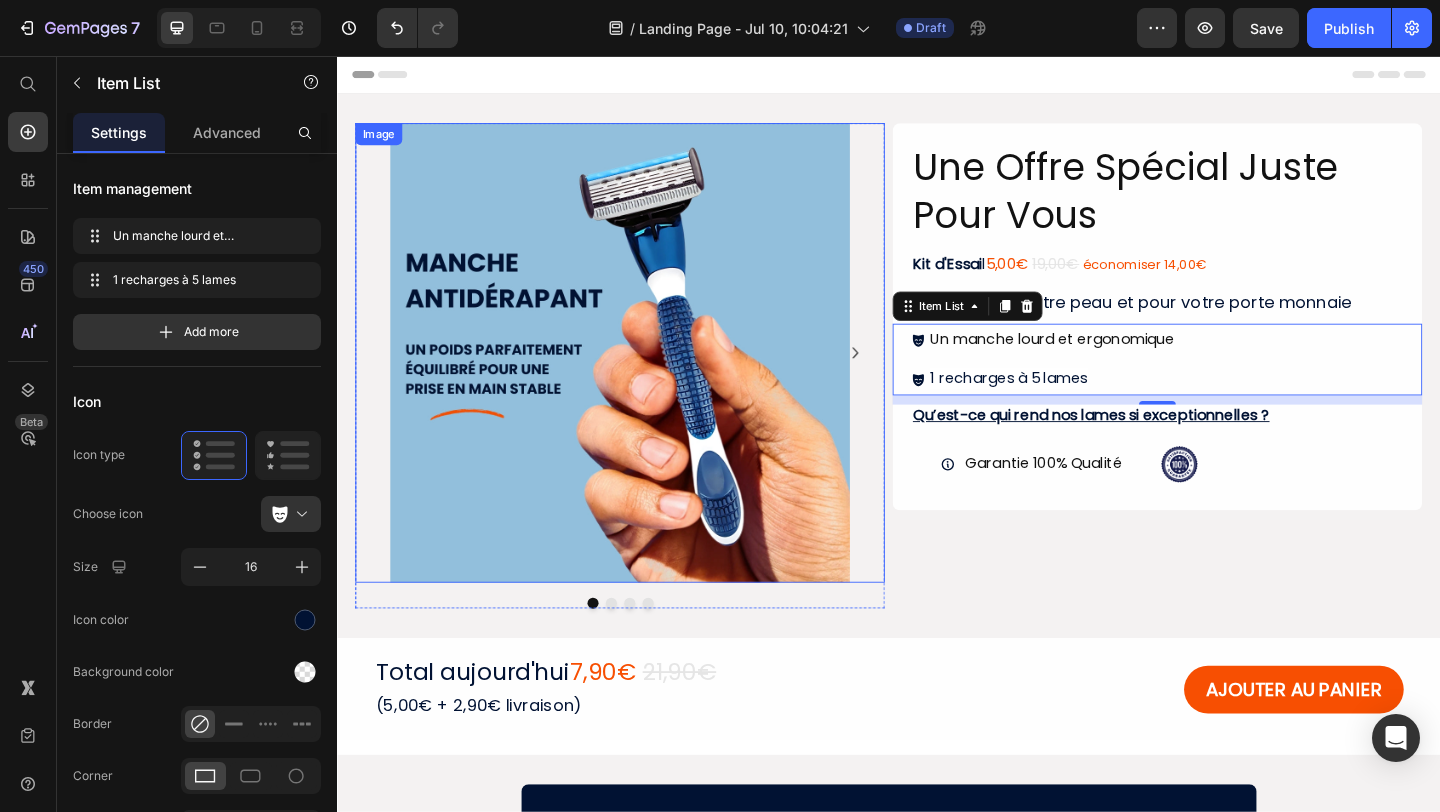 click at bounding box center (645, 379) 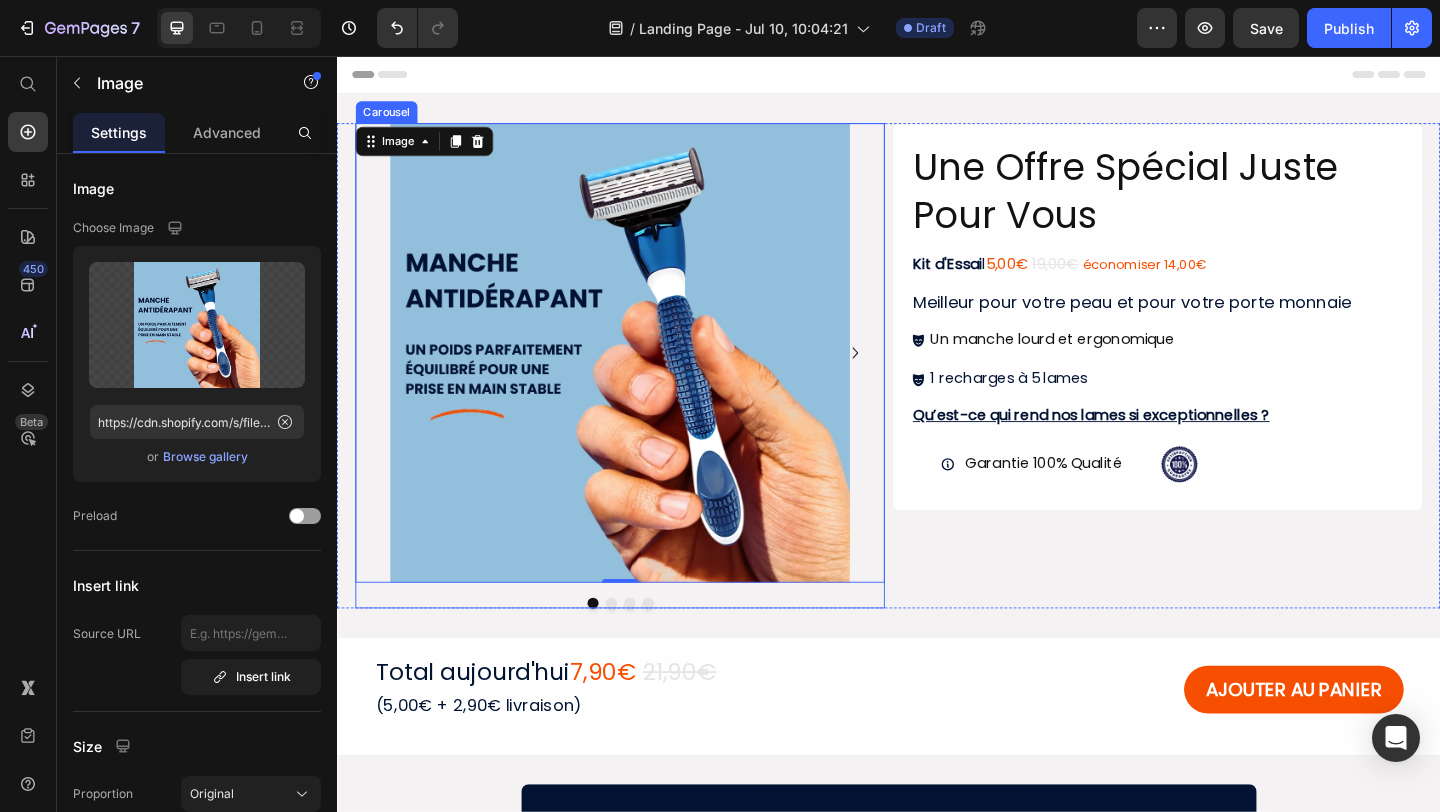 click 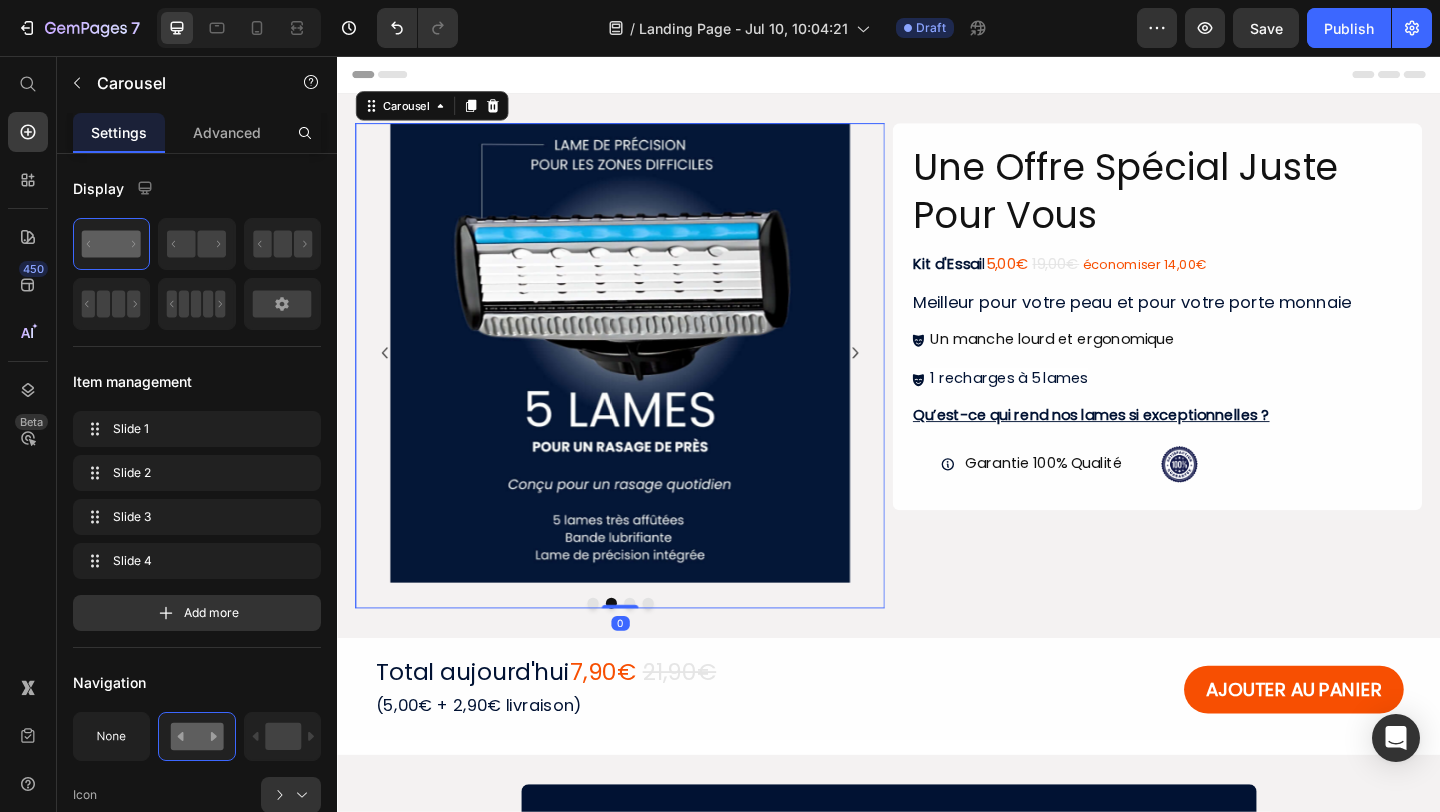click 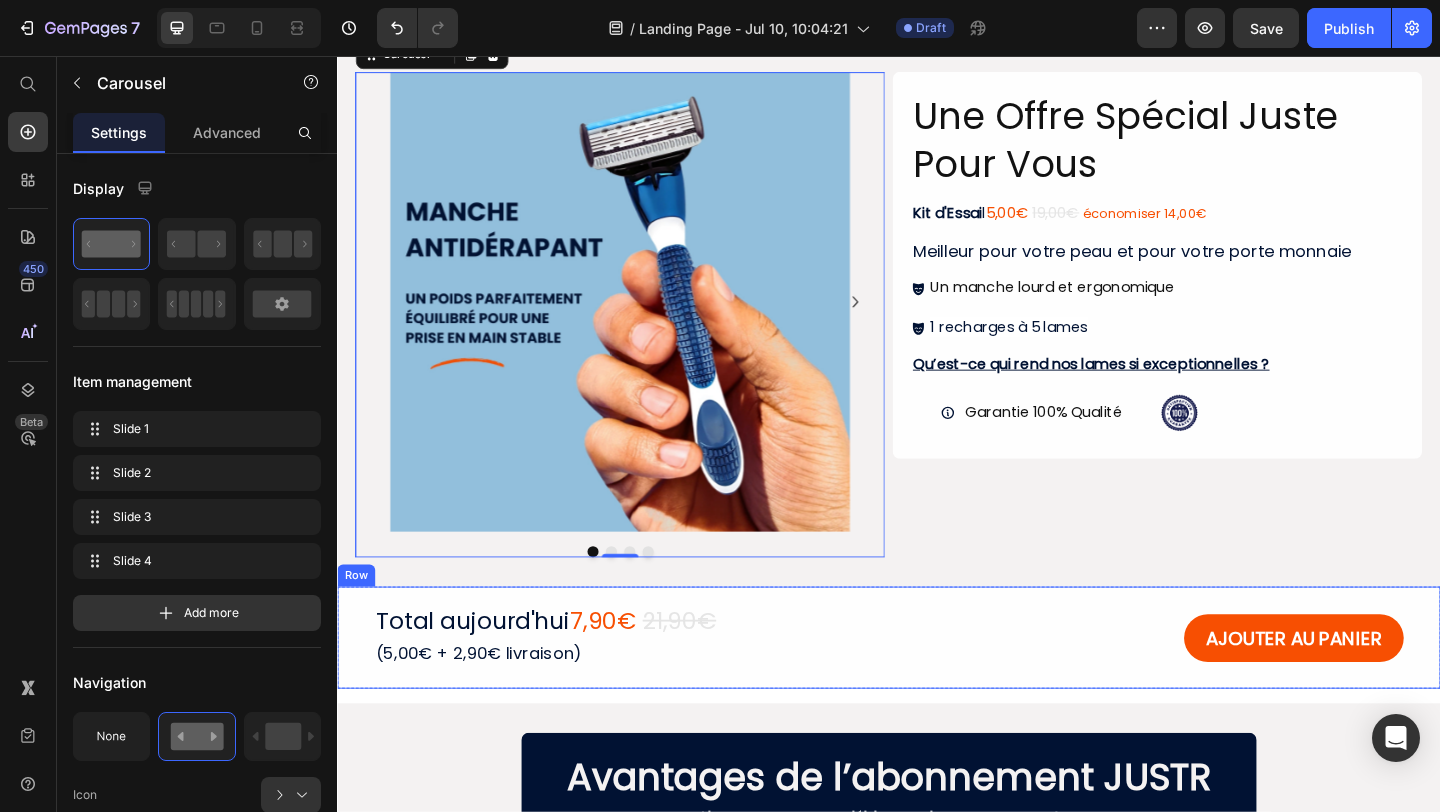 scroll, scrollTop: 84, scrollLeft: 0, axis: vertical 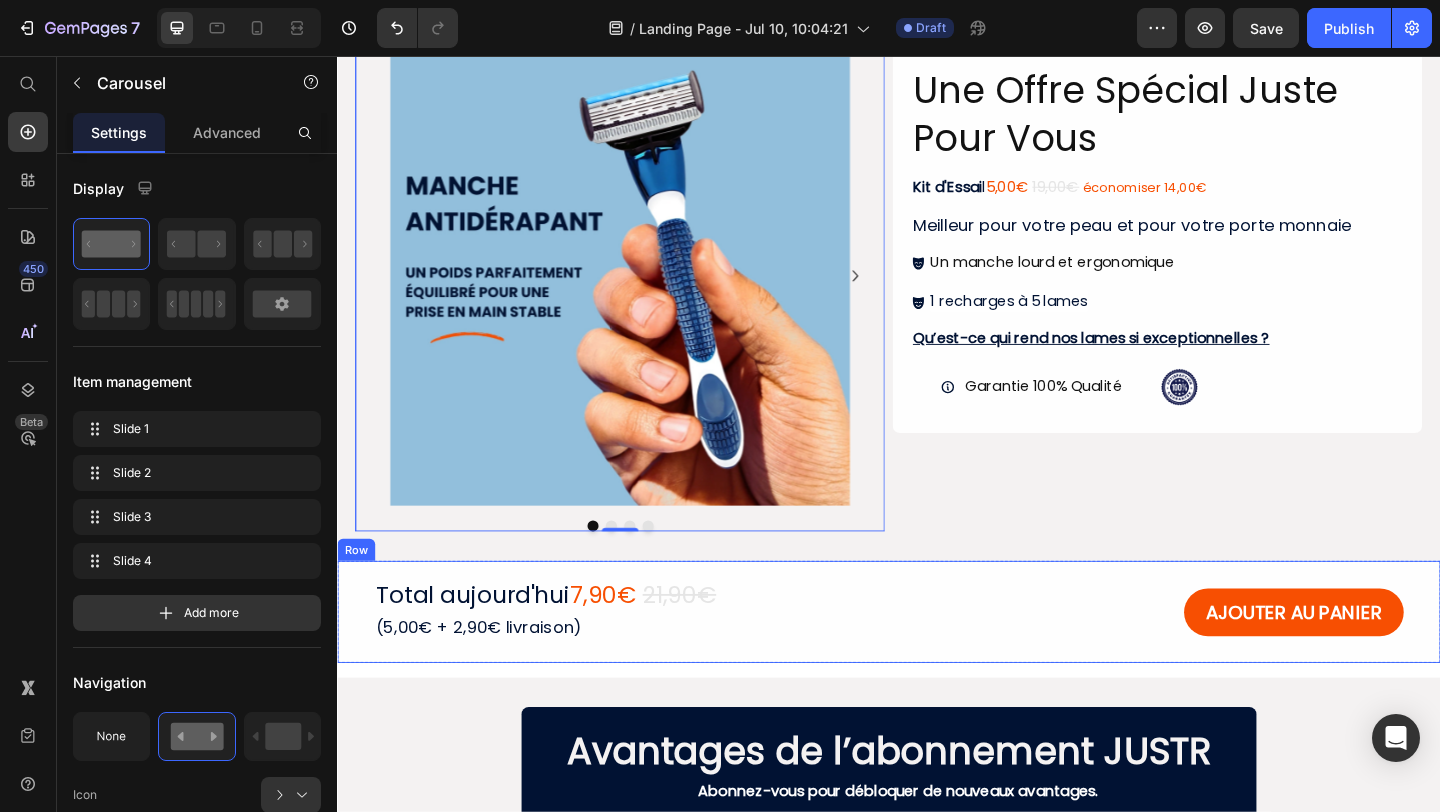 click on "Total aujourd'hui  7,90€   21,90€ (5,00€ + 2,90€ livraison) Heading AJOUTER AU PANIER Button Row" at bounding box center (937, 660) 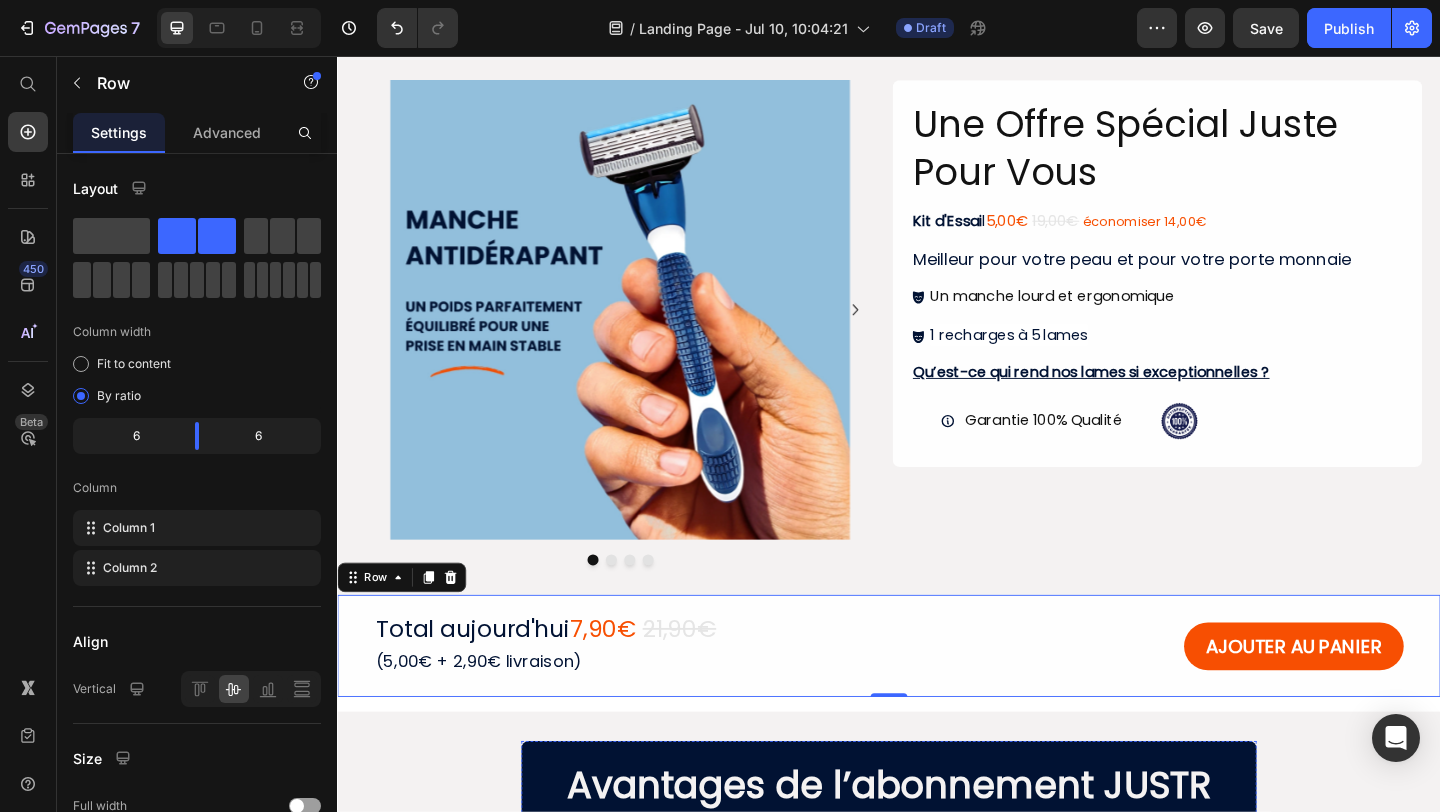 scroll, scrollTop: 24, scrollLeft: 0, axis: vertical 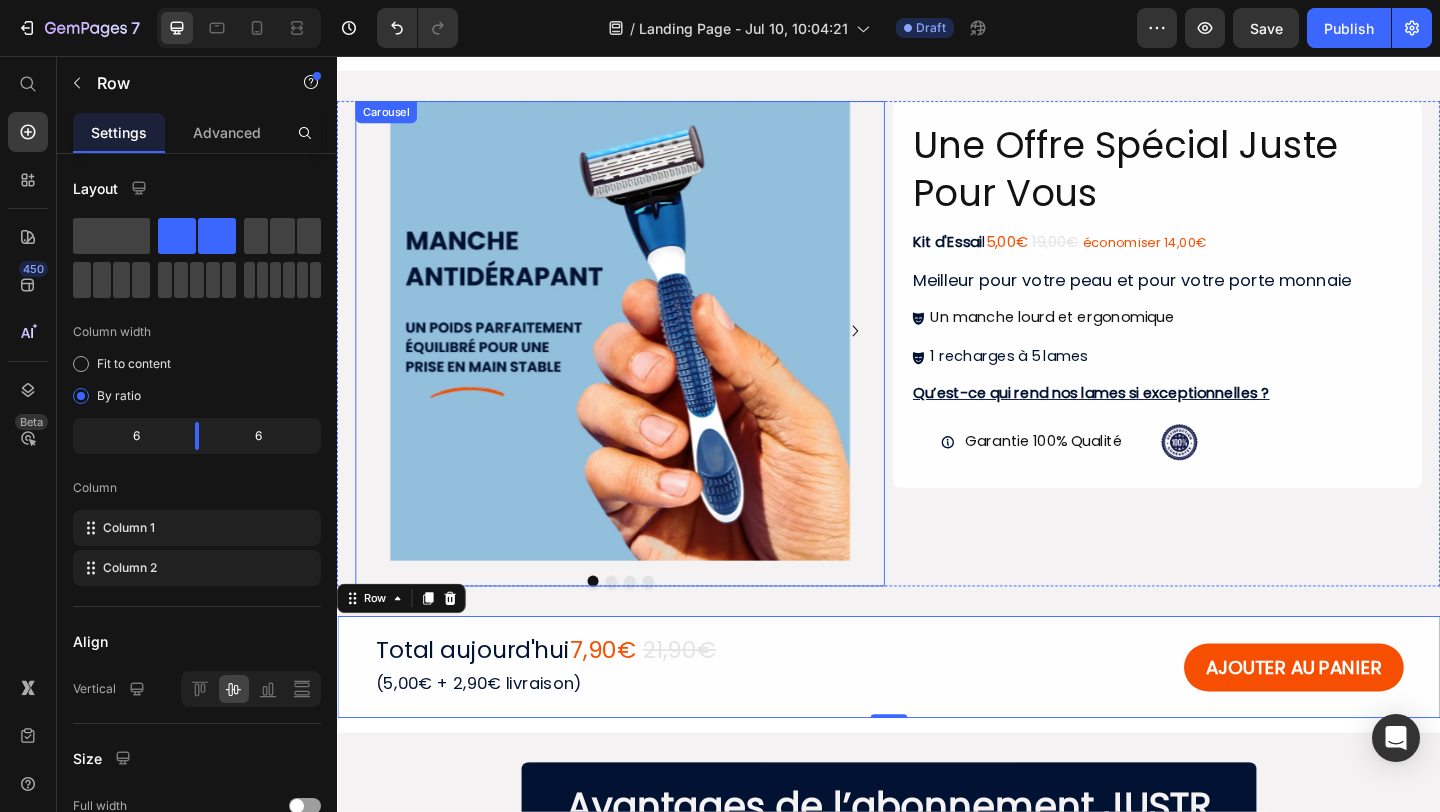 click 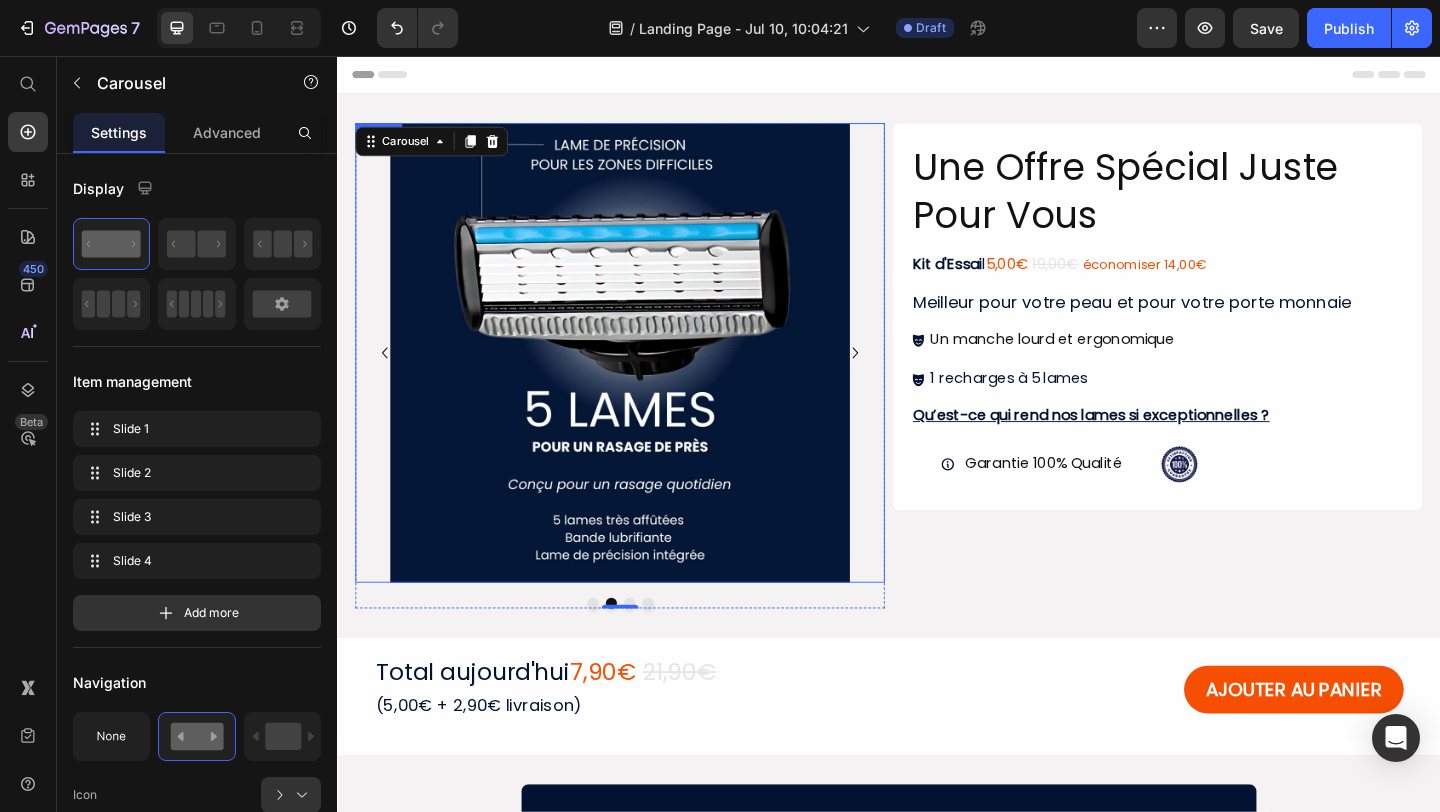 scroll, scrollTop: 26, scrollLeft: 0, axis: vertical 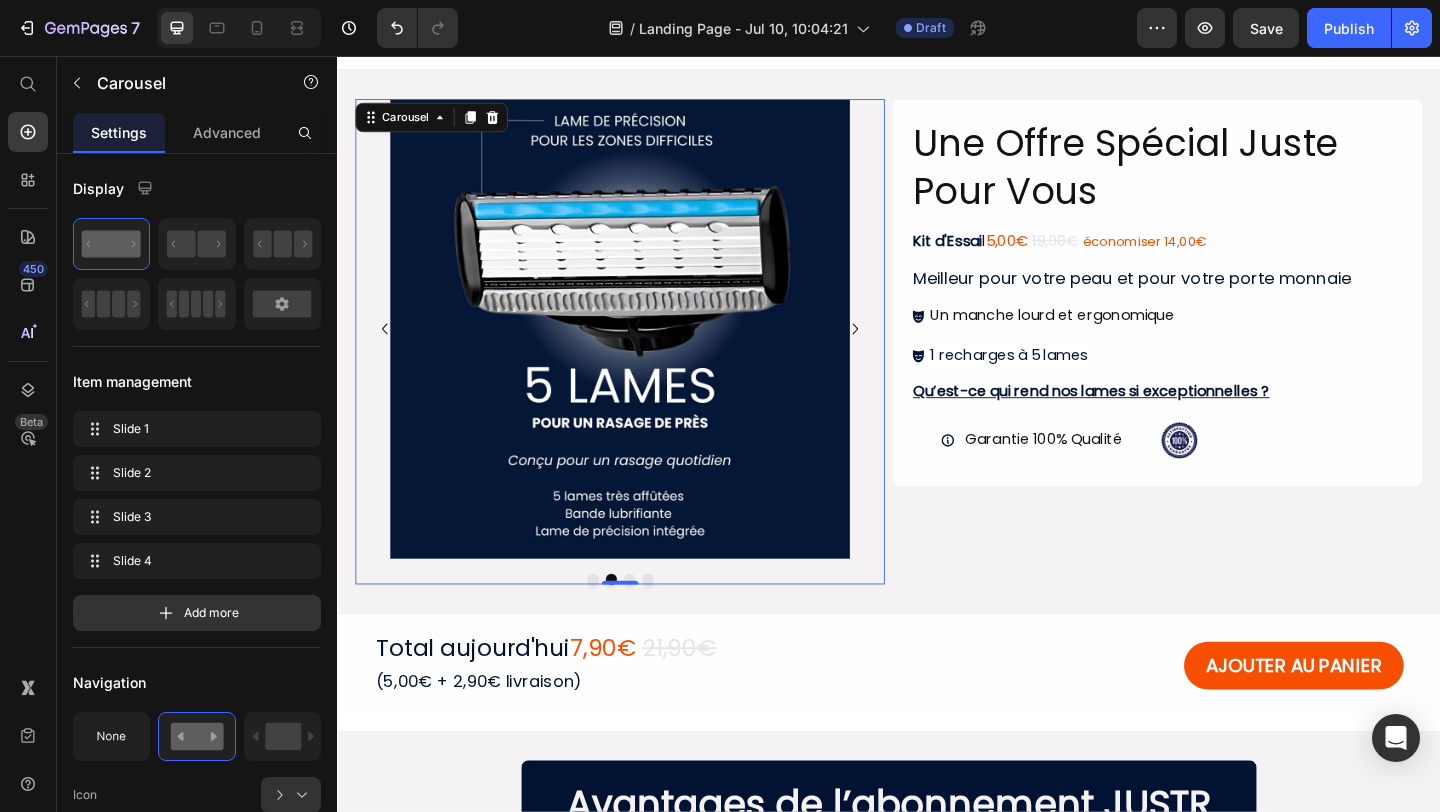 click 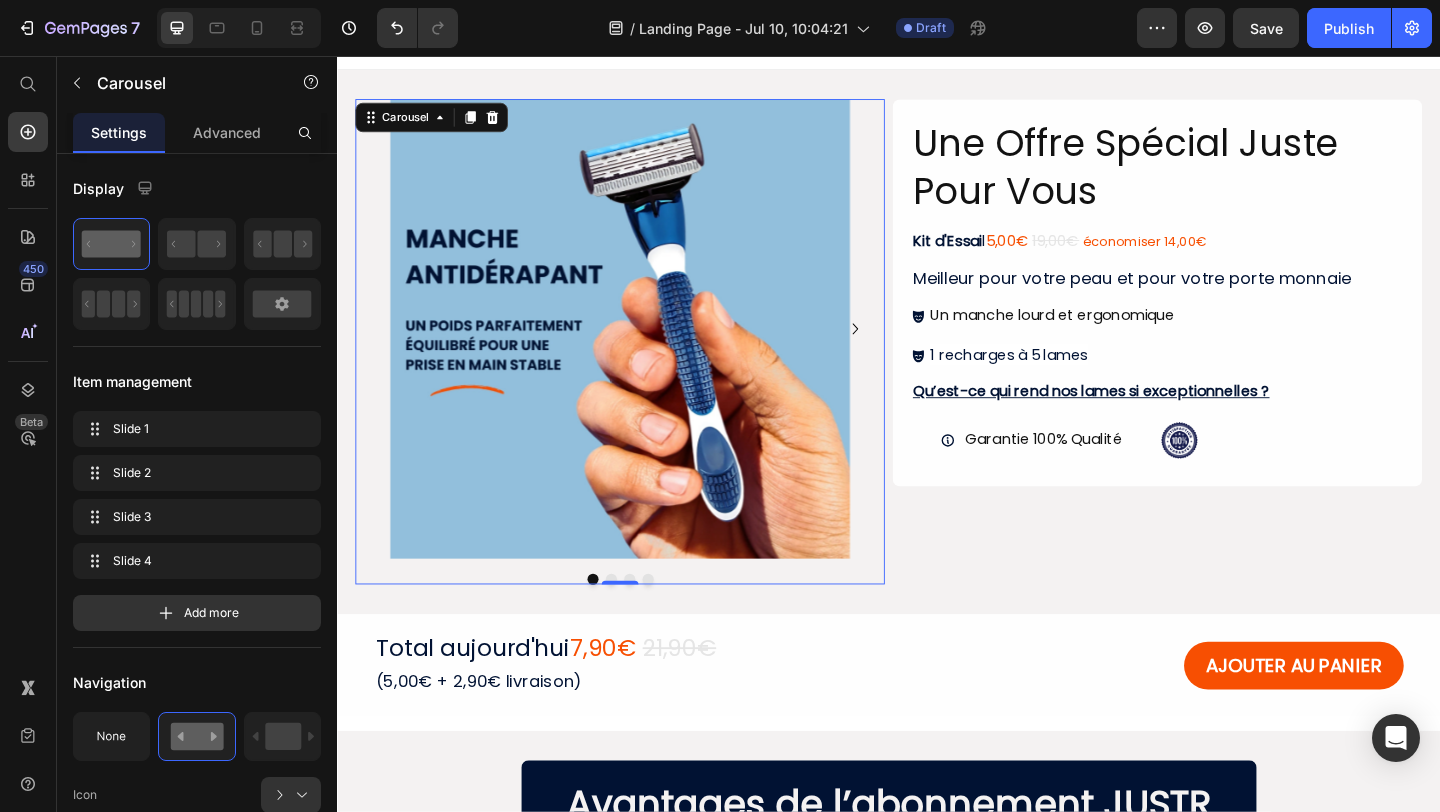 click 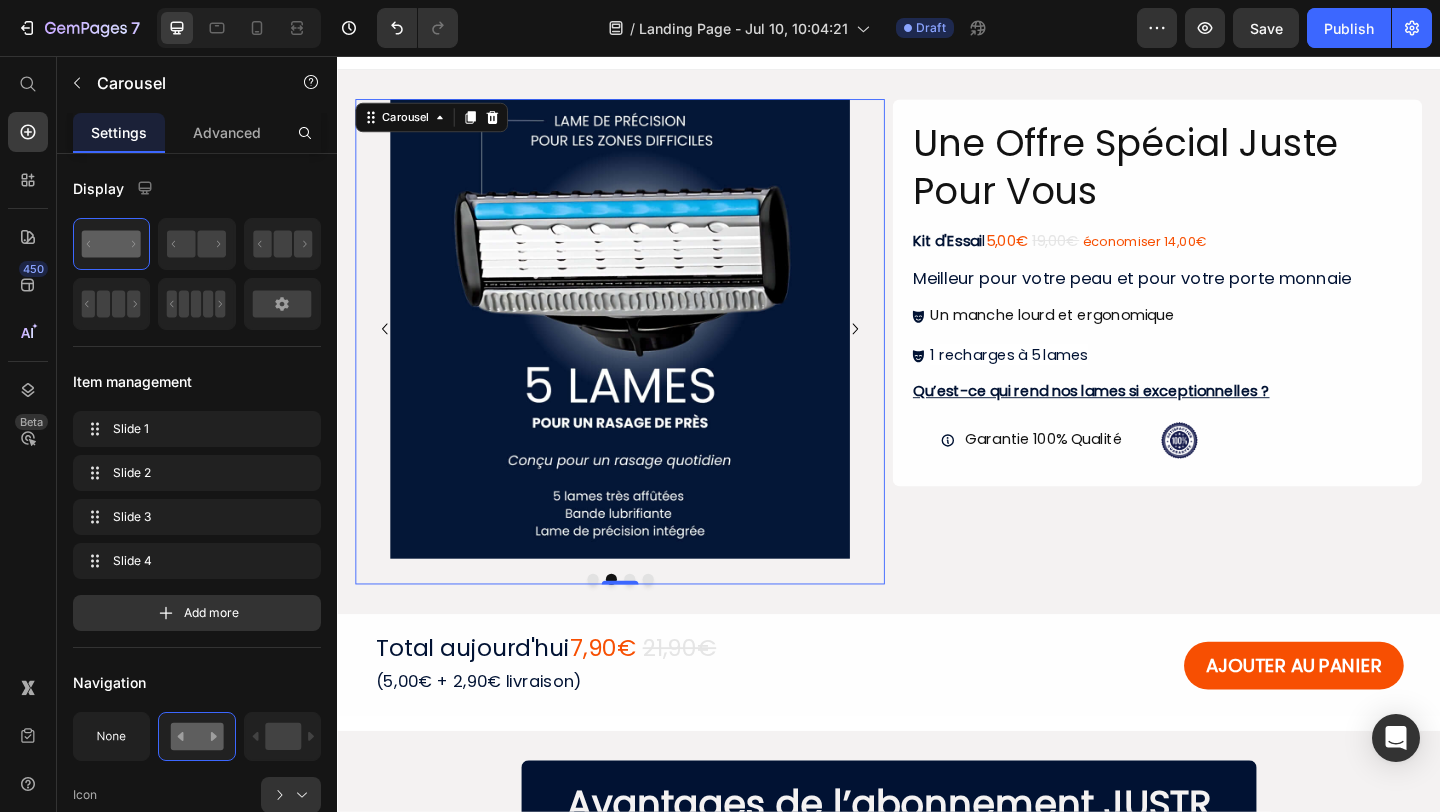 click 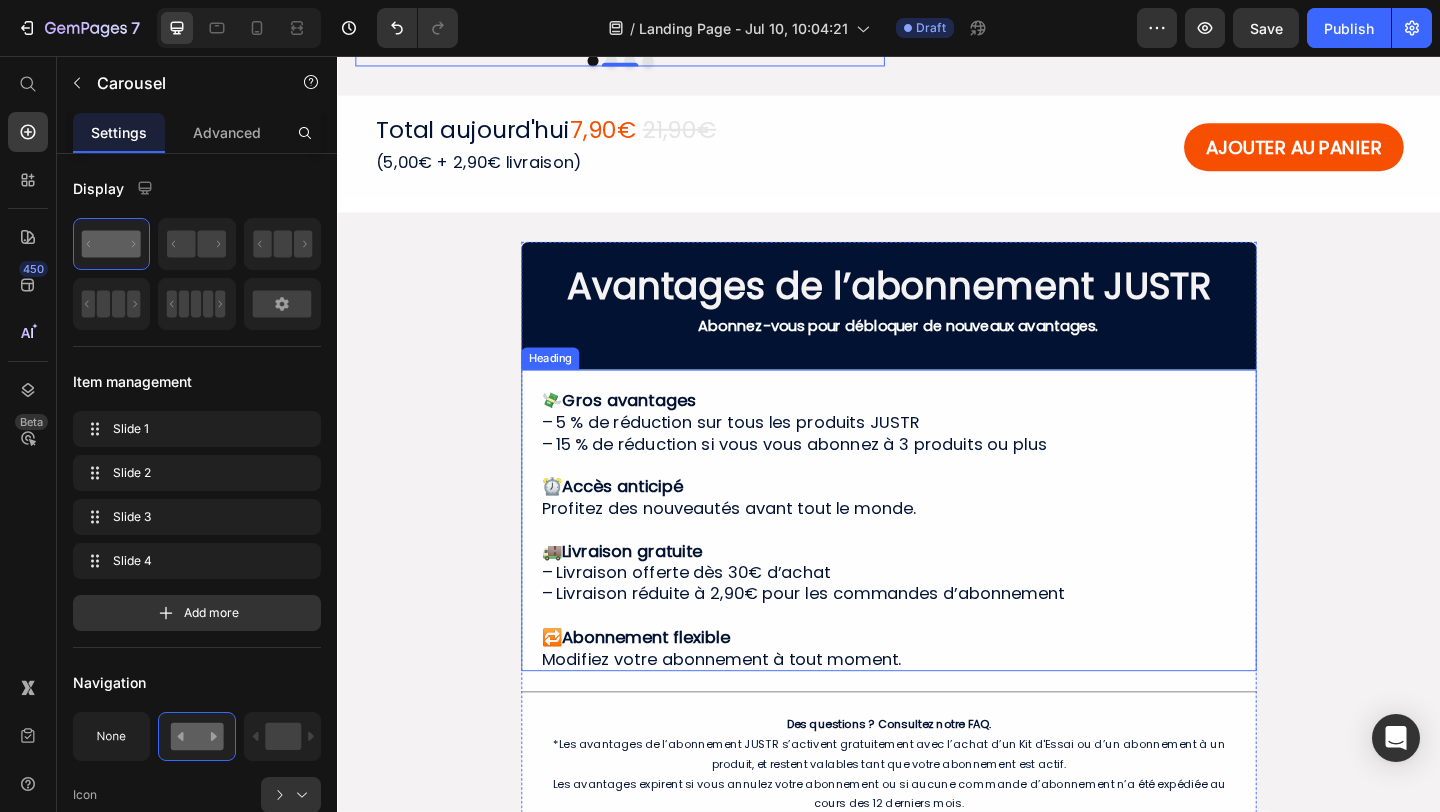 scroll, scrollTop: 612, scrollLeft: 0, axis: vertical 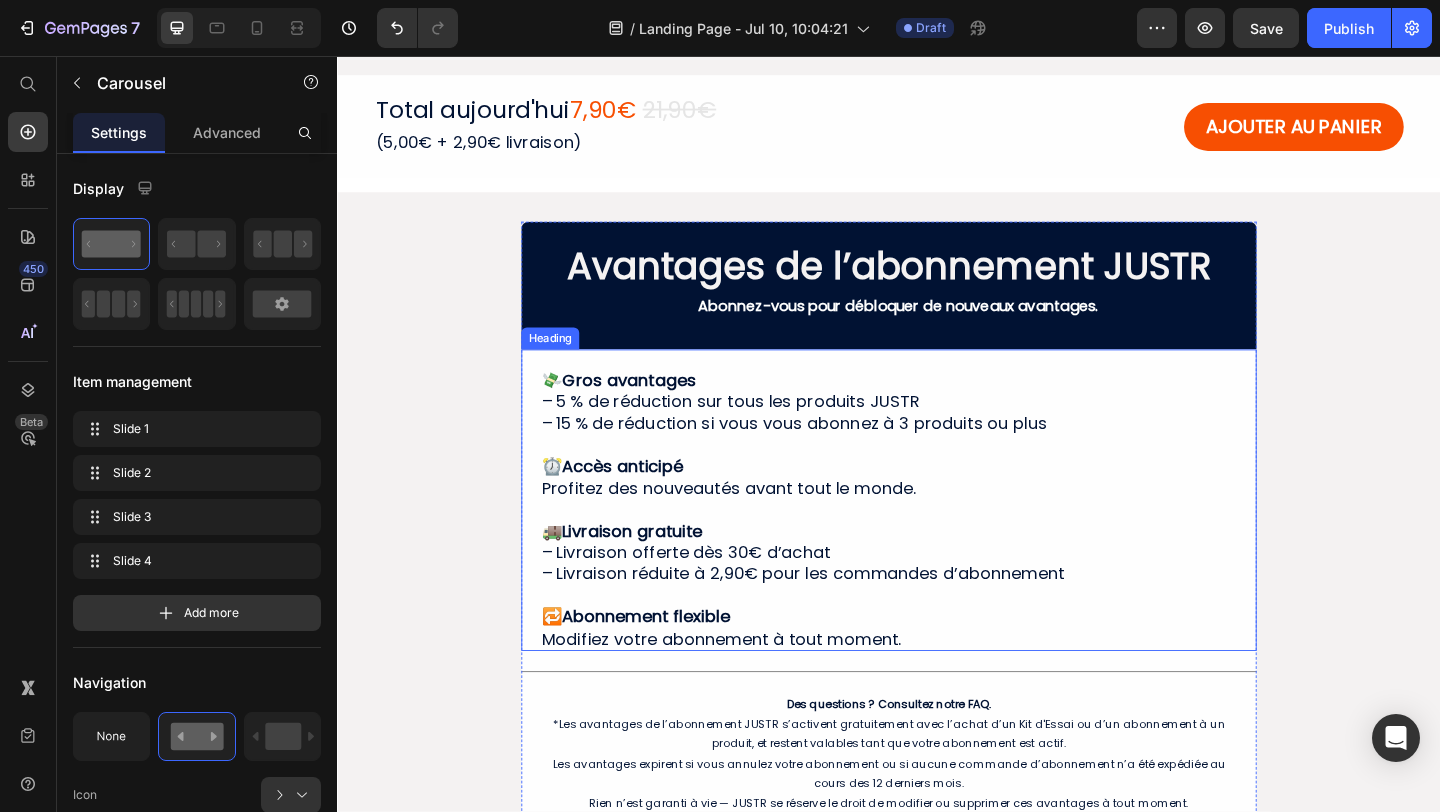 click on "💸  Gros avantages – 5 % de réduction sur tous les produits JUSTR – 15 % de réduction si vous vous abonnez à 3 produits ou plus ⏰  Accès anticipé Profitez des nouveautés avant tout le monde. 🚚  Livraison gratuite – Livraison offerte dès 30€ d’achat – Livraison réduite à 2,90€ pour les commandes d’abonnement 🔁  Abonnement flexible Modifiez votre abonnement à tout moment." at bounding box center [937, 549] 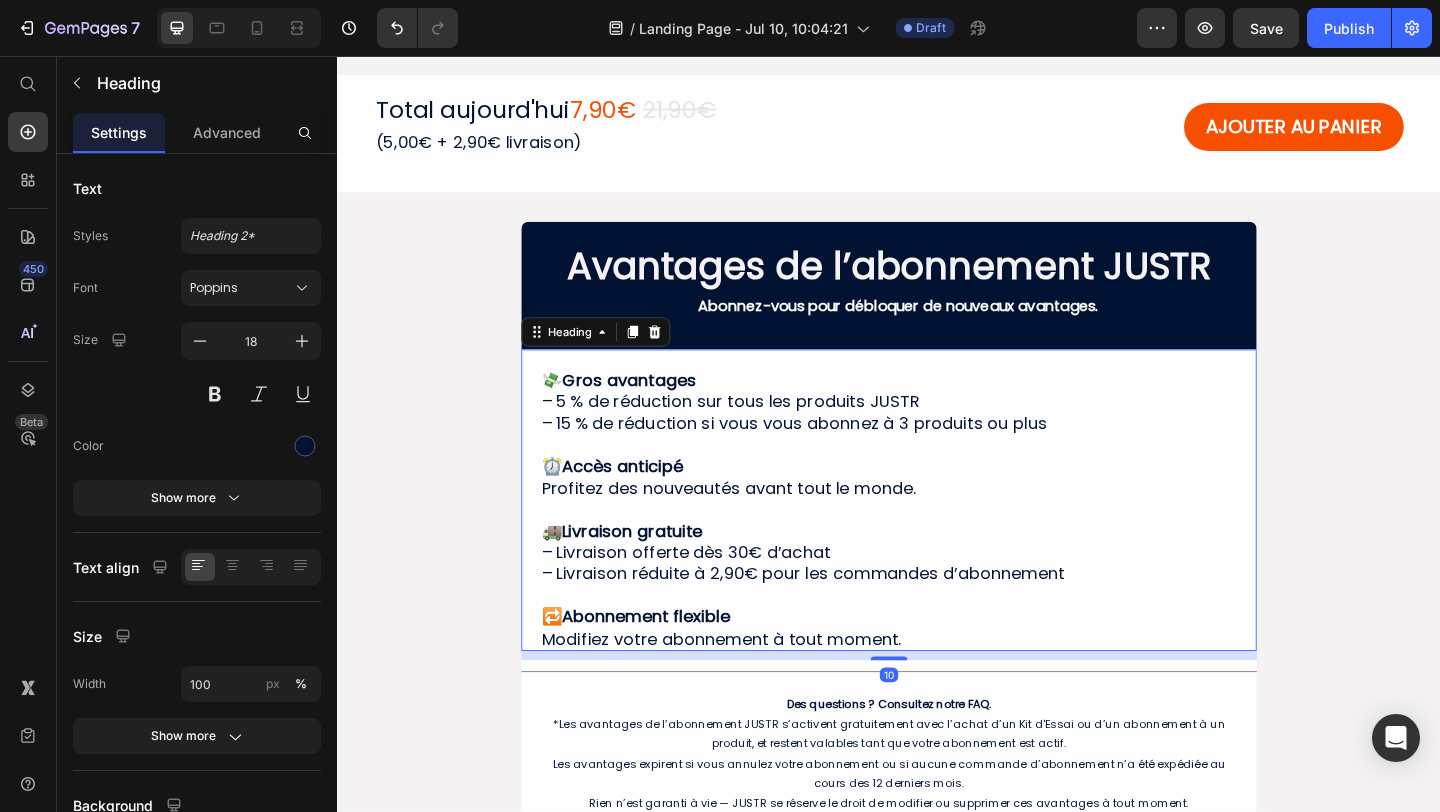 click on "💸  Gros avantages – 5 % de réduction sur tous les produits JUSTR – 15 % de réduction si vous vous abonnez à 3 produits ou plus ⏰  Accès anticipé Profitez des nouveautés avant tout le monde. 🚚  Livraison gratuite – Livraison offerte dès 30€ d’achat – Livraison réduite à 2,90€ pour les commandes d’abonnement 🔁  Abonnement flexible Modifiez votre abonnement à tout moment." at bounding box center (937, 549) 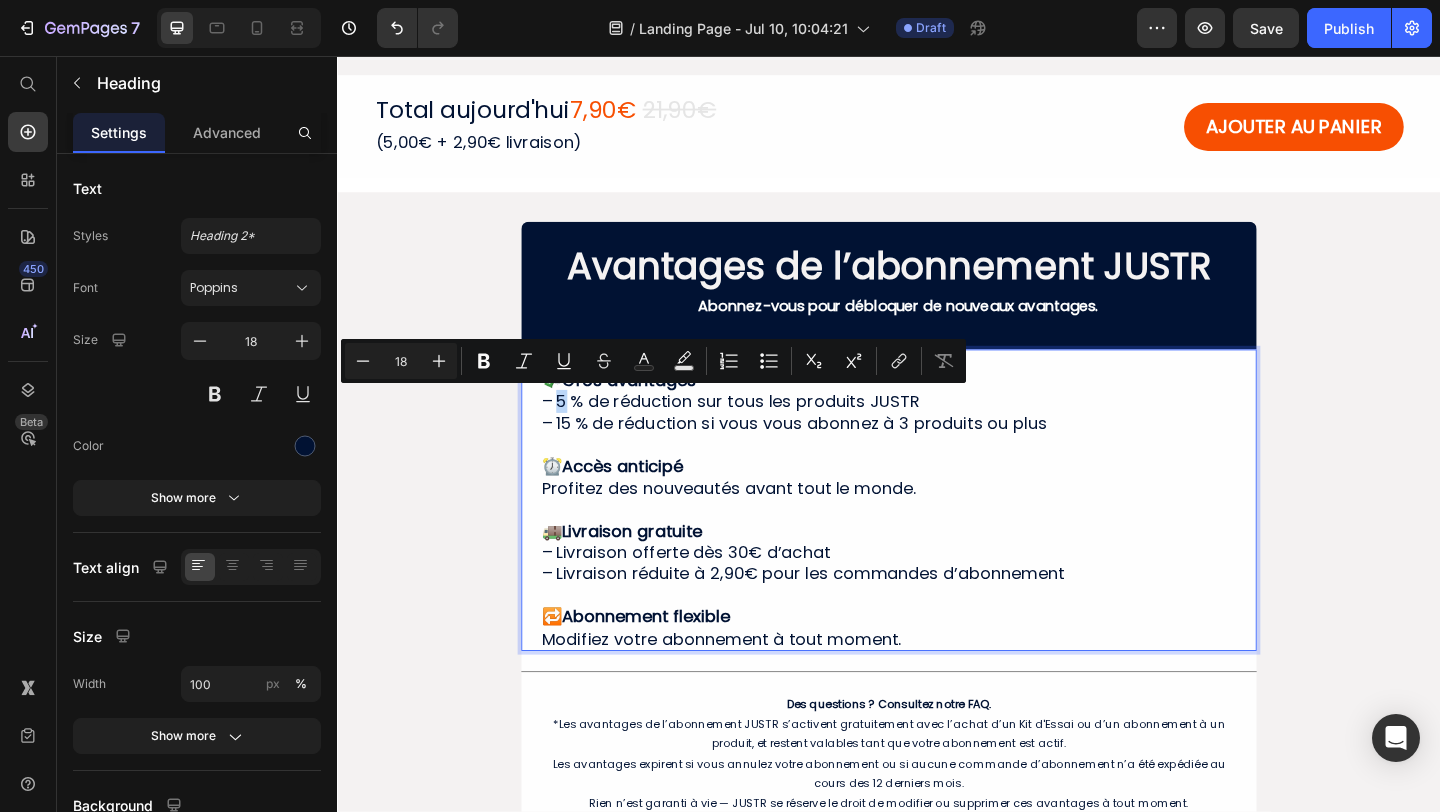 drag, startPoint x: 575, startPoint y: 430, endPoint x: 586, endPoint y: 433, distance: 11.401754 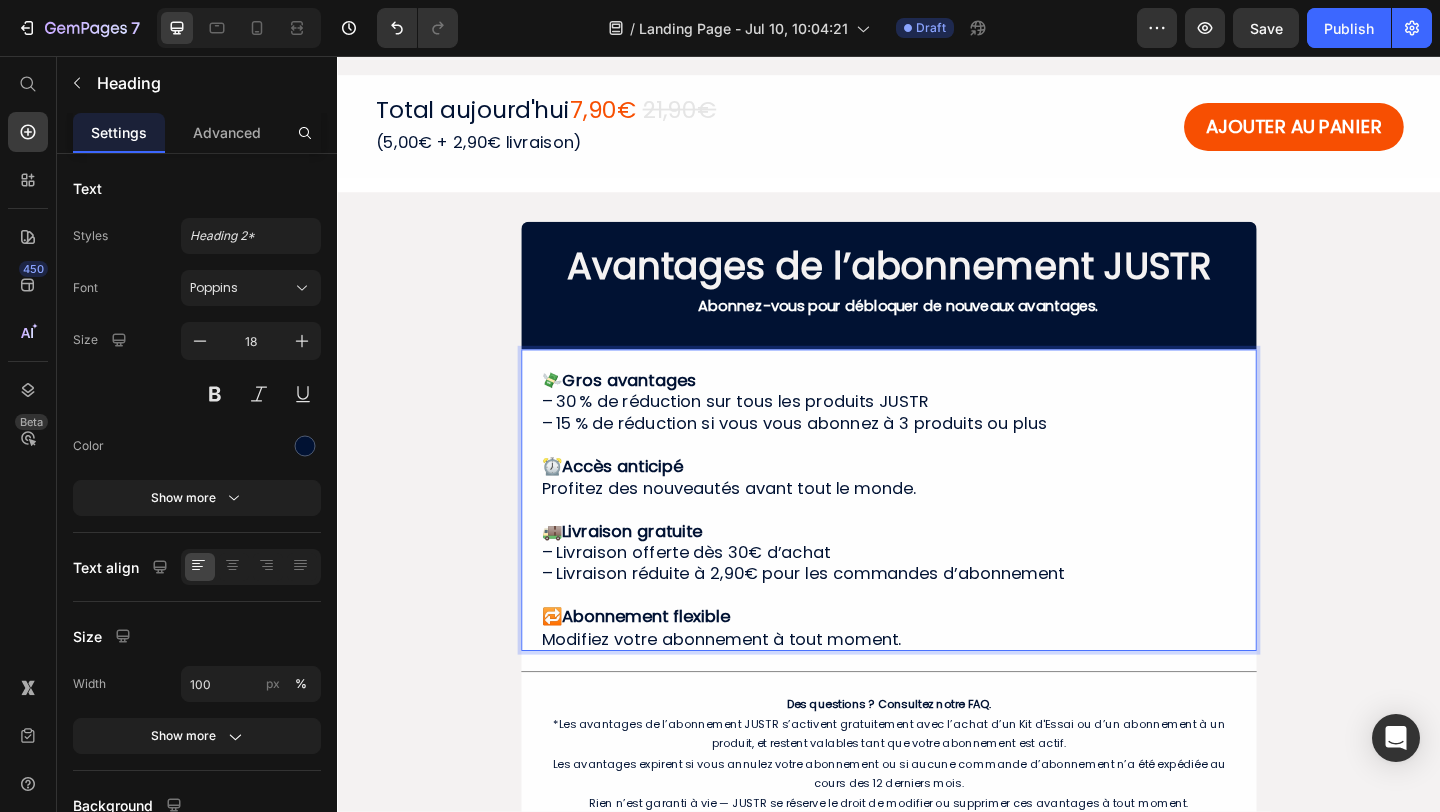 click on "💸  Gros avantages – 30 % de réduction sur tous les produits JUSTR – 15 % de réduction si vous vous abonnez à 3 produits ou plus ⏰  Accès anticipé Profitez des nouveautés avant tout le monde. 🚚  Livraison gratuite – Livraison offerte dès 30€ d’achat – Livraison réduite à 2,90€ pour les commandes d’abonnement 🔁  Abonnement flexible Modifiez votre abonnement à tout moment." at bounding box center (937, 549) 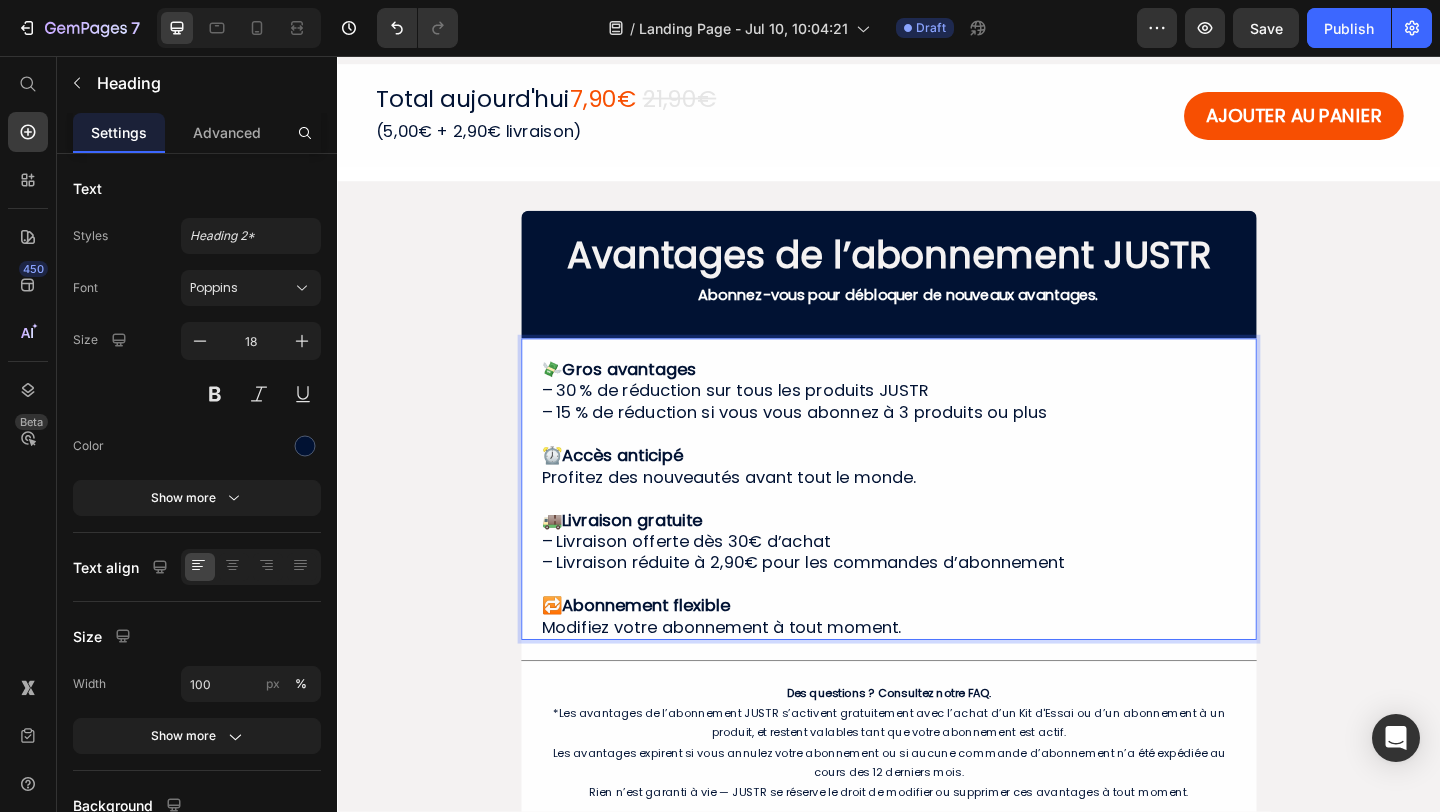 scroll, scrollTop: 631, scrollLeft: 0, axis: vertical 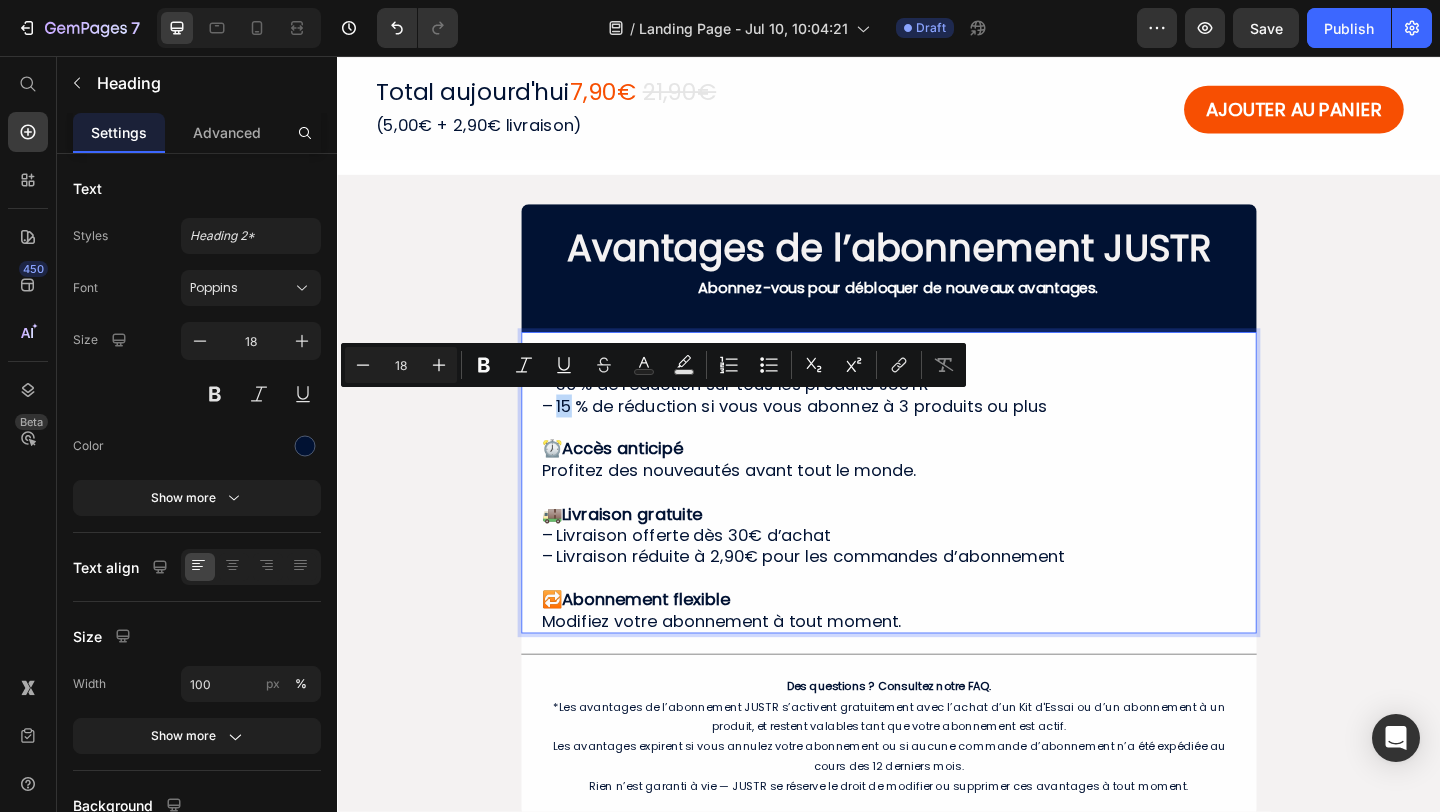 drag, startPoint x: 576, startPoint y: 439, endPoint x: 592, endPoint y: 439, distance: 16 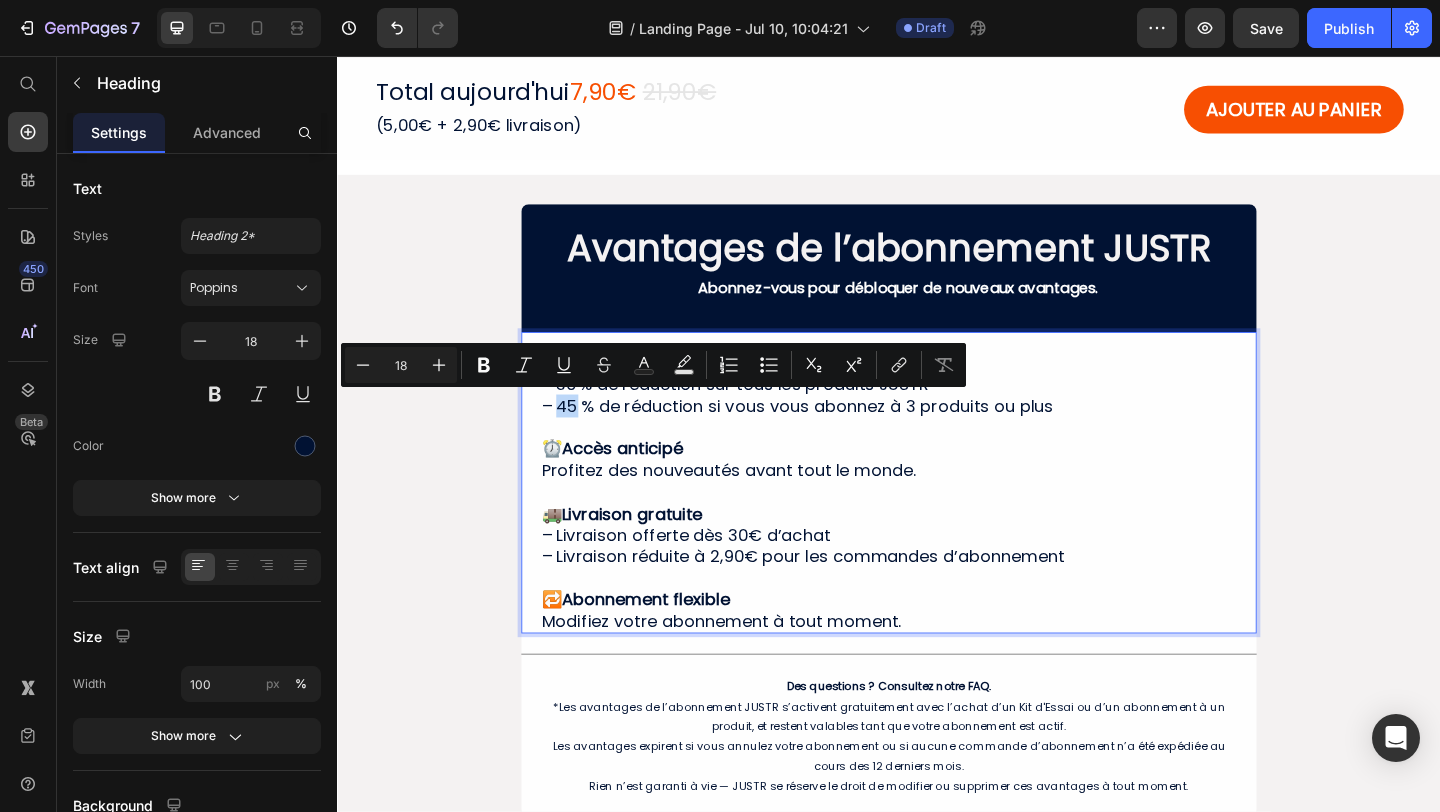 drag, startPoint x: 597, startPoint y: 435, endPoint x: 580, endPoint y: 435, distance: 17 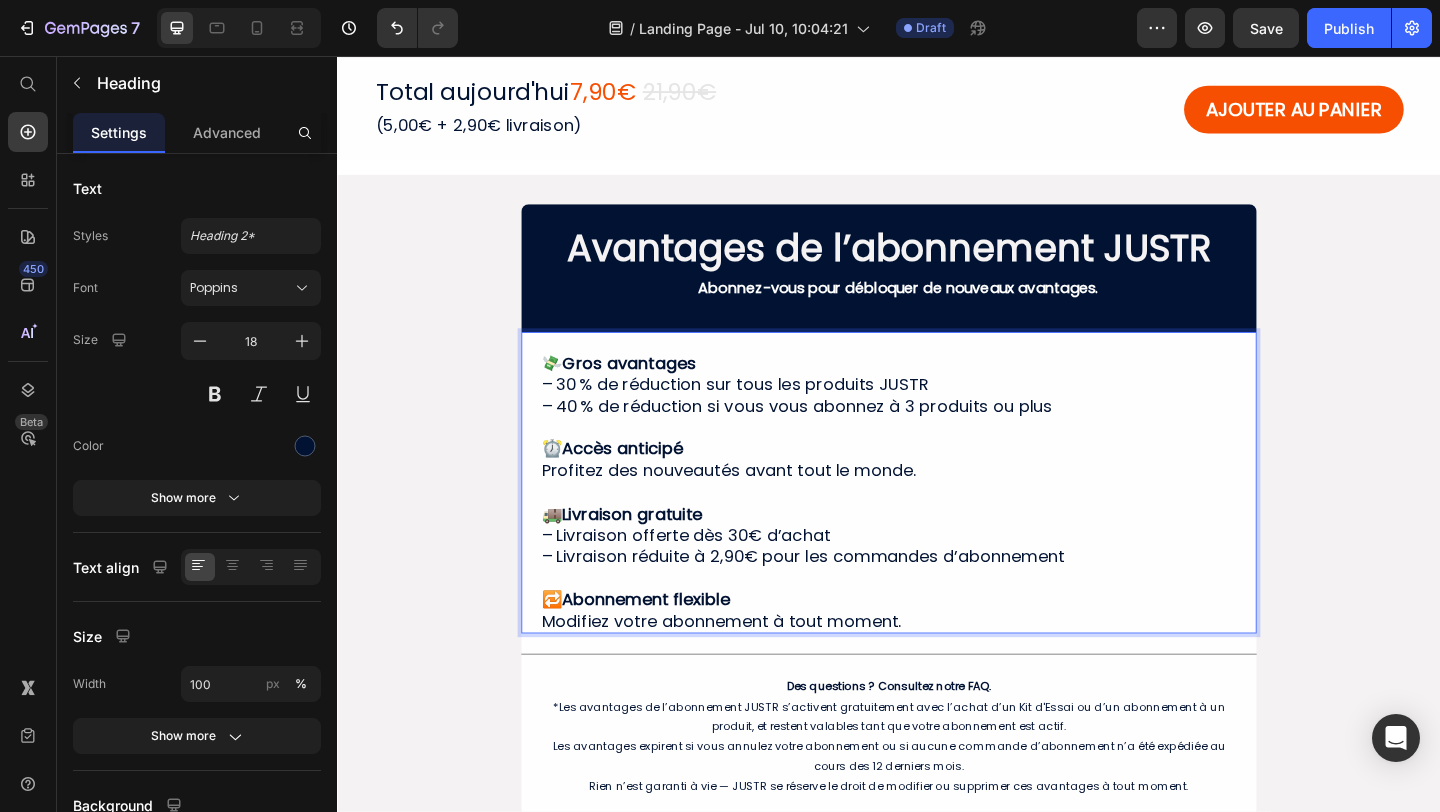 click on "💸  Gros avantages – 30 % de réduction sur tous les produits JUSTR – 40 % de réduction si vous vous abonnez à 3 produits ou plus ⏰  Accès anticipé Profitez des nouveautés avant tout le monde. 🚚  Livraison gratuite – Livraison offerte dès 30€ d’achat – Livraison réduite à 2,90€ pour les commandes d’abonnement 🔁  Abonnement flexible Modifiez votre abonnement à tout moment." at bounding box center (937, 530) 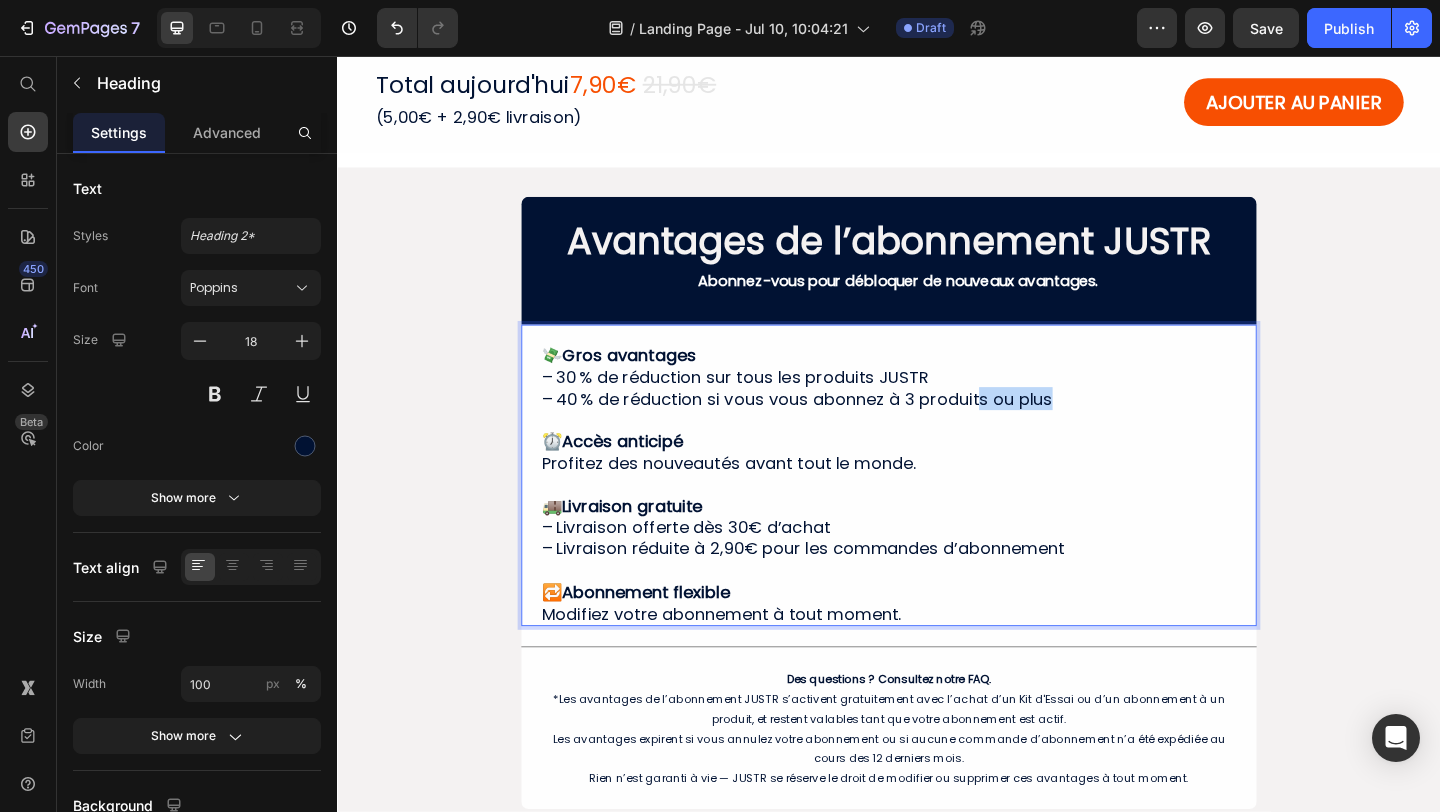 drag, startPoint x: 1113, startPoint y: 424, endPoint x: 1035, endPoint y: 433, distance: 78.51752 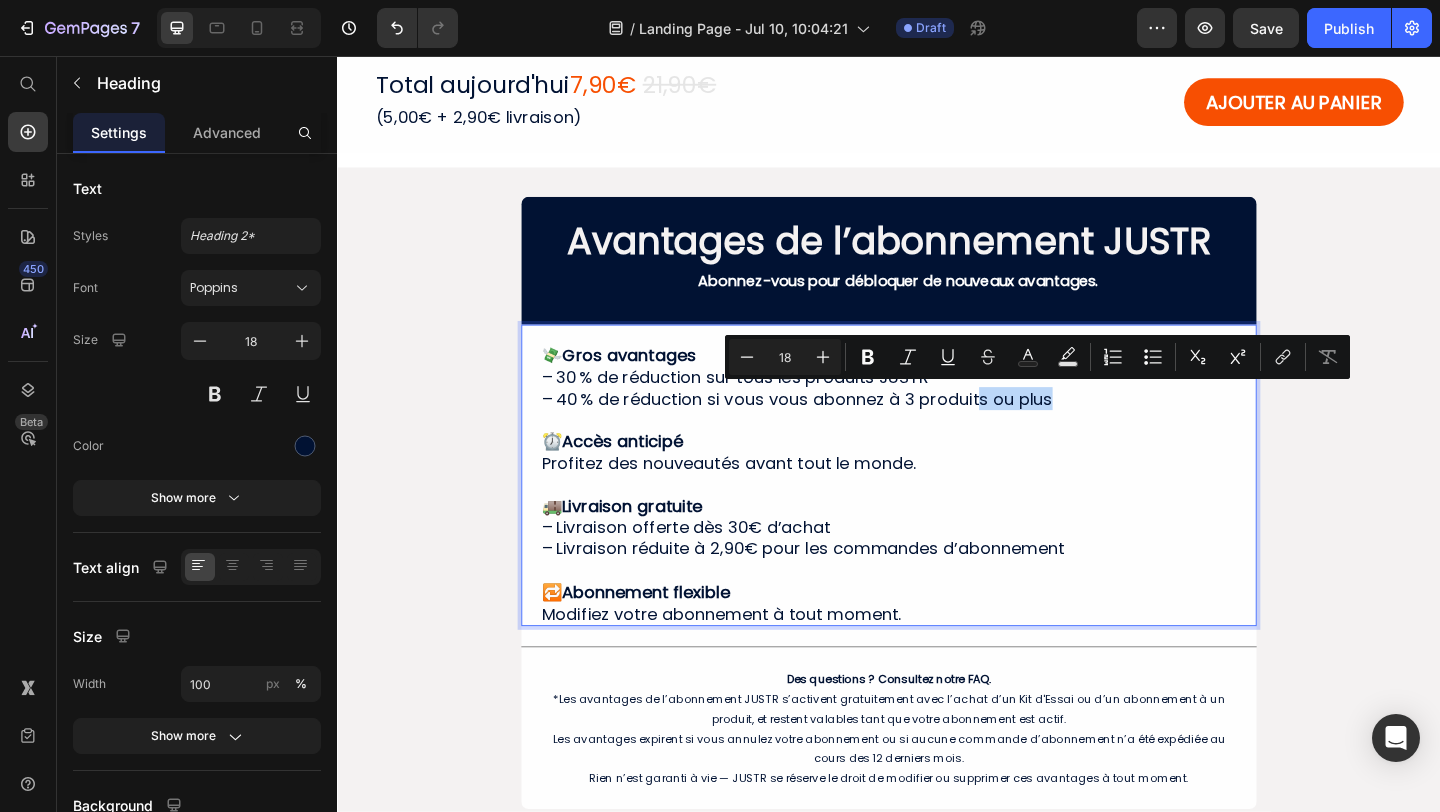 click on "💸  Gros avantages – 30 % de réduction sur tous les produits JUSTR – 40 % de réduction si vous vous abonnez à 3 produits ou plus ⏰  Accès anticipé Profitez des nouveautés avant tout le monde. 🚚  Livraison gratuite – Livraison offerte dès 30€ d’achat – Livraison réduite à 2,90€ pour les commandes d’abonnement 🔁  Abonnement flexible Modifiez votre abonnement à tout moment." at bounding box center (937, 522) 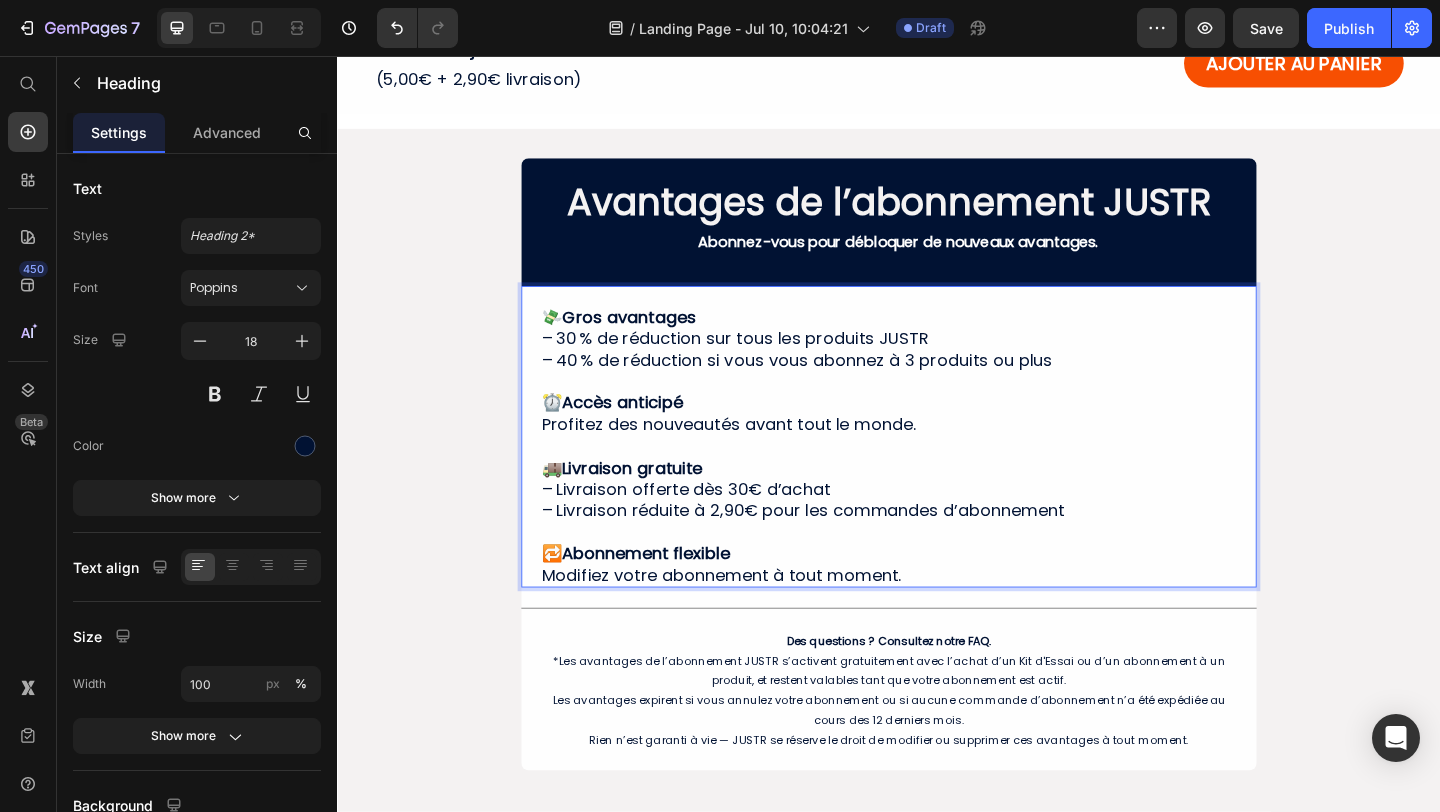 scroll, scrollTop: 671, scrollLeft: 0, axis: vertical 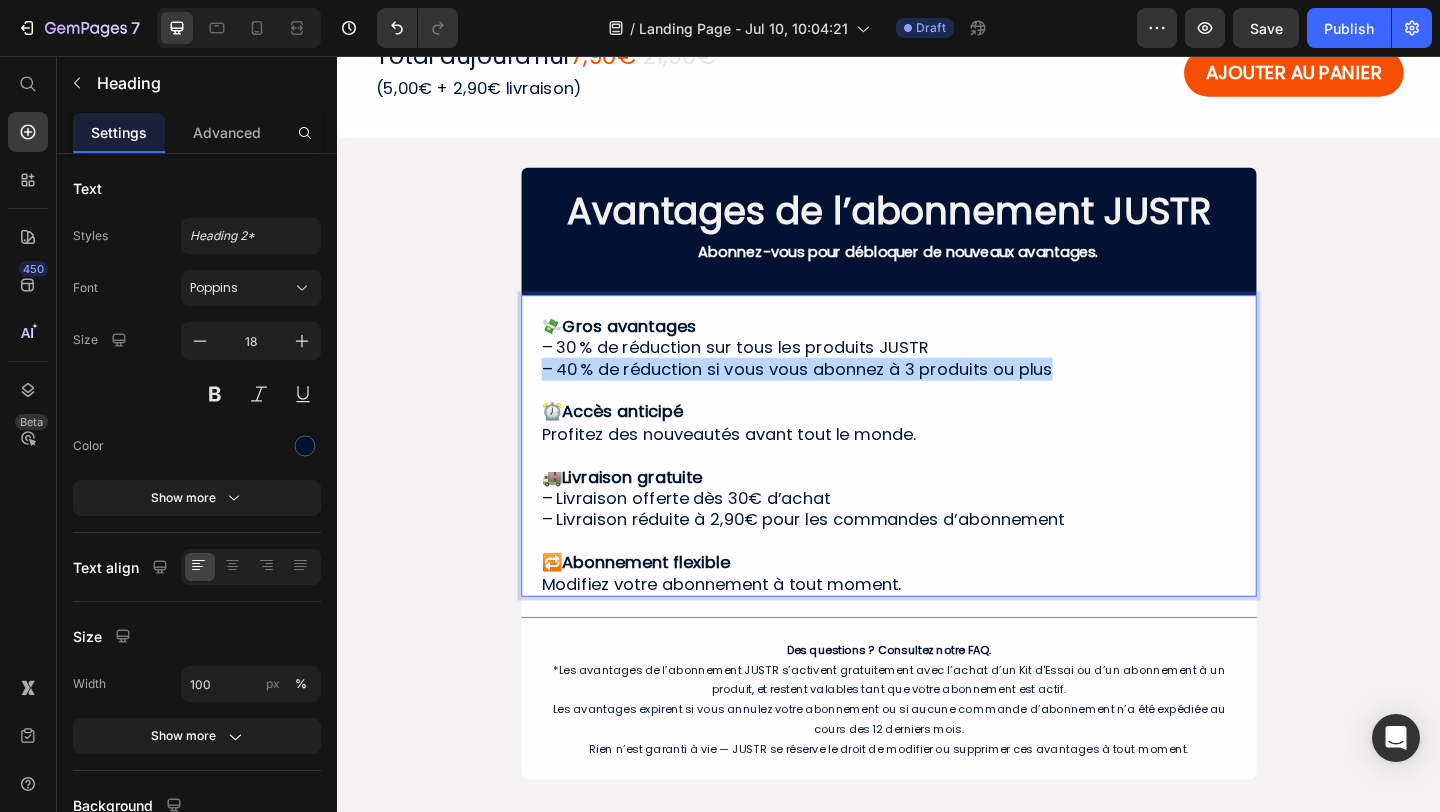 drag, startPoint x: 1132, startPoint y: 394, endPoint x: 559, endPoint y: 403, distance: 573.0707 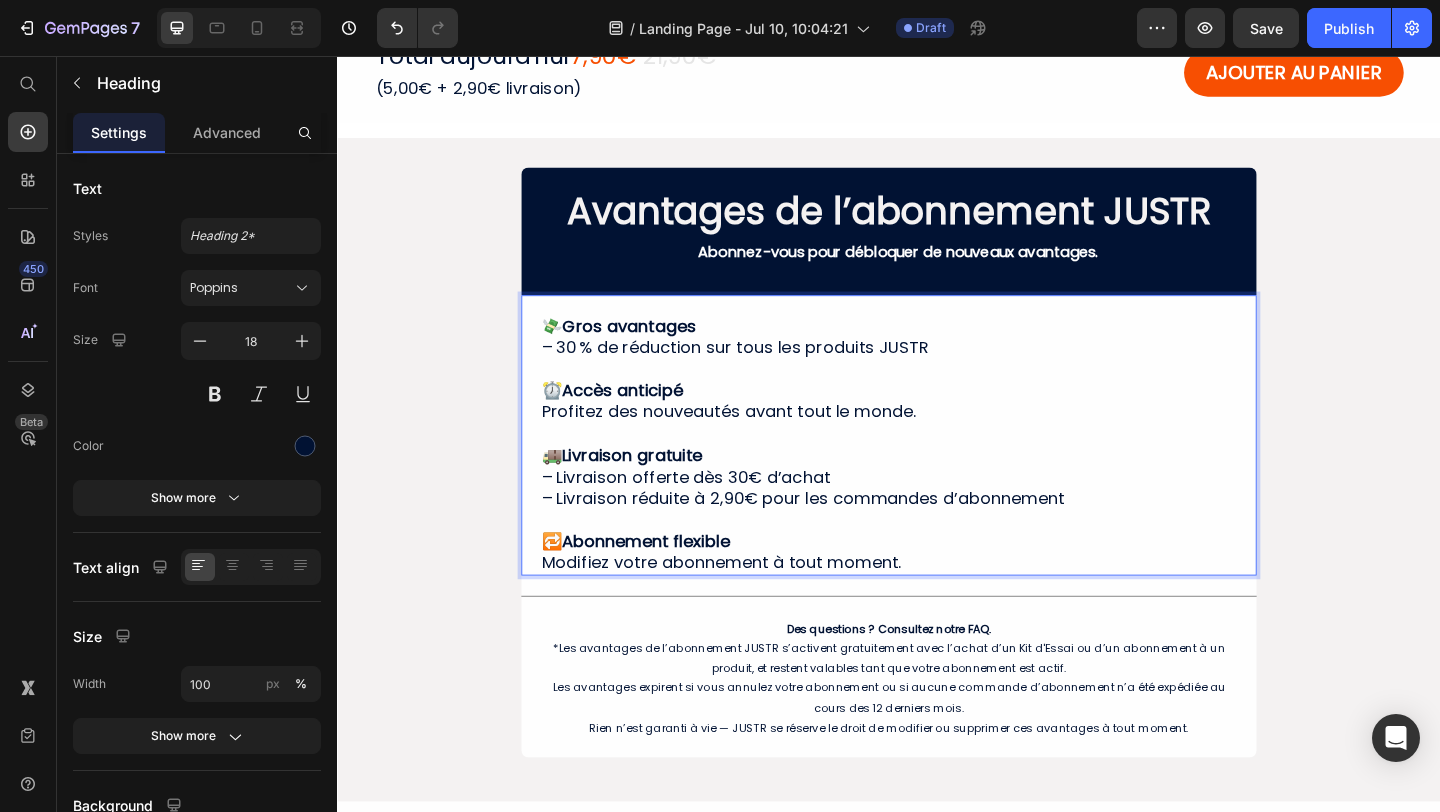 click on "💸  Gros avantages – 30 % de réduction sur tous les produits JUSTR ⏰  Accès anticipé Profitez des nouveautés avant tout le monde. 🚚  Livraison gratuite – Livraison offerte dès 30€ d’achat – Livraison réduite à 2,90€ pour les commandes d’abonnement 🔁  Abonnement flexible Modifiez votre abonnement à tout moment." at bounding box center [937, 478] 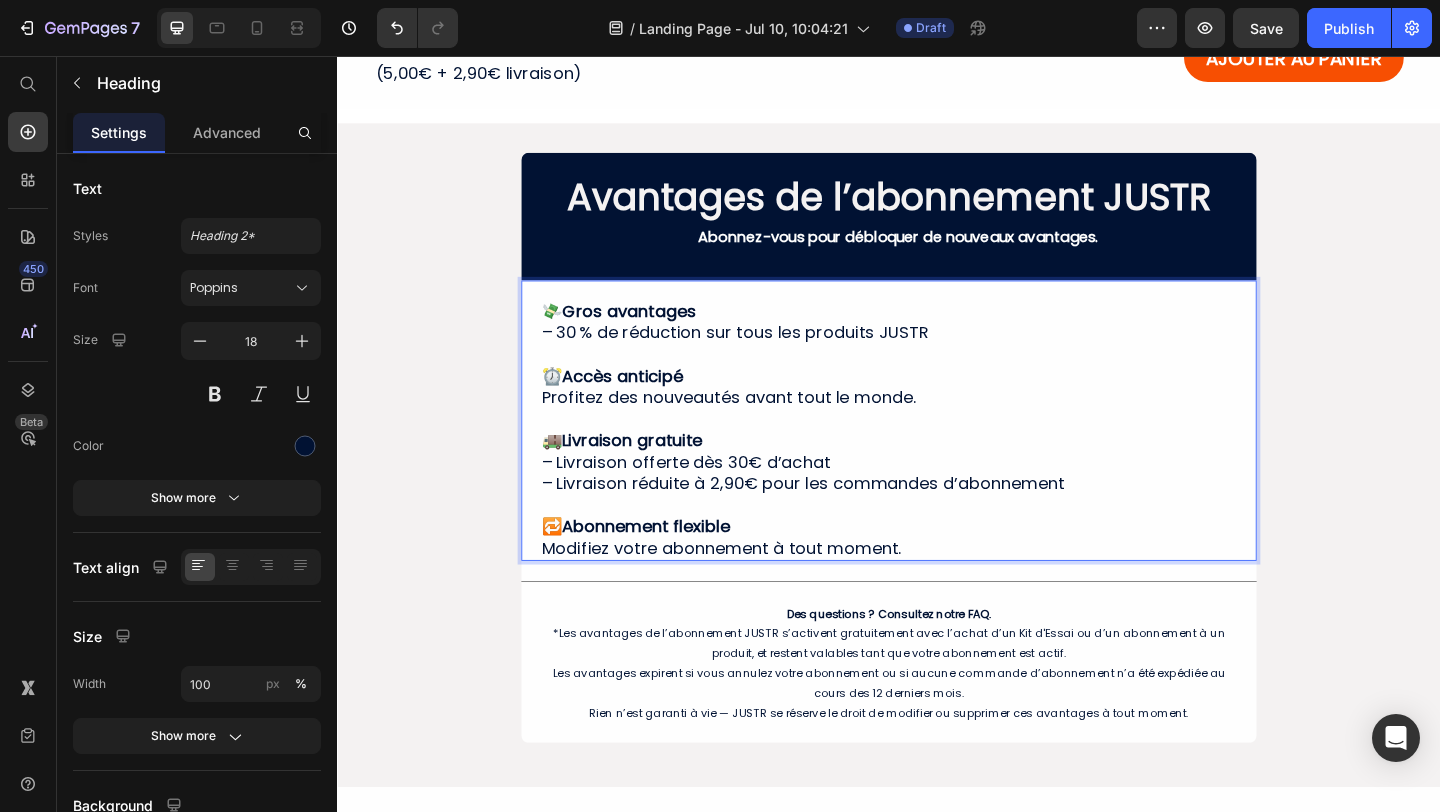 scroll, scrollTop: 686, scrollLeft: 0, axis: vertical 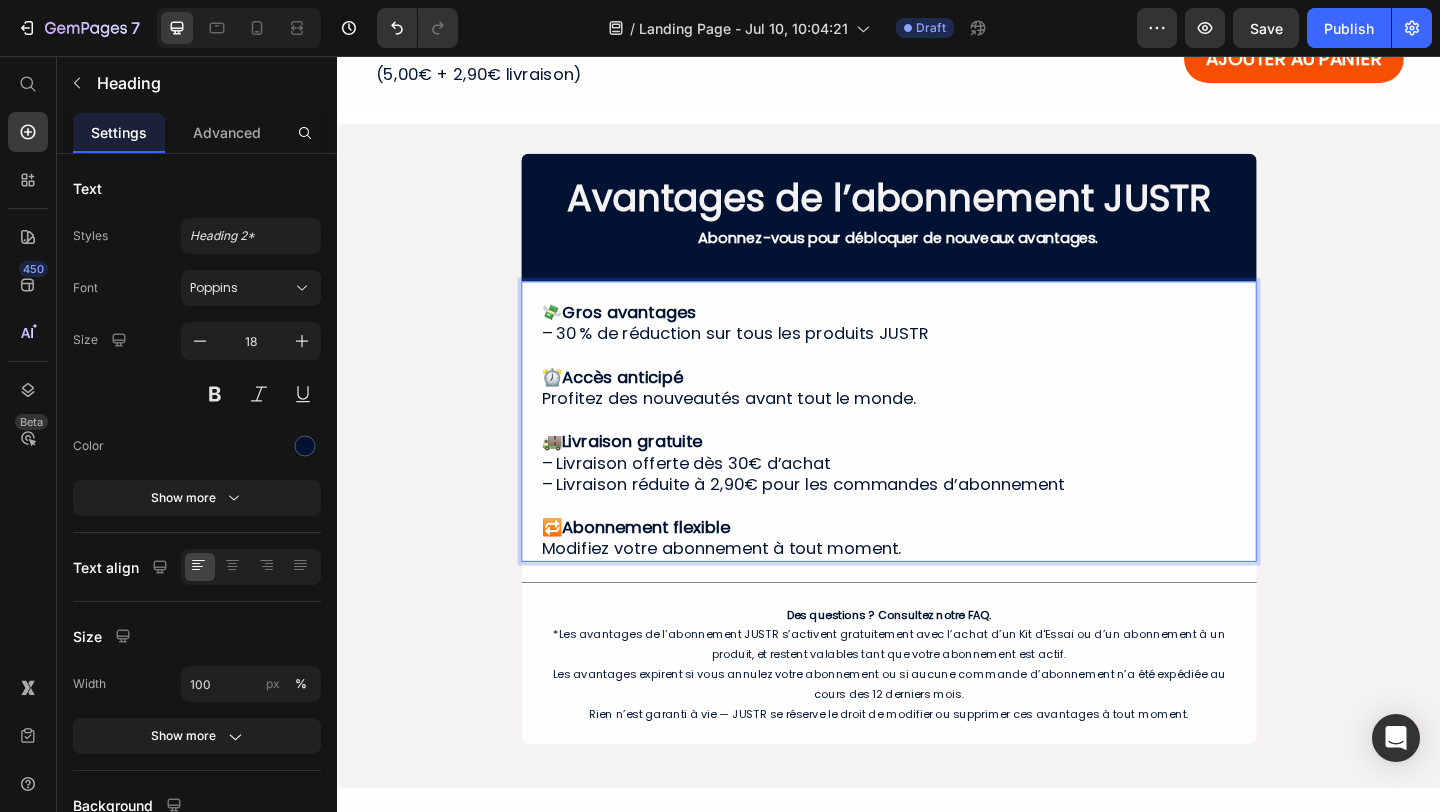 click on "💸  Gros avantages – 30 % de réduction sur tous les produits JUSTR ⏰  Accès anticipé Profitez des nouveautés avant tout le monde. ⁠⁠⁠⁠⁠⁠⁠ 🚚  Livraison gratuite – Livraison offerte dès 30€ d’achat – Livraison réduite à 2,90€ pour les commandes d’abonnement 🔁  Abonnement flexible Modifiez votre abonnement à tout moment." at bounding box center (937, 463) 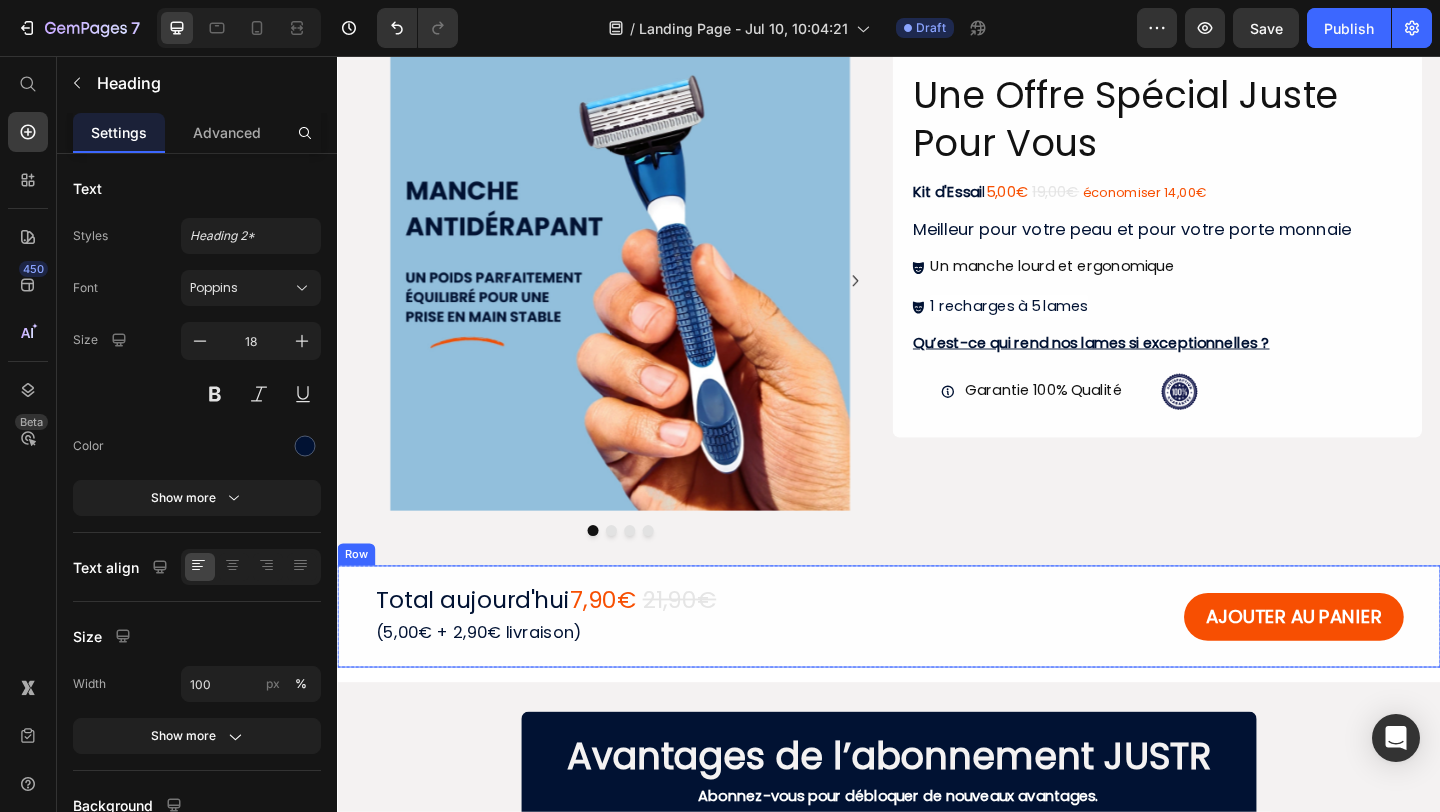 scroll, scrollTop: 95, scrollLeft: 0, axis: vertical 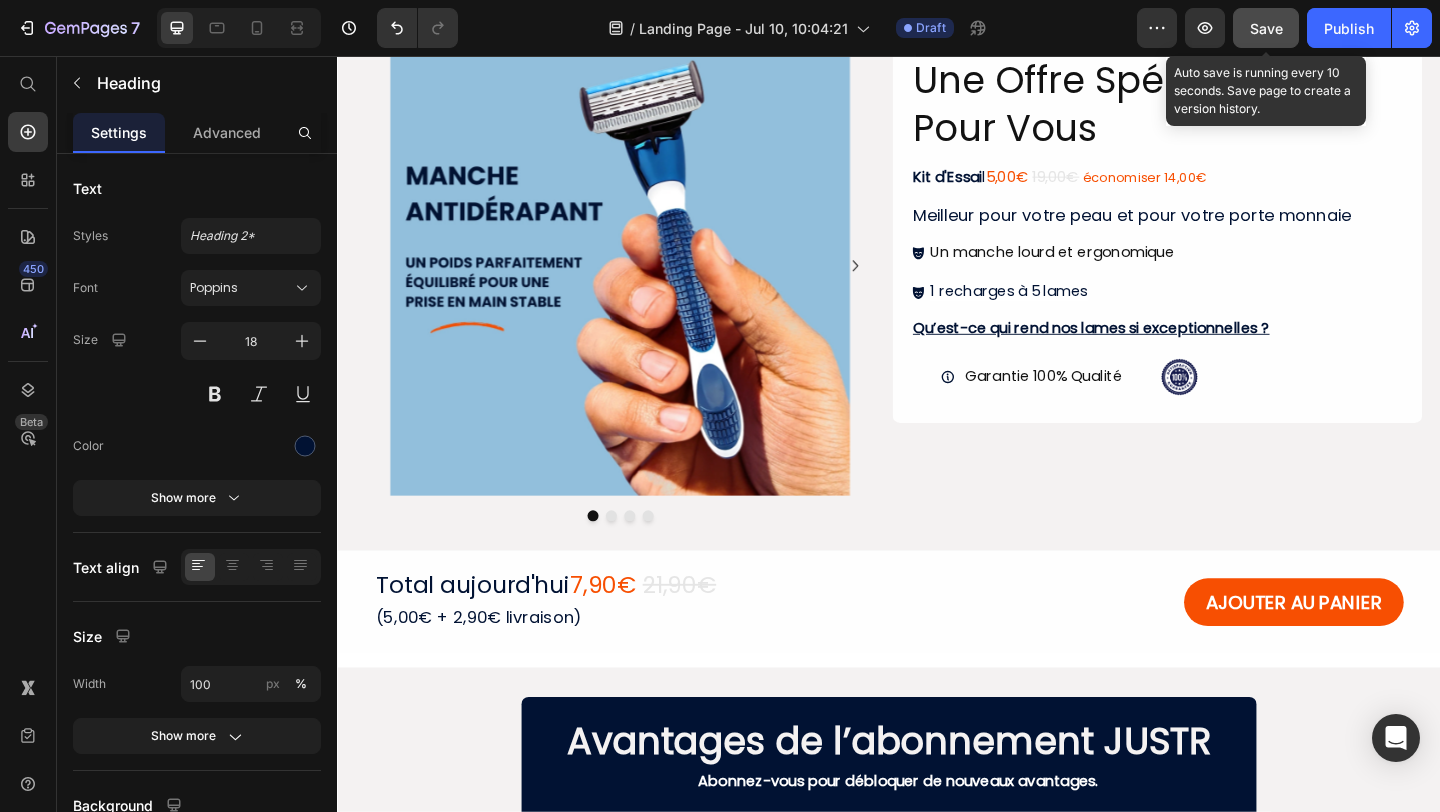 click on "Save" at bounding box center (1266, 28) 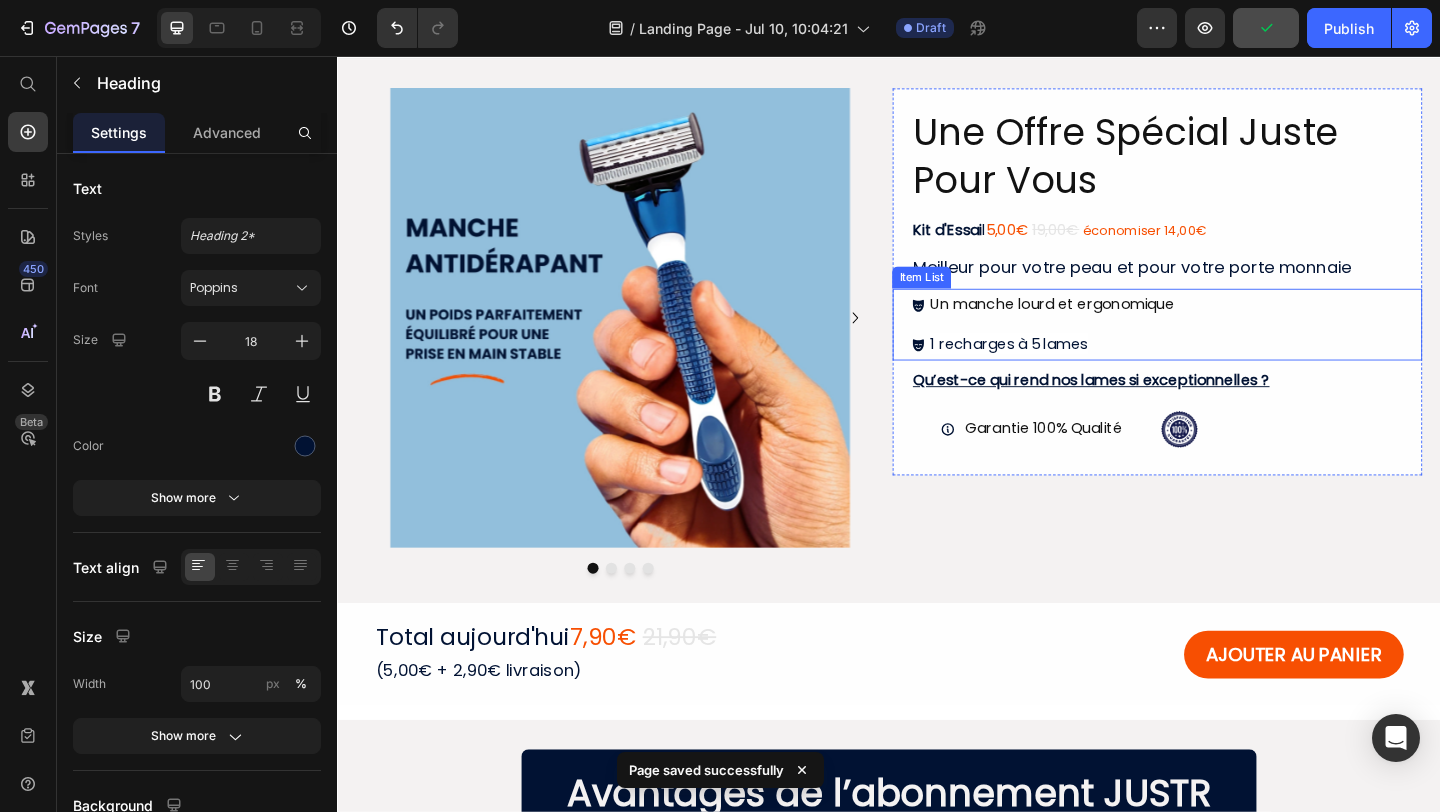 scroll, scrollTop: 0, scrollLeft: 0, axis: both 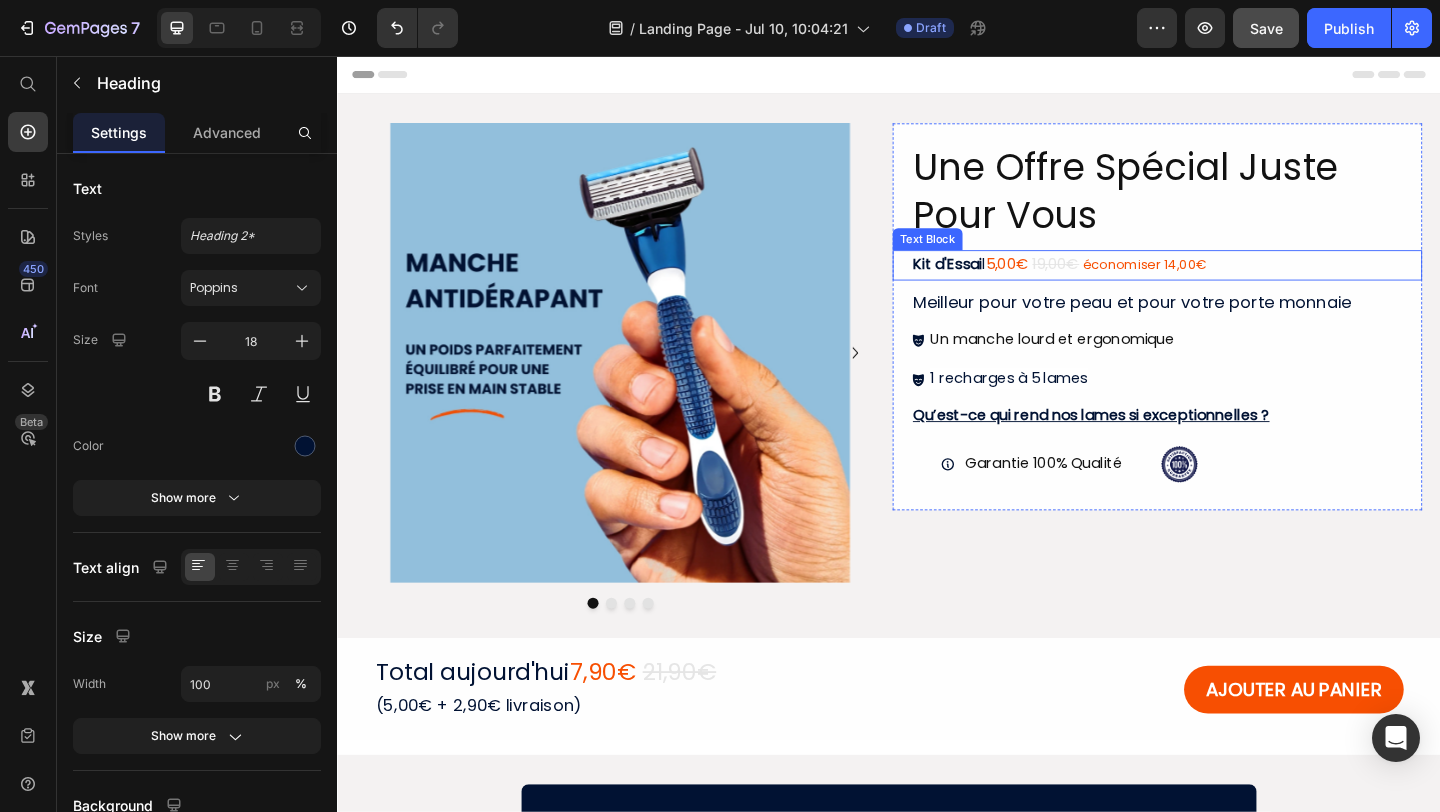 click on "Kit d'Essai  l  5,00€   19,00€   économiser 14,00€" at bounding box center (1239, 283) 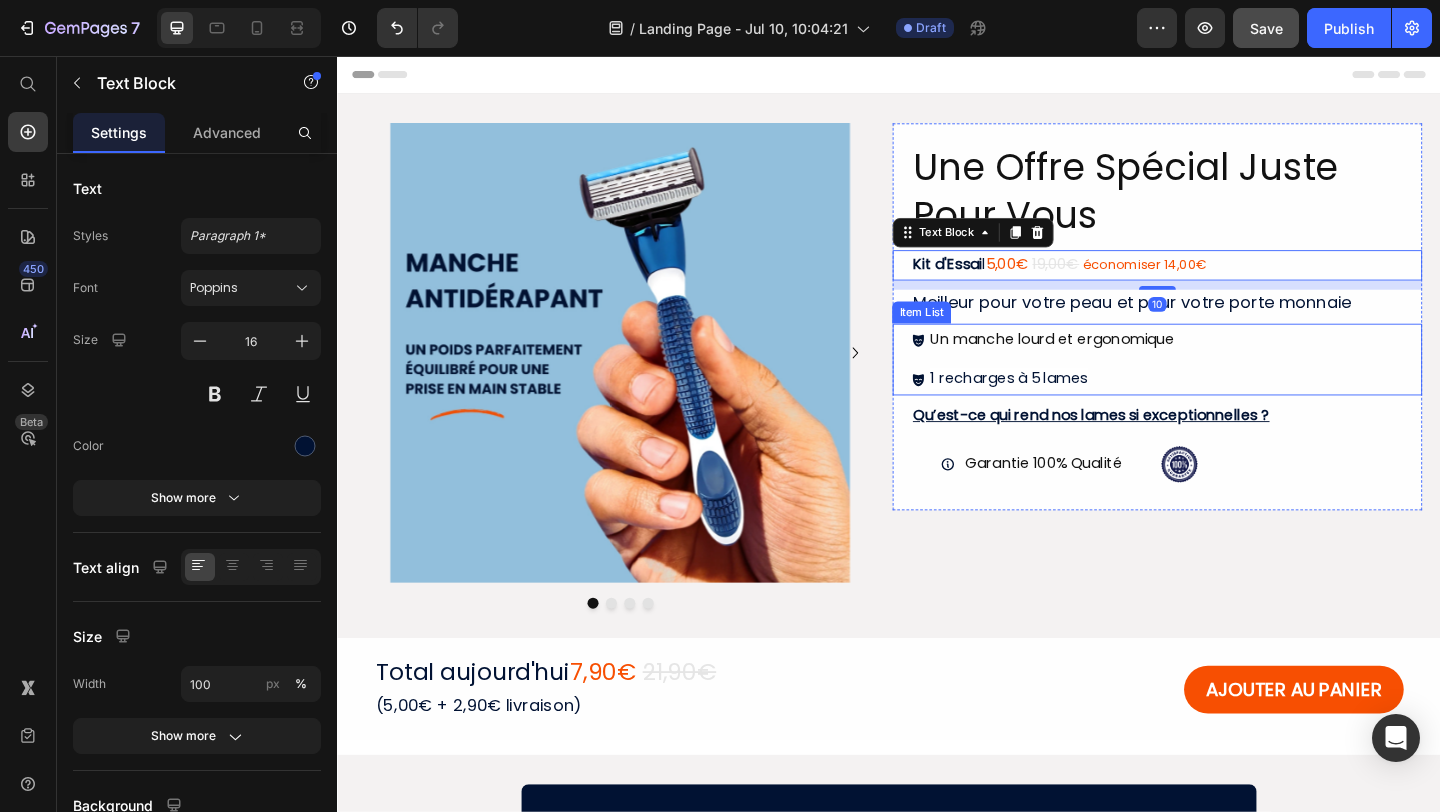 click on "1 recharges à 5 lames" at bounding box center (1067, 406) 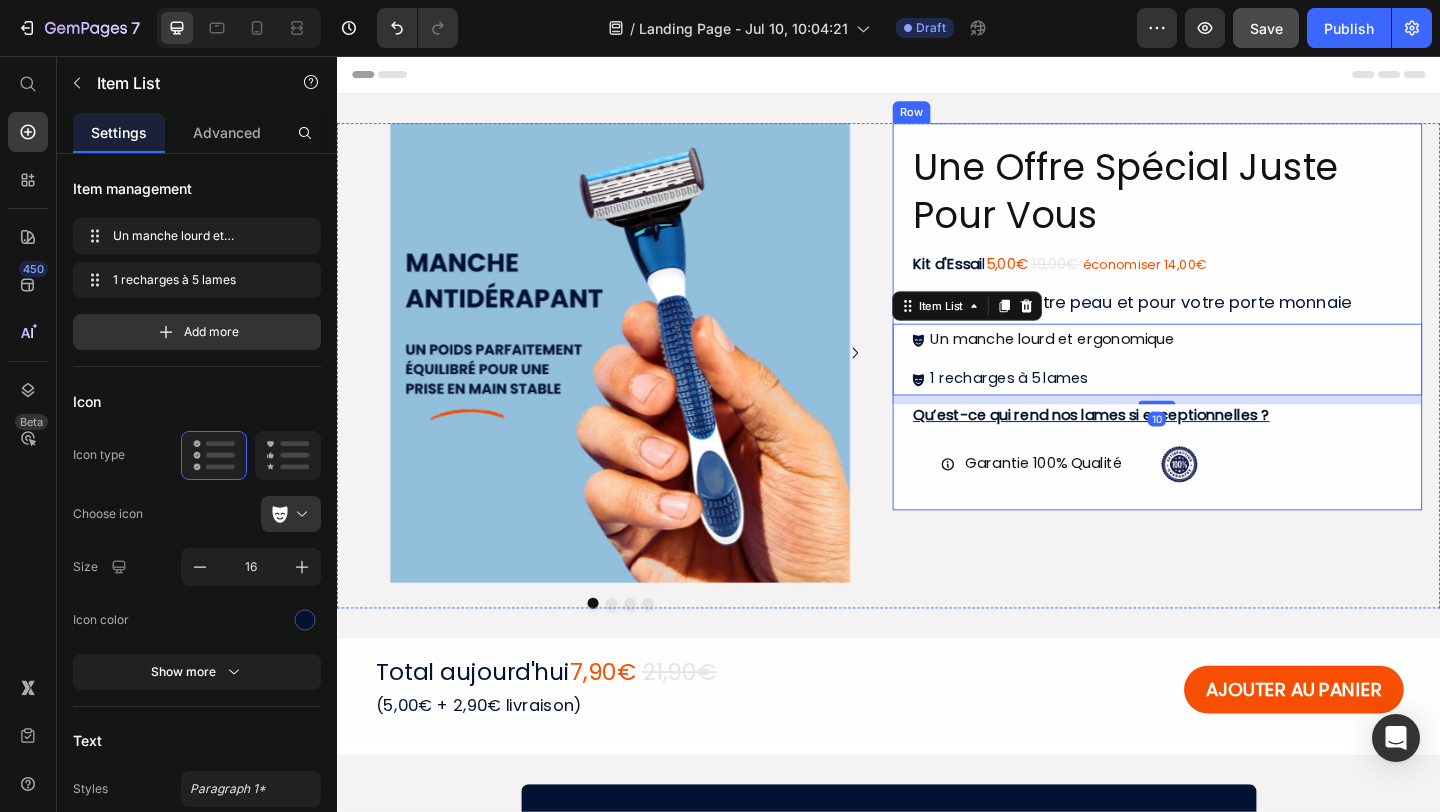 scroll, scrollTop: 18, scrollLeft: 0, axis: vertical 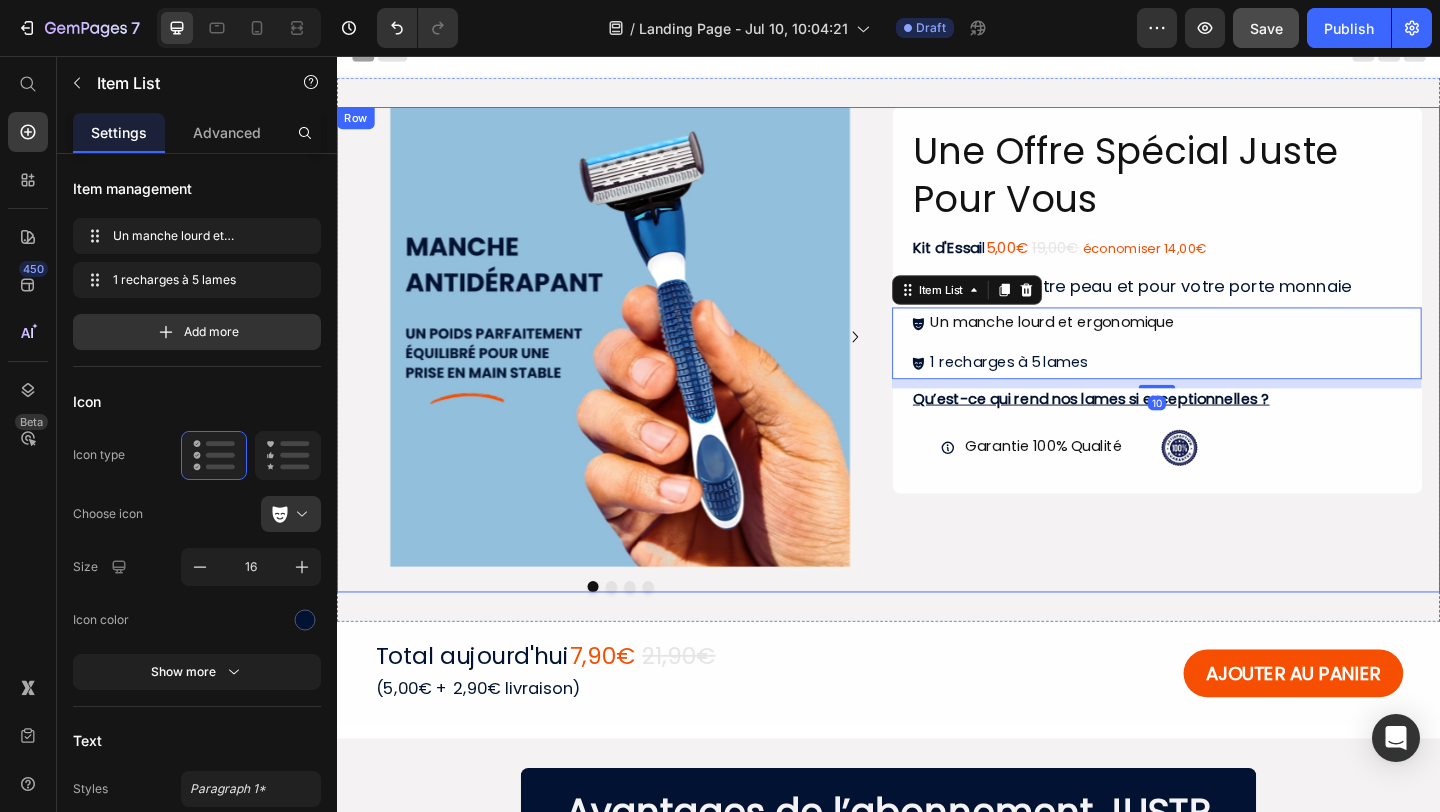 click on "Une Offre Spécial Juste Pour Vous Heading Kit d'Essai  l  5,00€   19,00€   économiser 14,00€ Text Block Meilleur pour votre peau et pour votre porte monnaie Heading
Un manche lourd et ergonomique
1 recharges à 5 lames Item List   10 Qu’est-ce qui rend nos lames si exceptionnelles ? Heading
Garantie 100% Qualité Item List Image Row Row" at bounding box center [1229, 375] 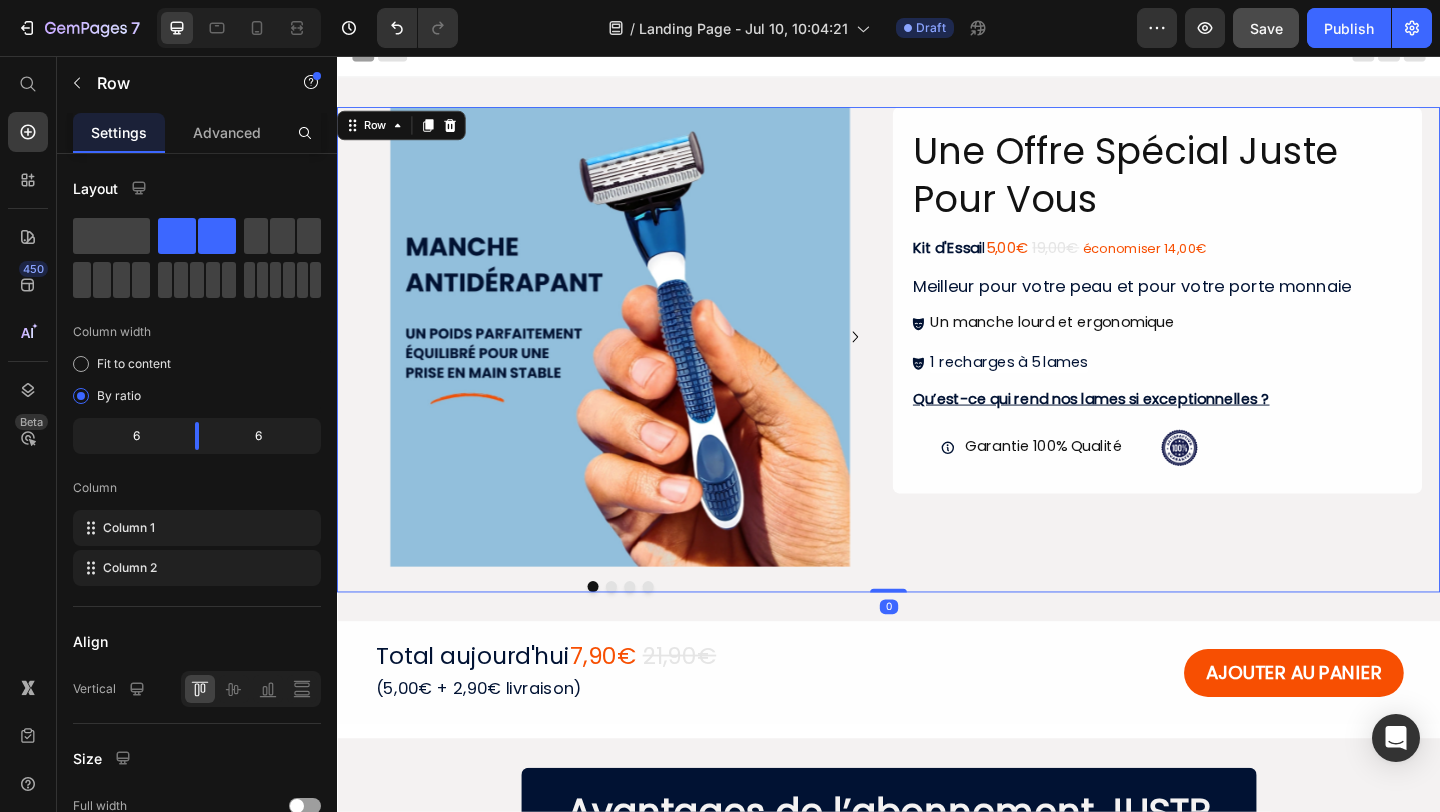 scroll, scrollTop: 37, scrollLeft: 0, axis: vertical 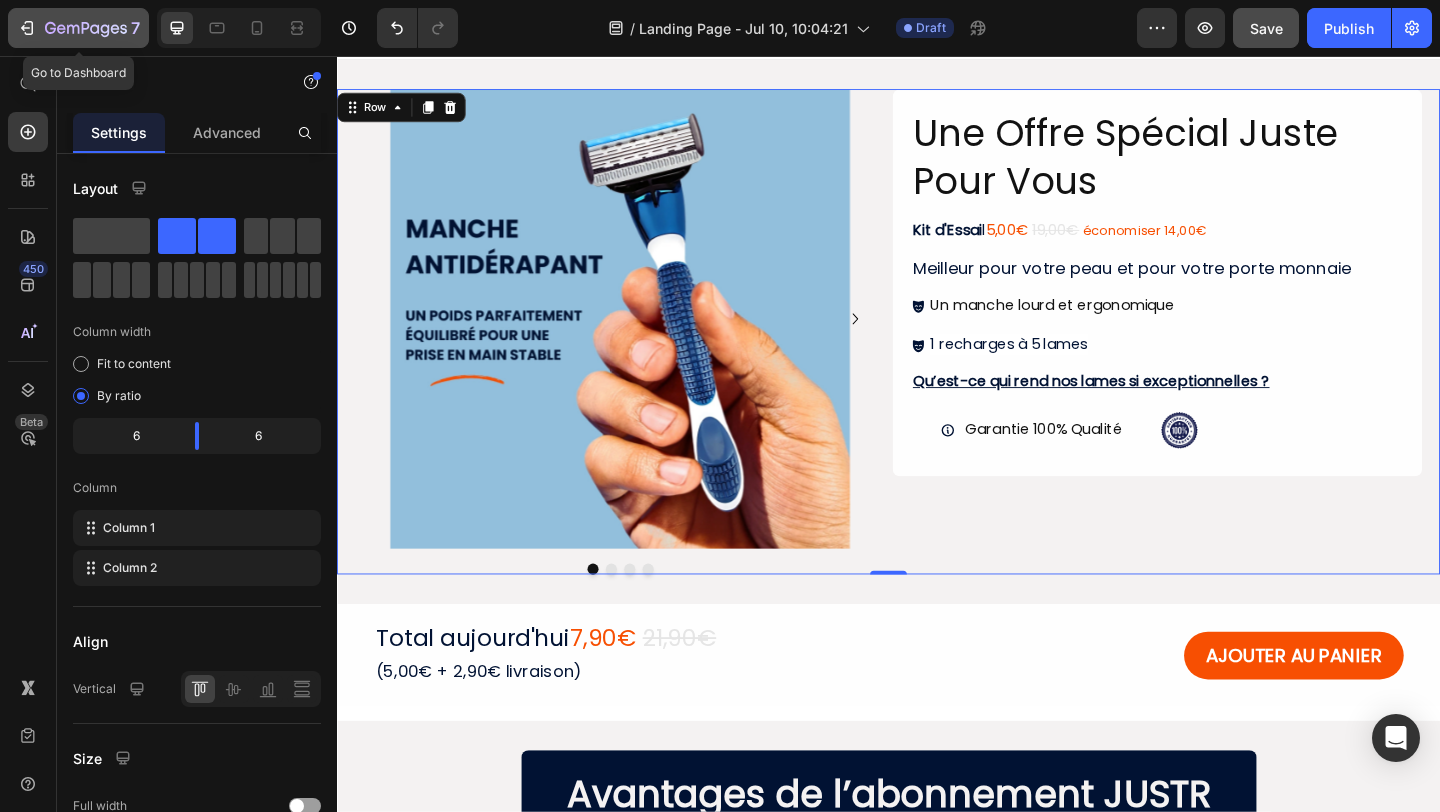 click on "7" at bounding box center [78, 28] 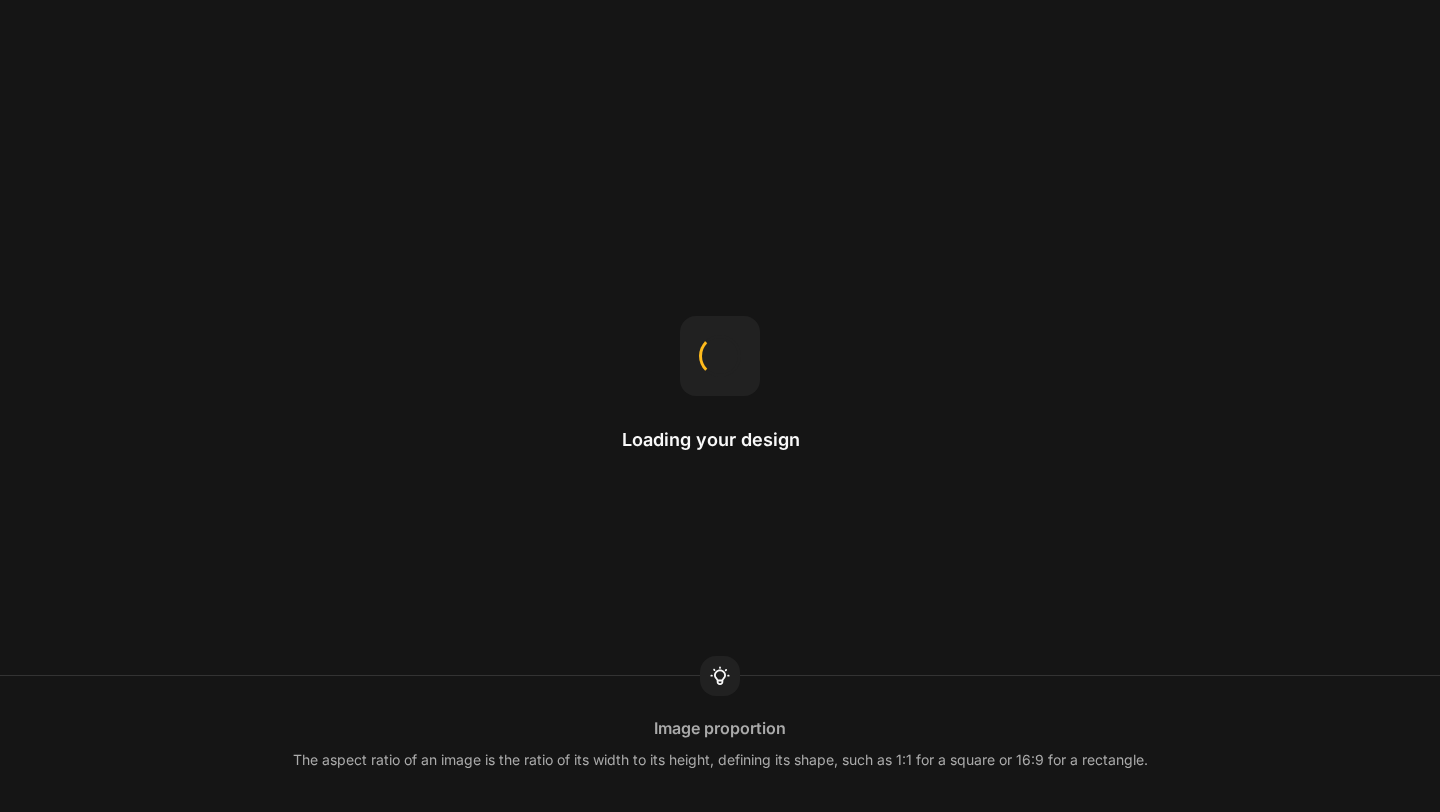 scroll, scrollTop: 0, scrollLeft: 0, axis: both 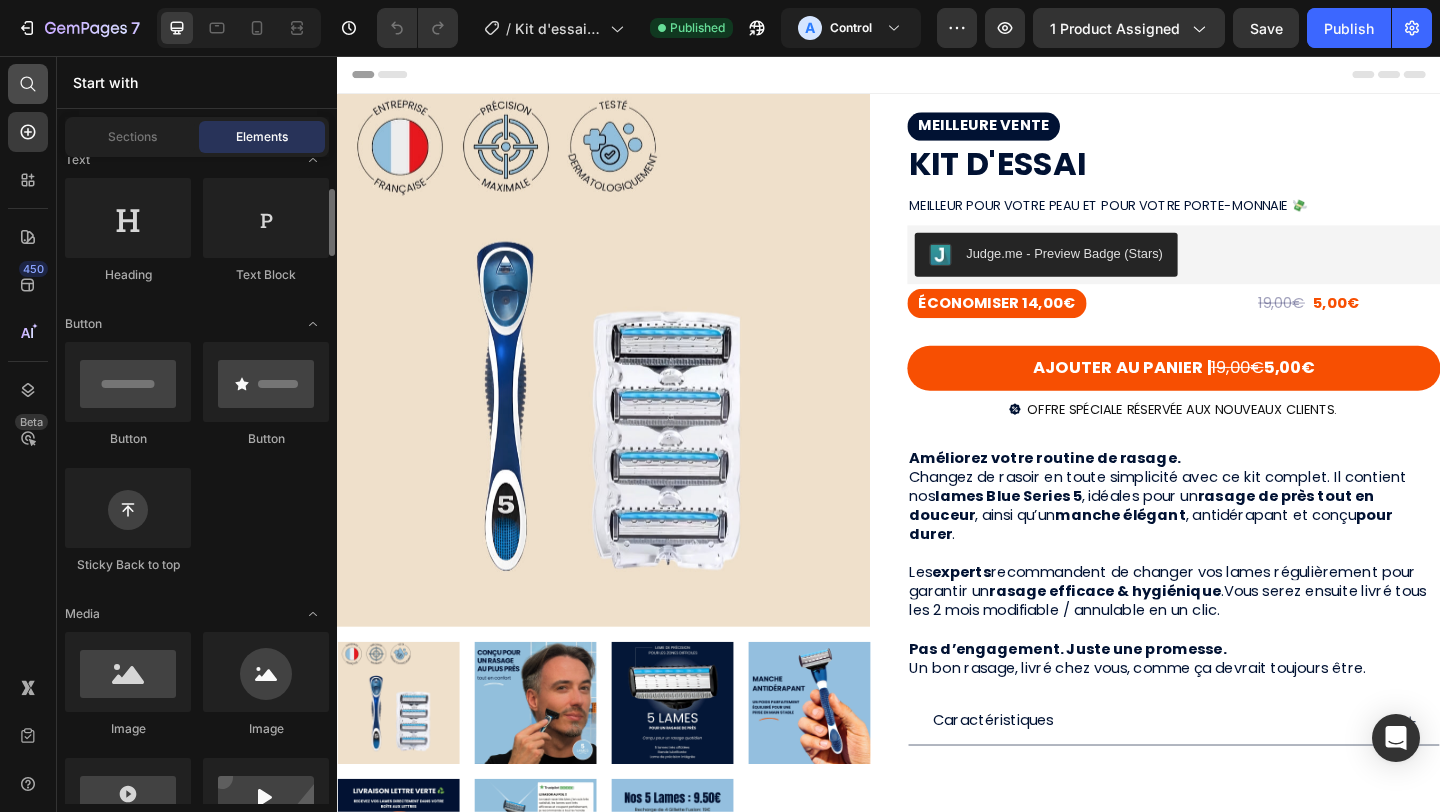click 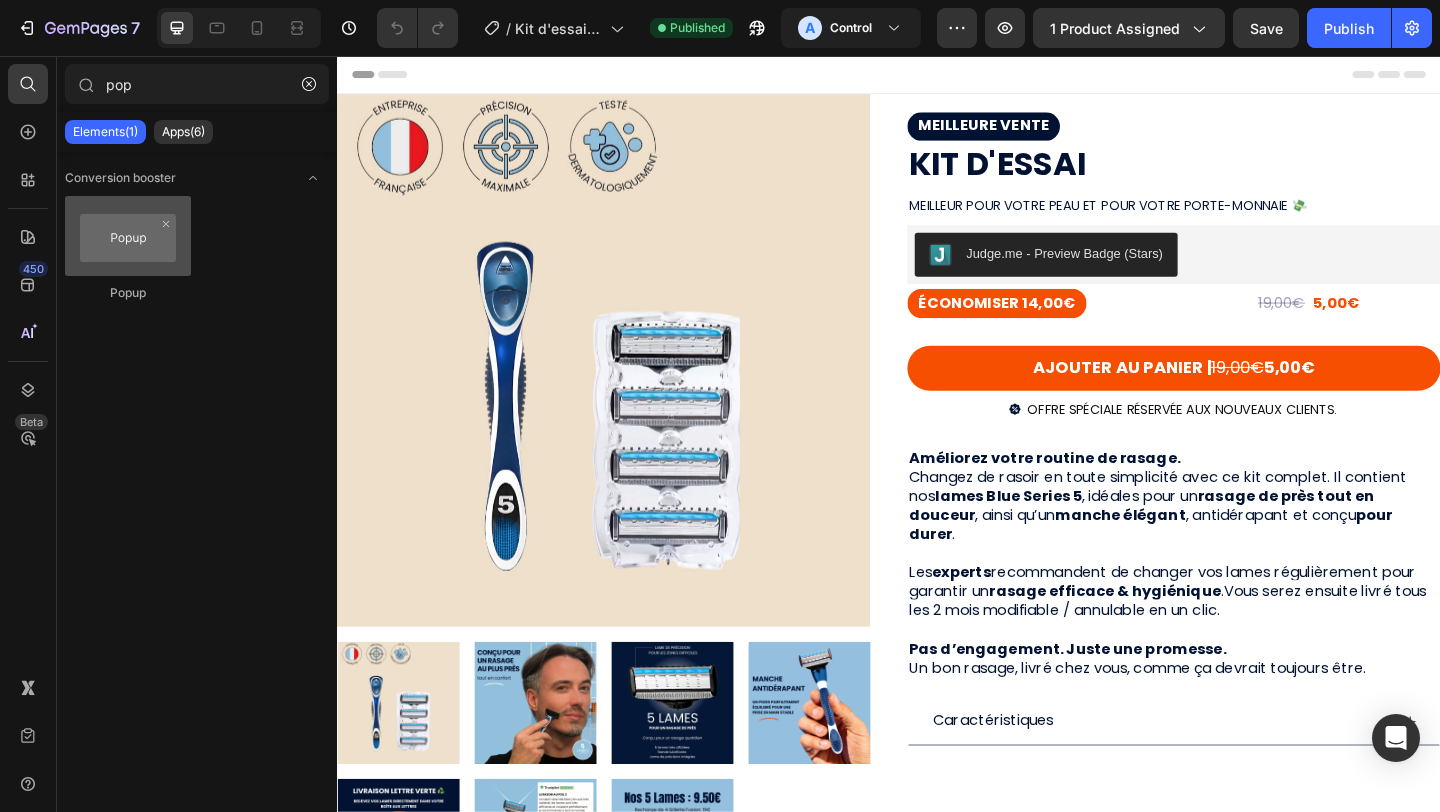 type on "pop" 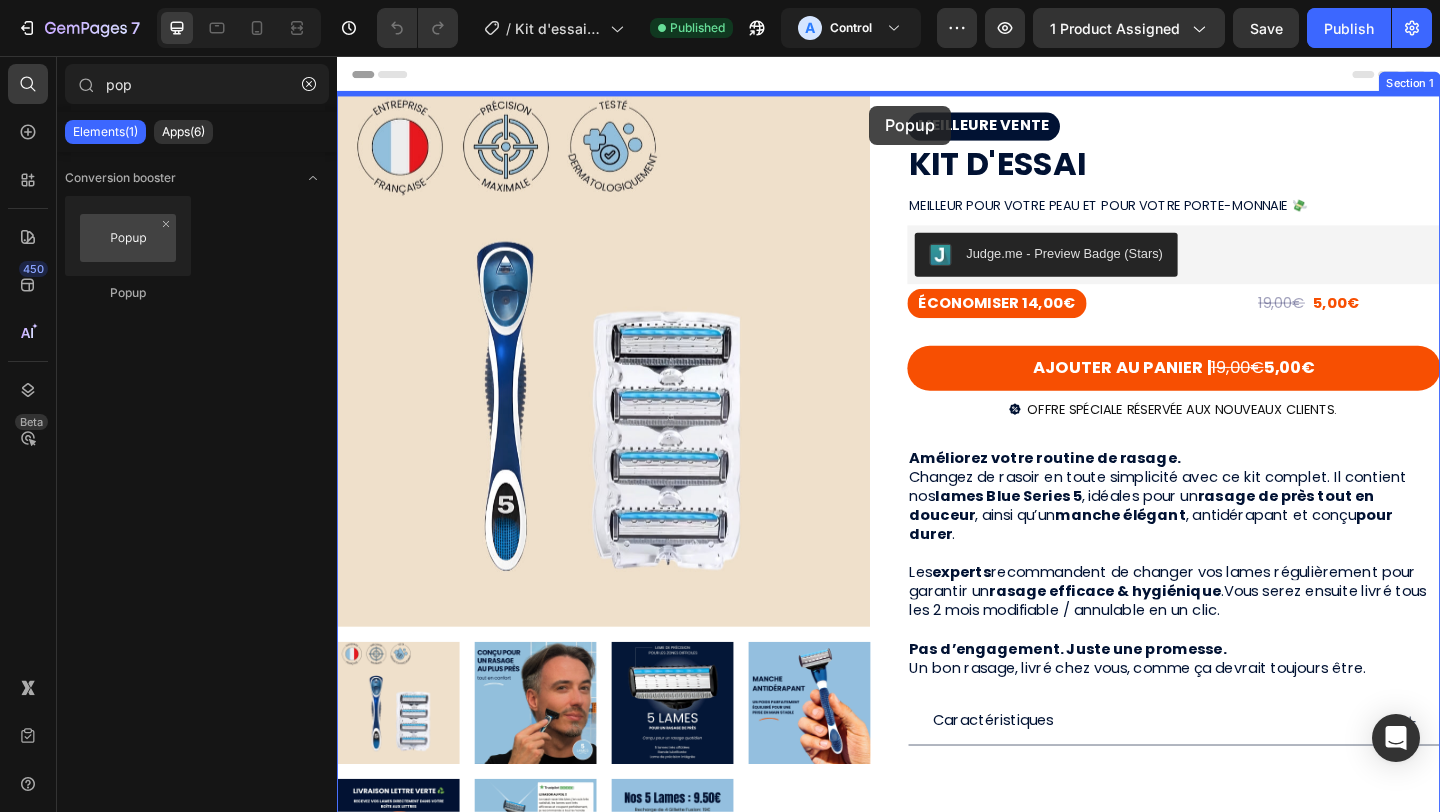 drag, startPoint x: 468, startPoint y: 312, endPoint x: 916, endPoint y: 109, distance: 491.84653 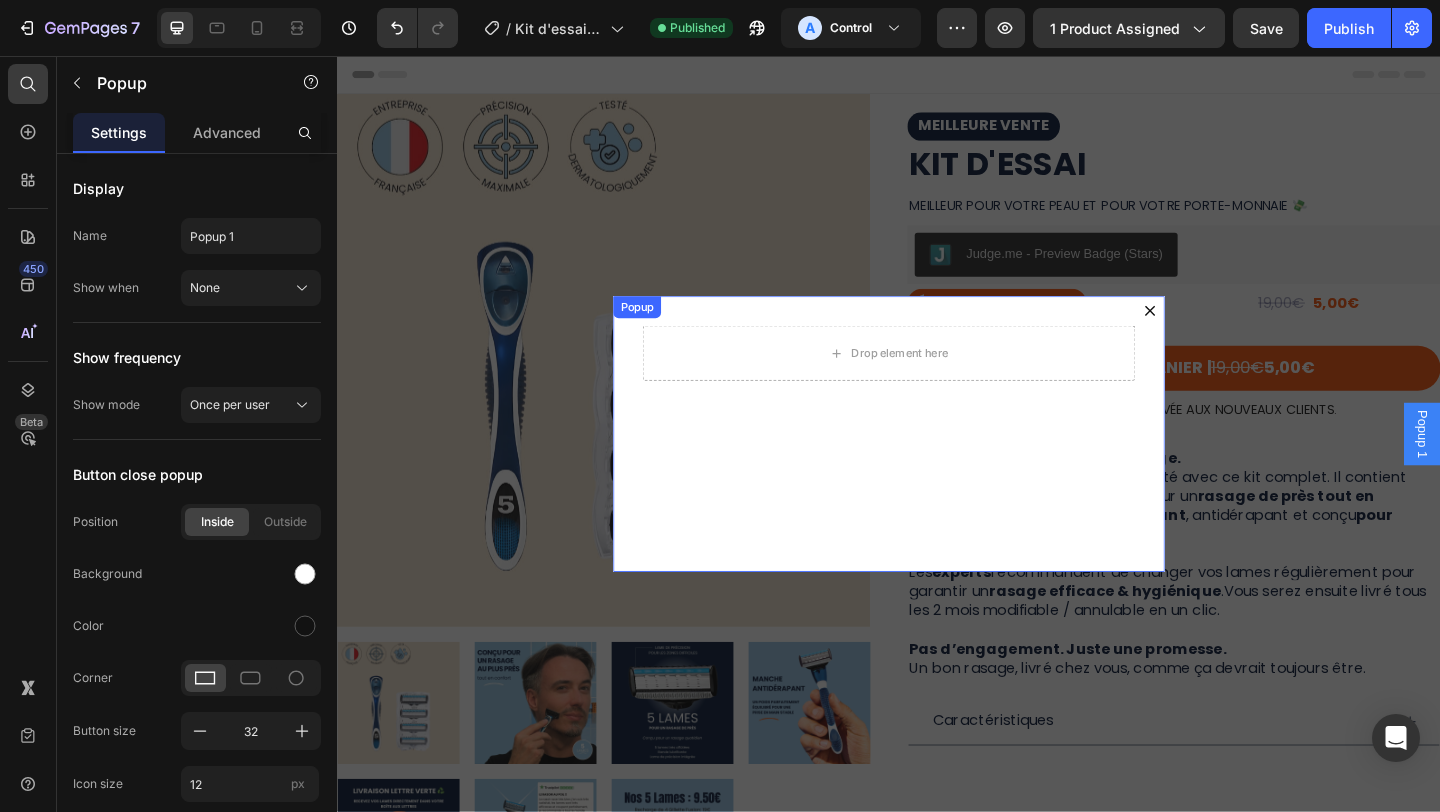 click 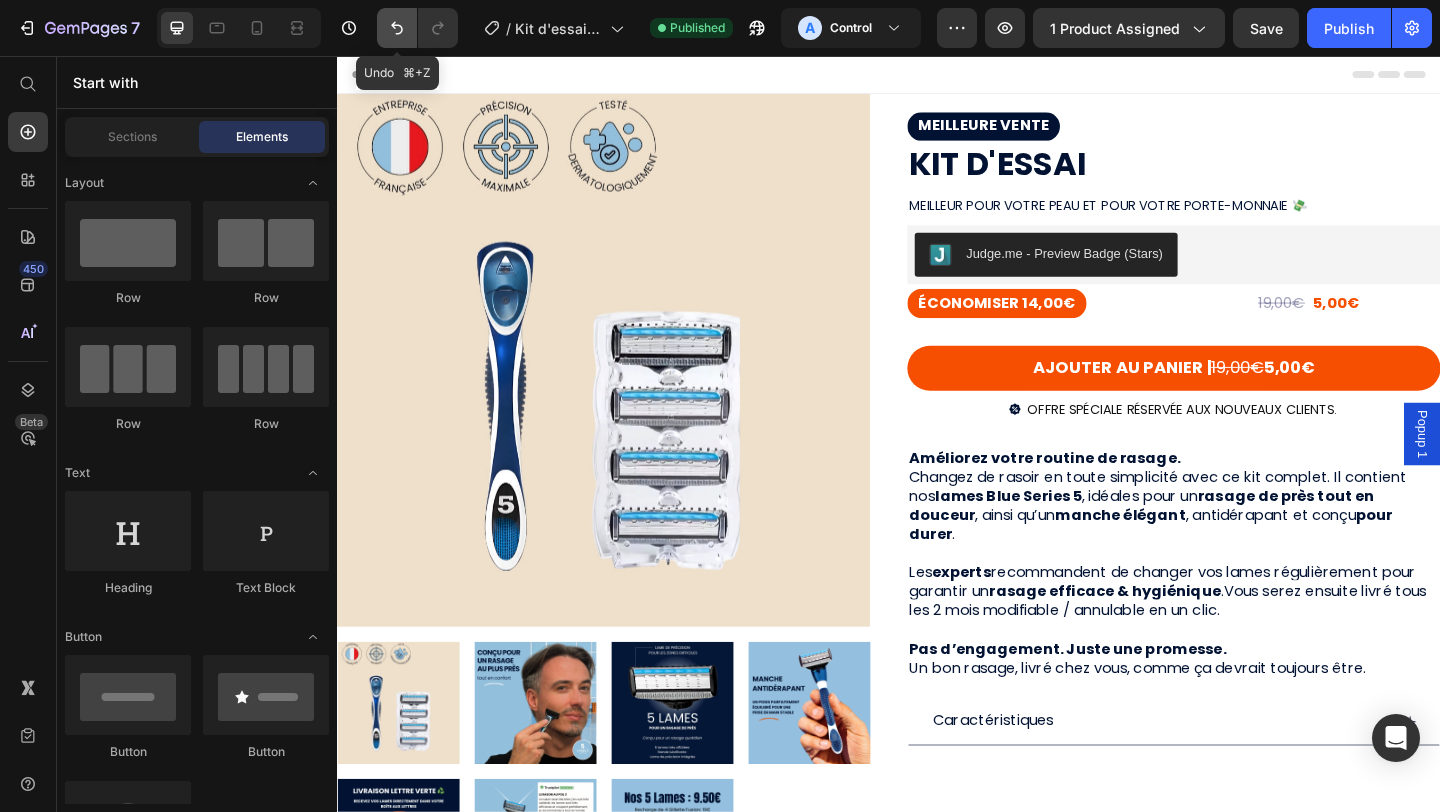 click 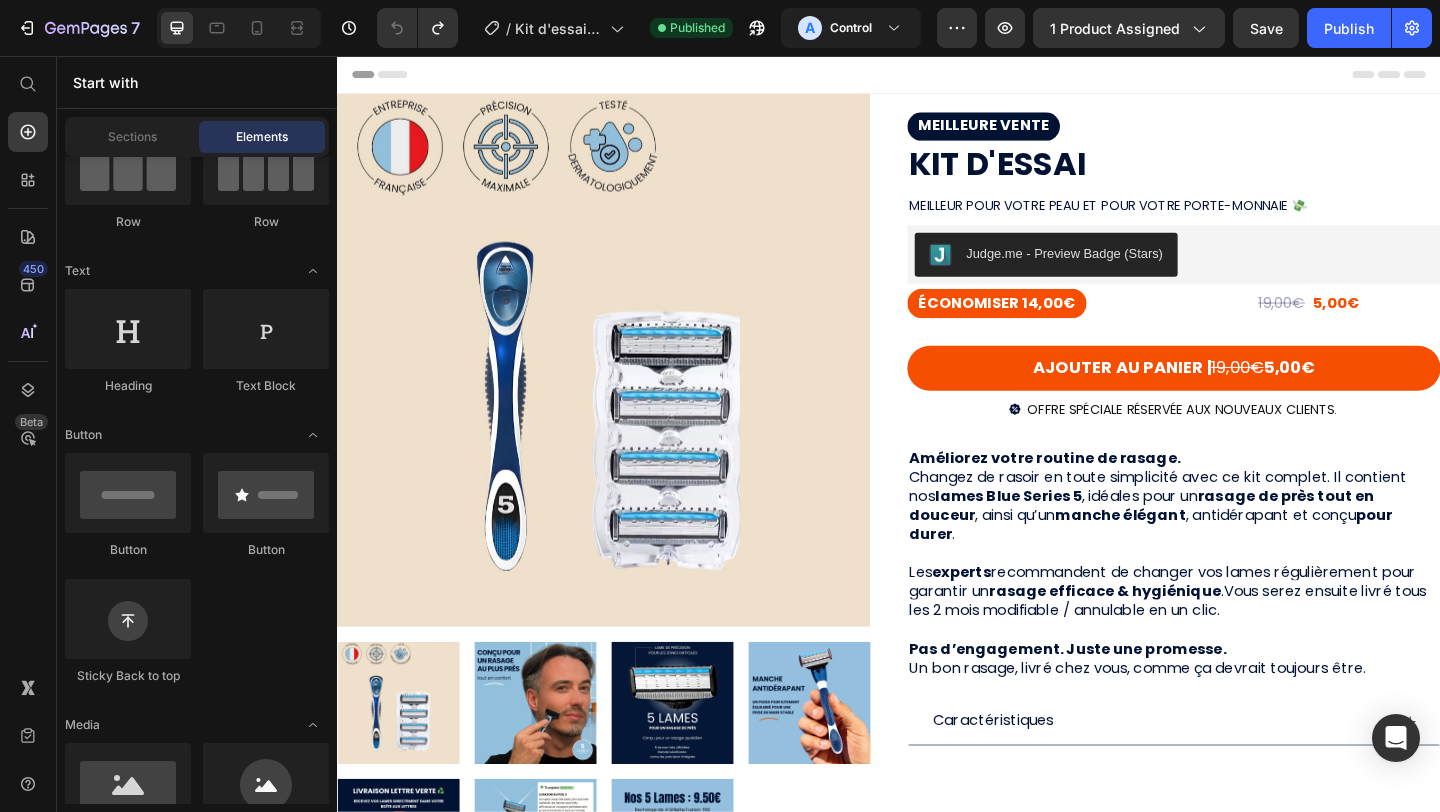 scroll, scrollTop: 0, scrollLeft: 0, axis: both 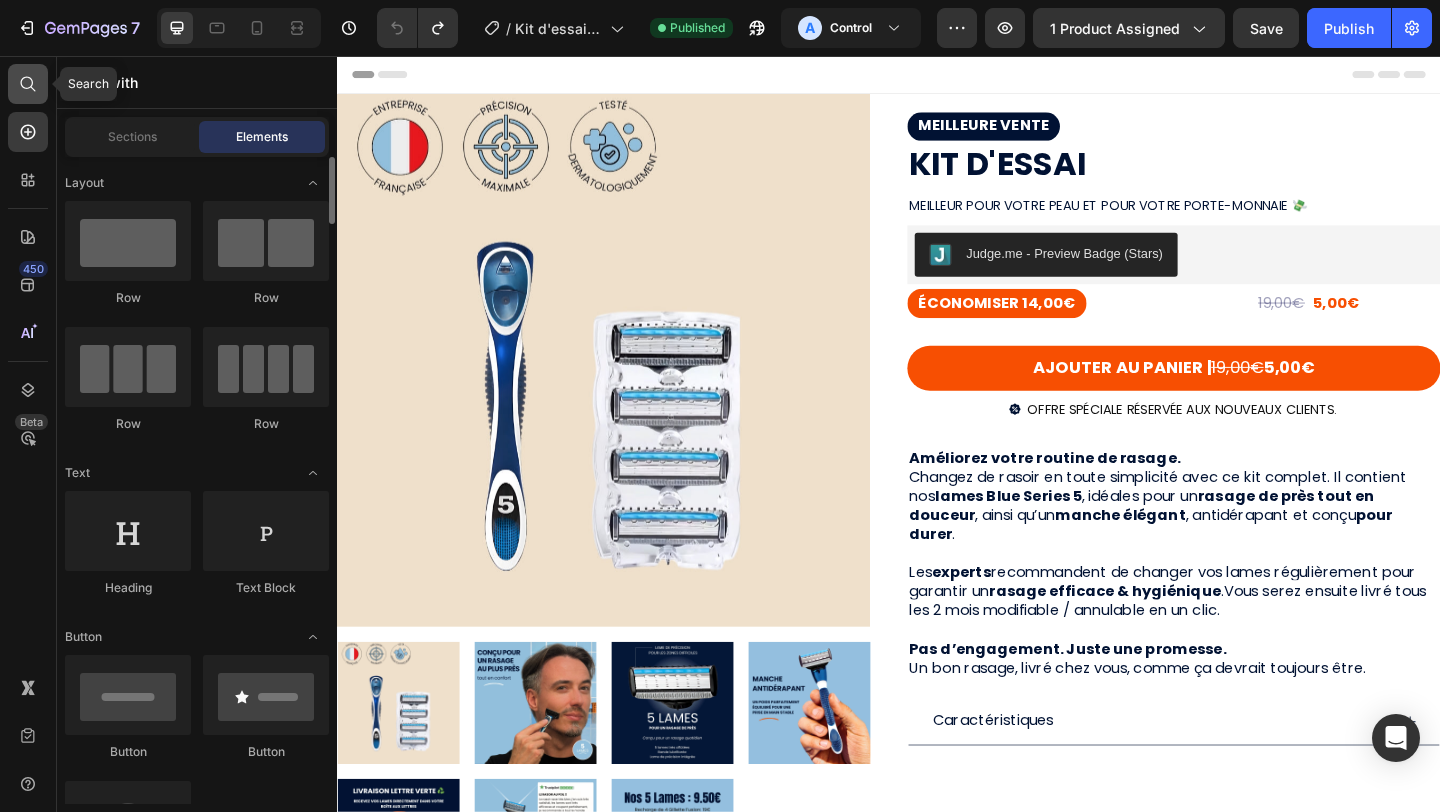 click 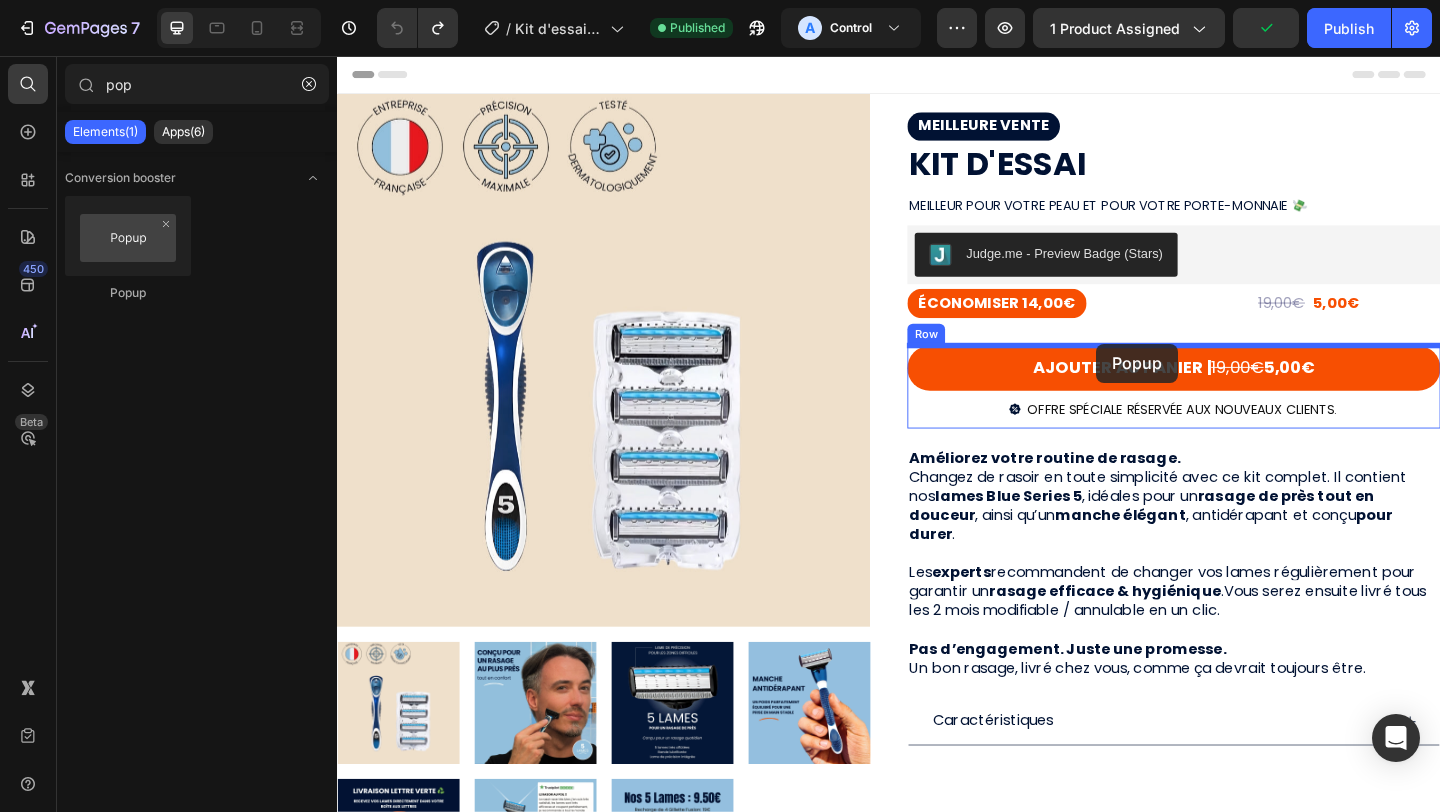 drag, startPoint x: 468, startPoint y: 322, endPoint x: 1163, endPoint y: 369, distance: 696.5874 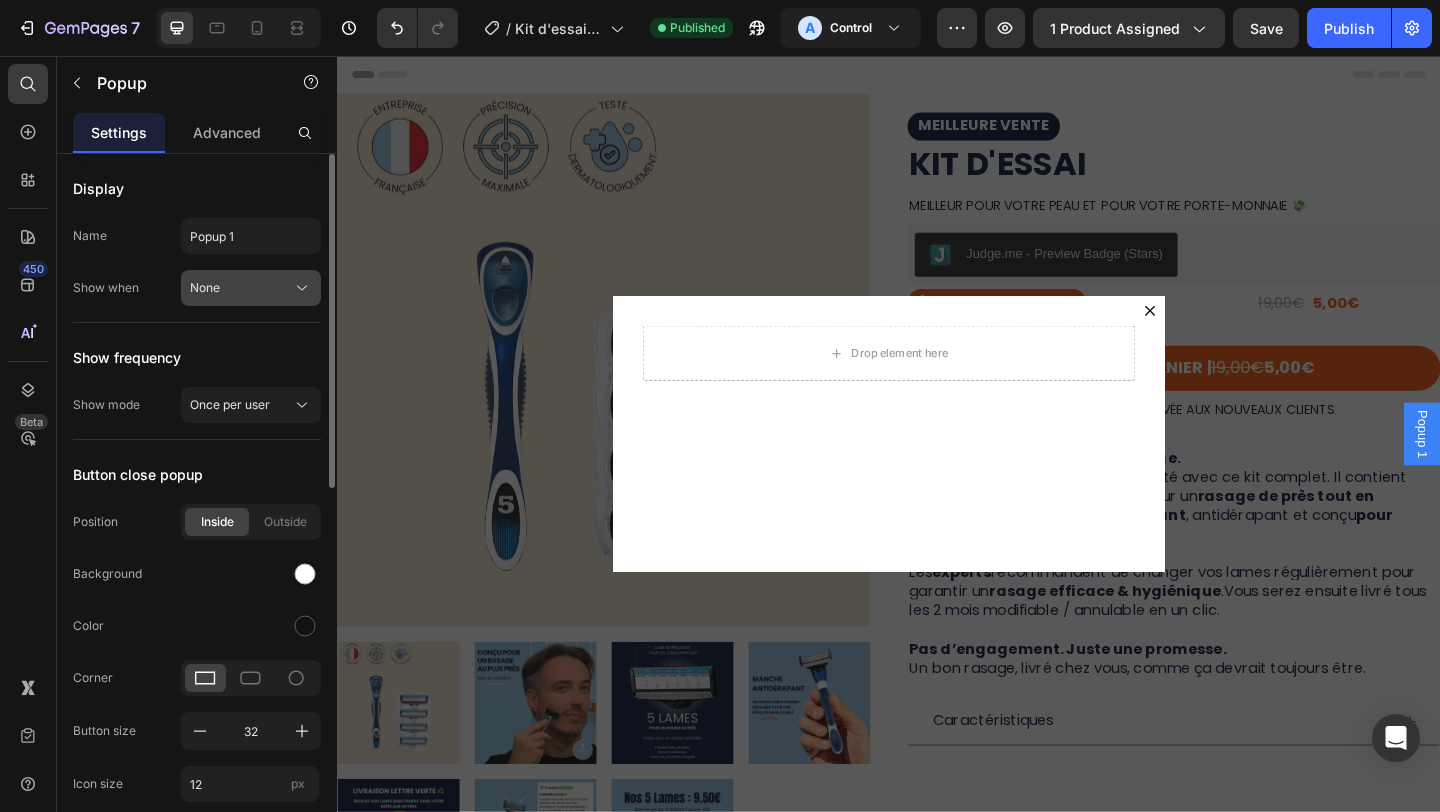 click on "None" 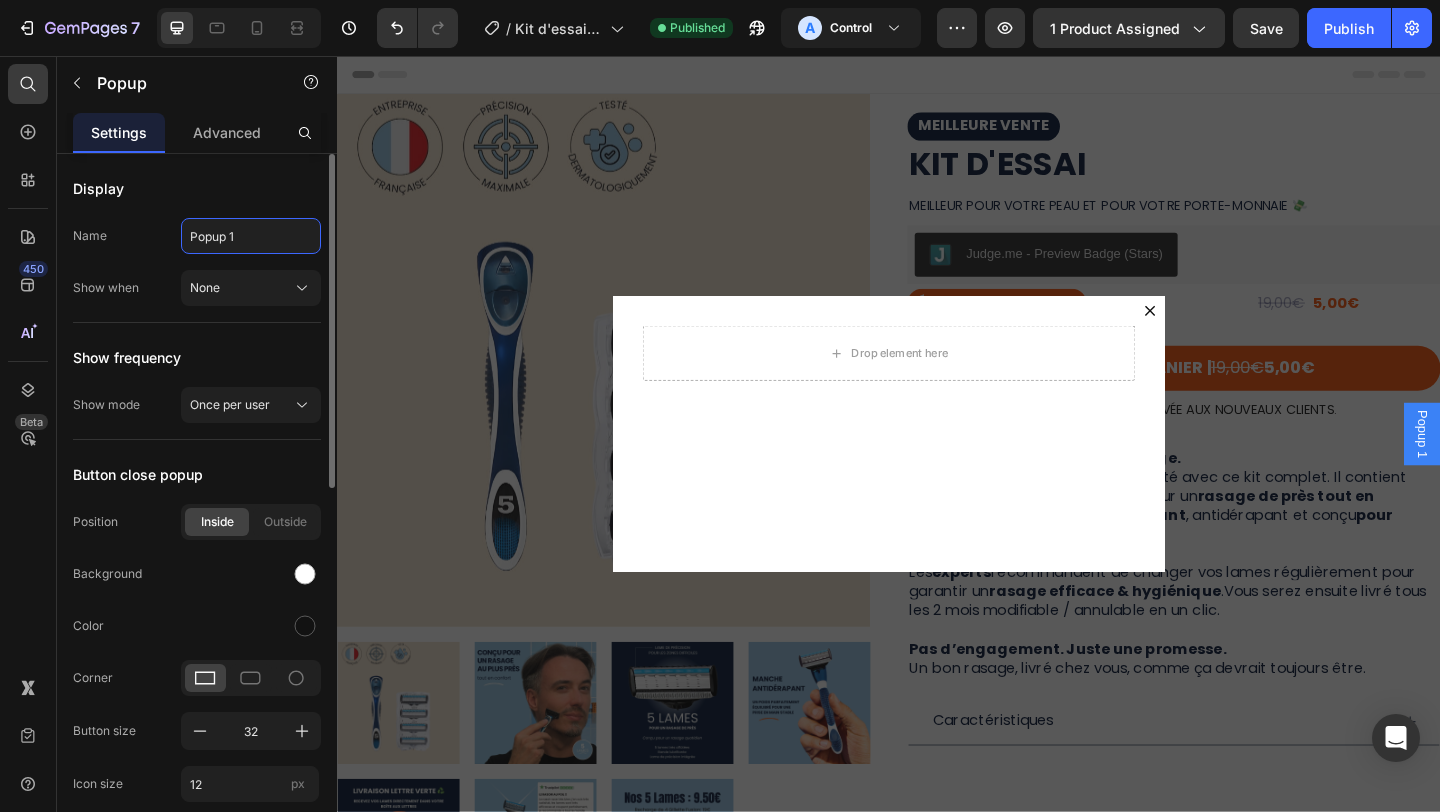click on "Popup 1" 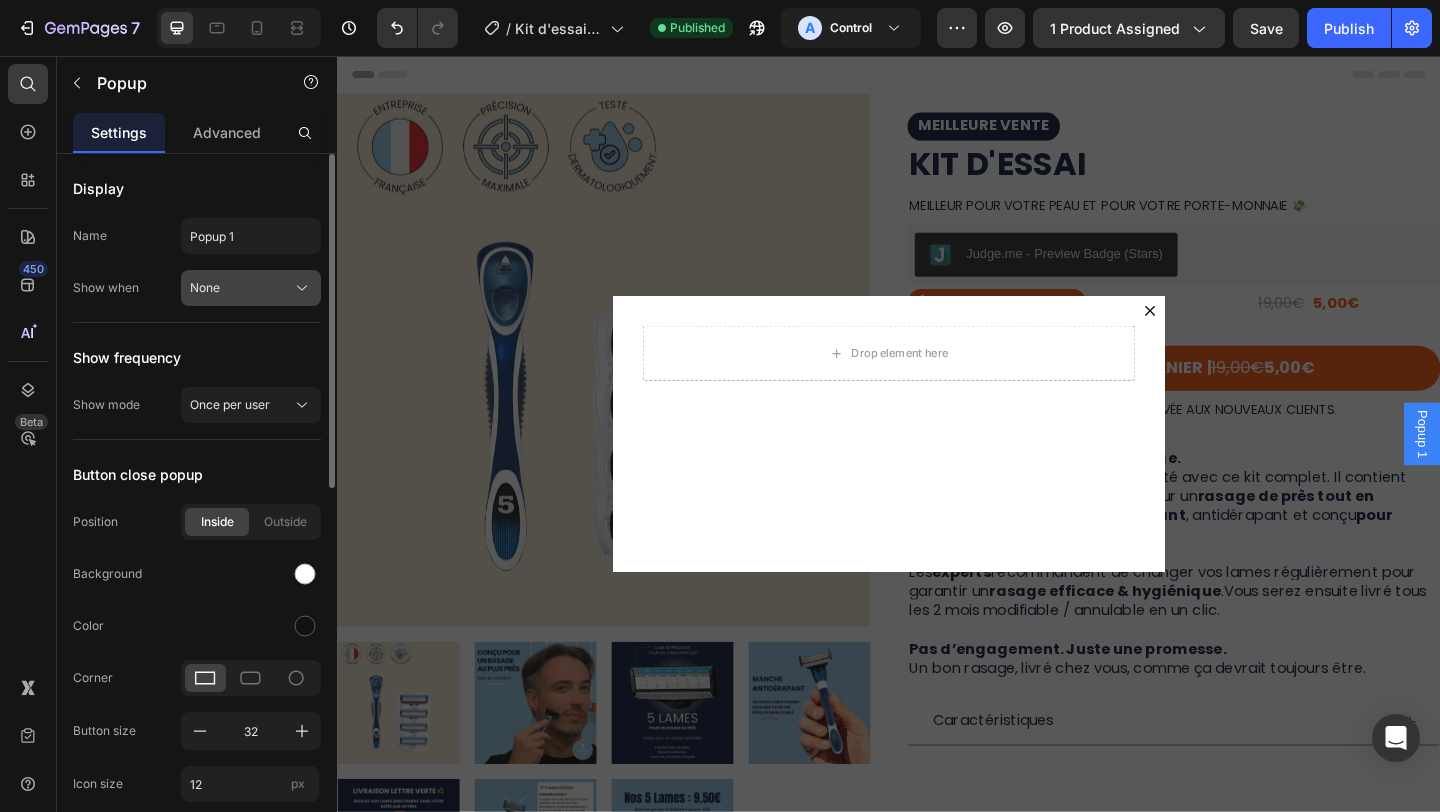 click on "None" 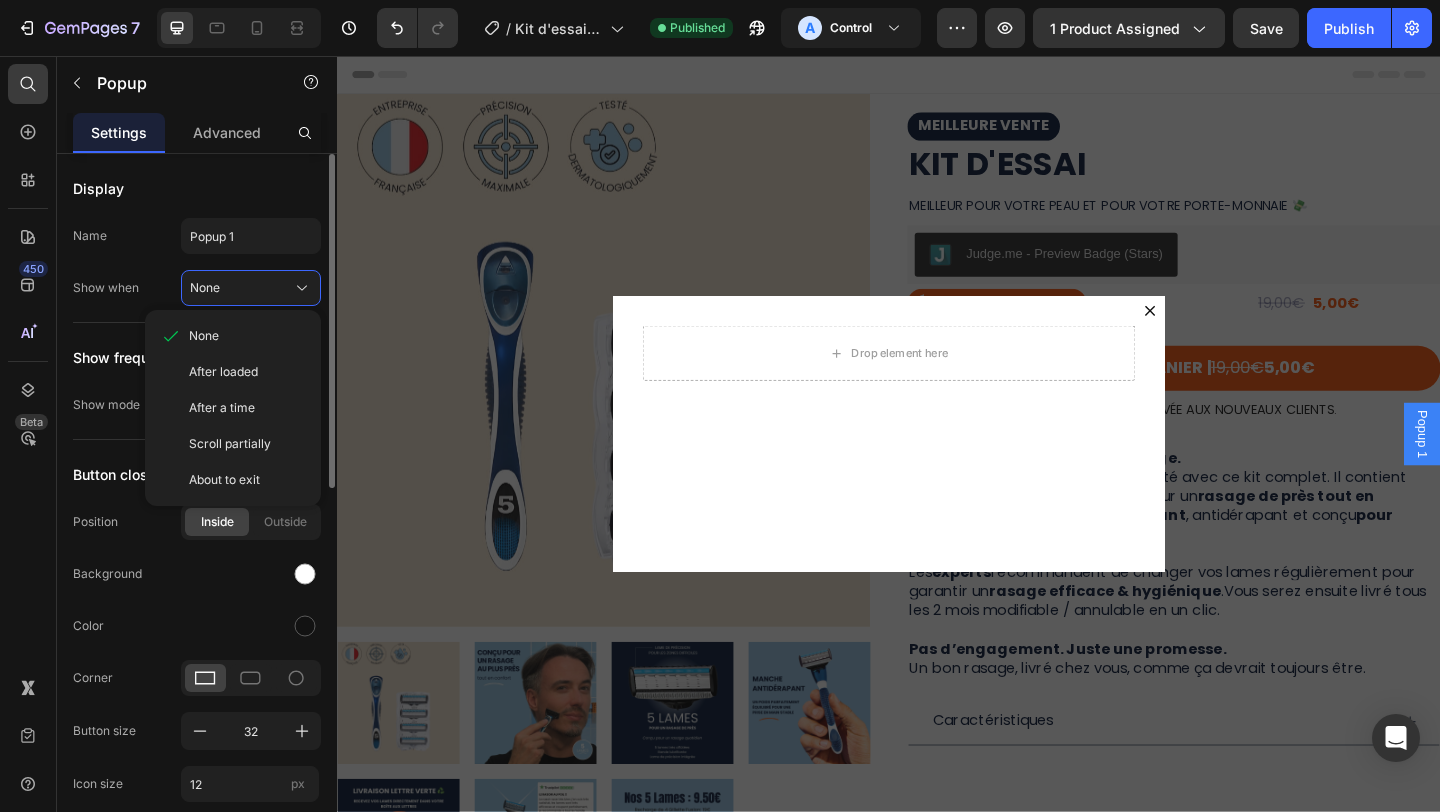 click on "Display Name Popup 1 Show when None None After loaded After a time Scroll partially About to exit" 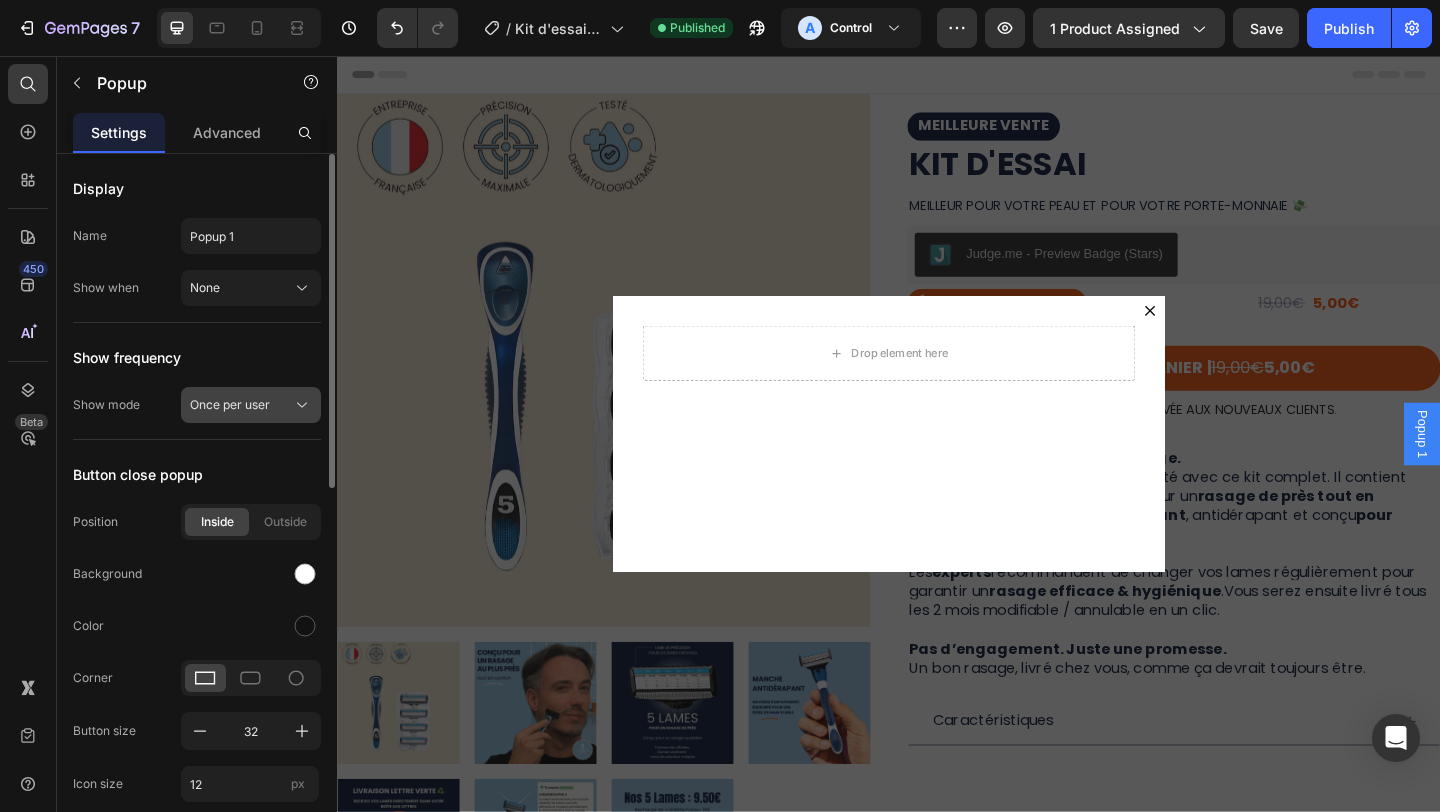 click on "Once per user" at bounding box center [230, 405] 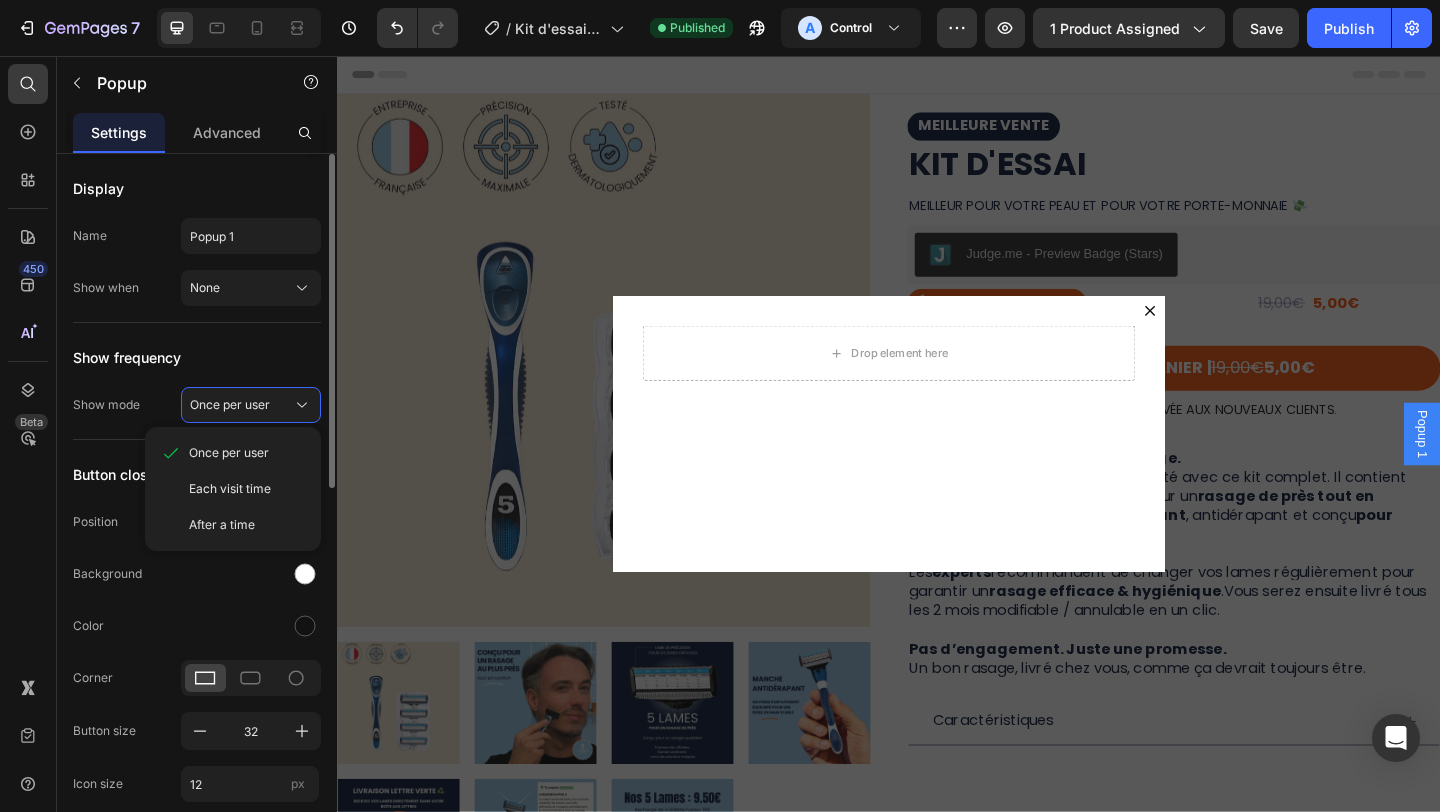 click on "Show frequency" at bounding box center [197, 357] 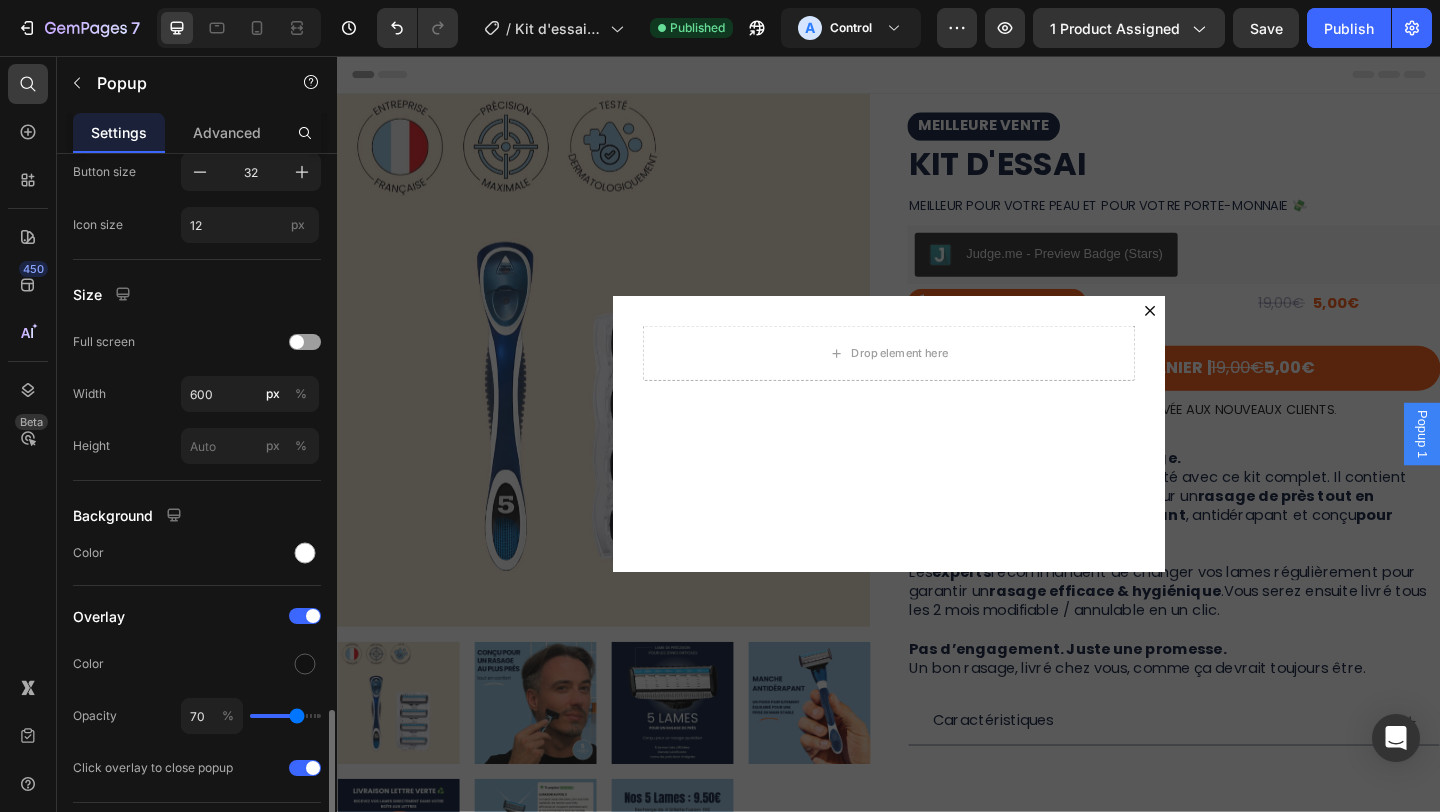 scroll, scrollTop: 760, scrollLeft: 0, axis: vertical 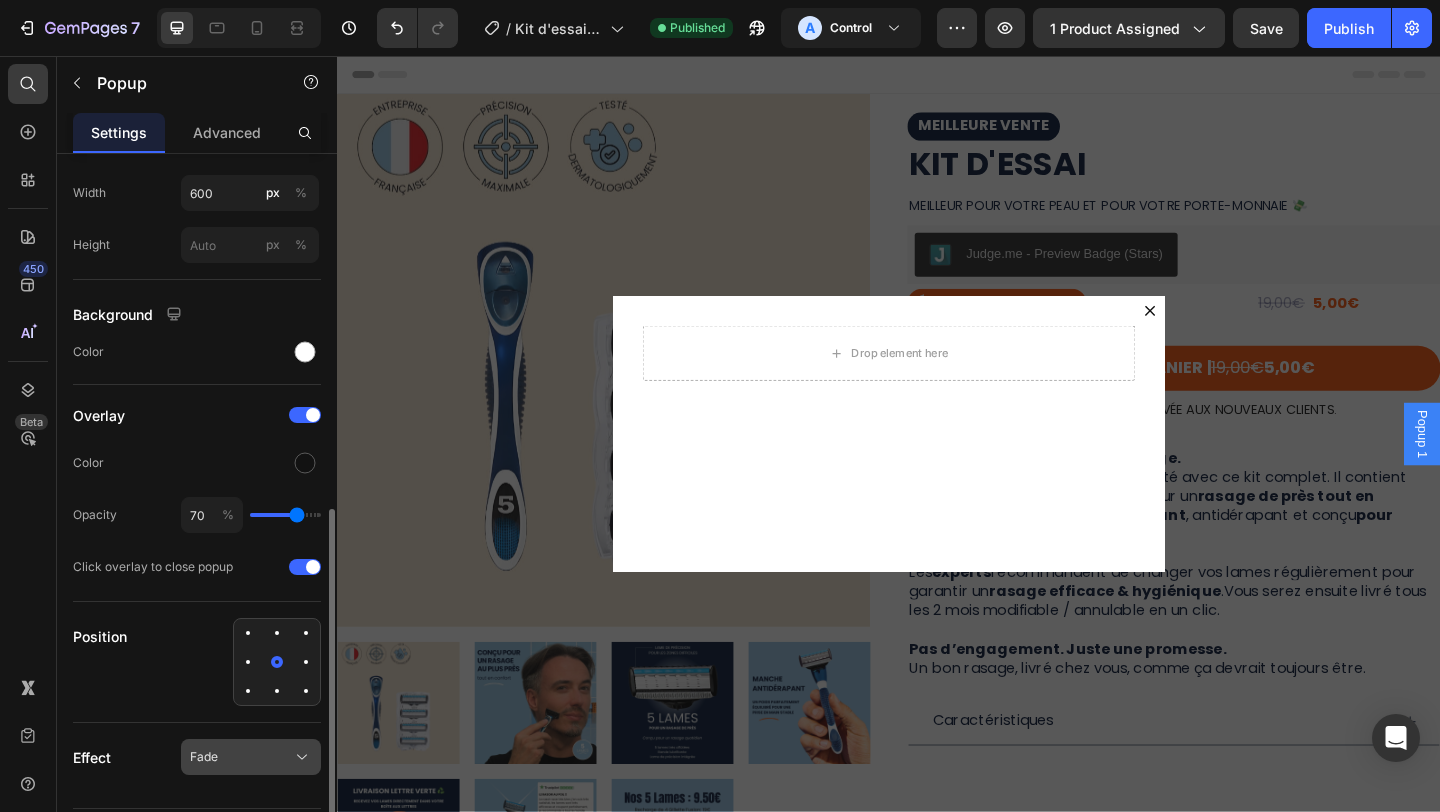 click on "Fade" 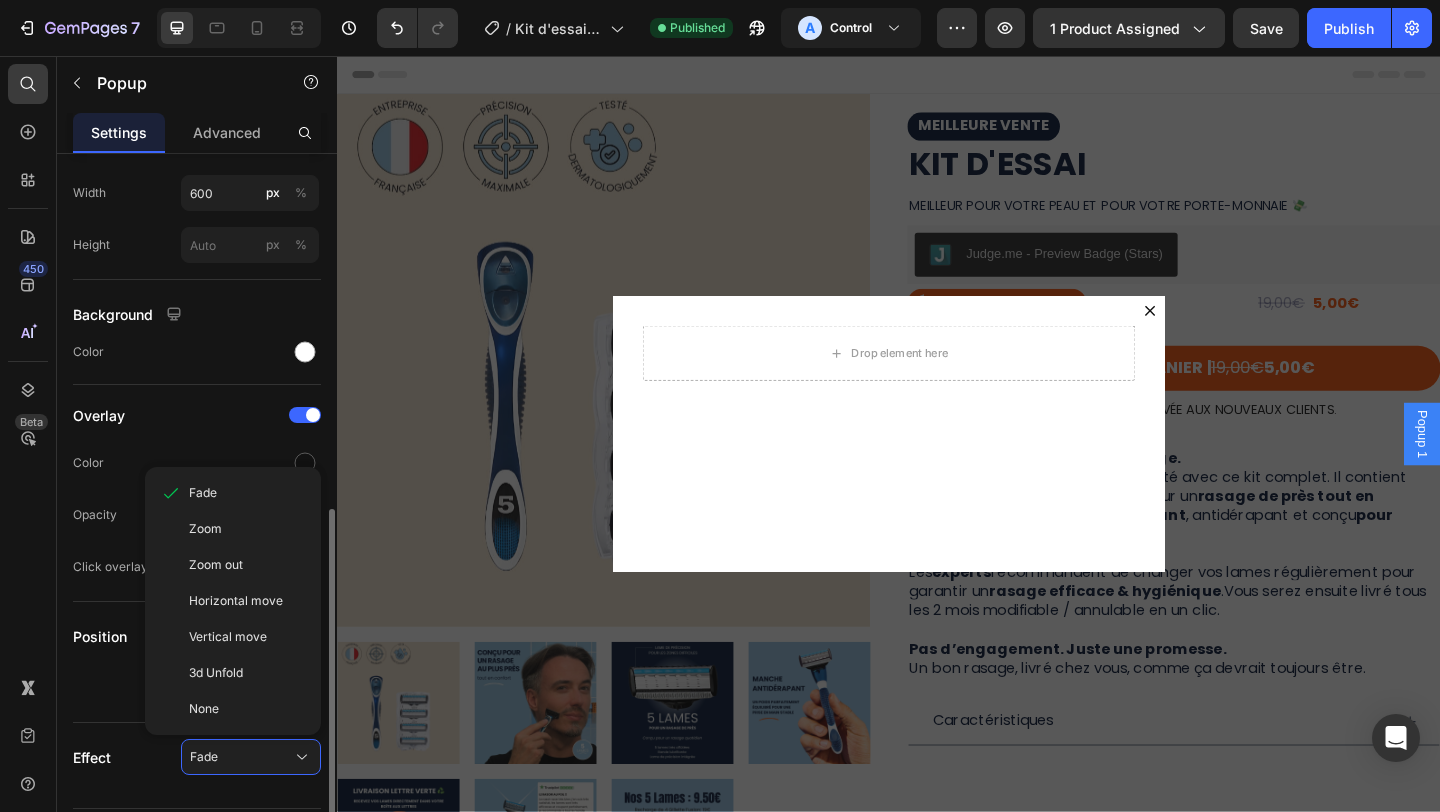 click on "Position" at bounding box center (100, 636) 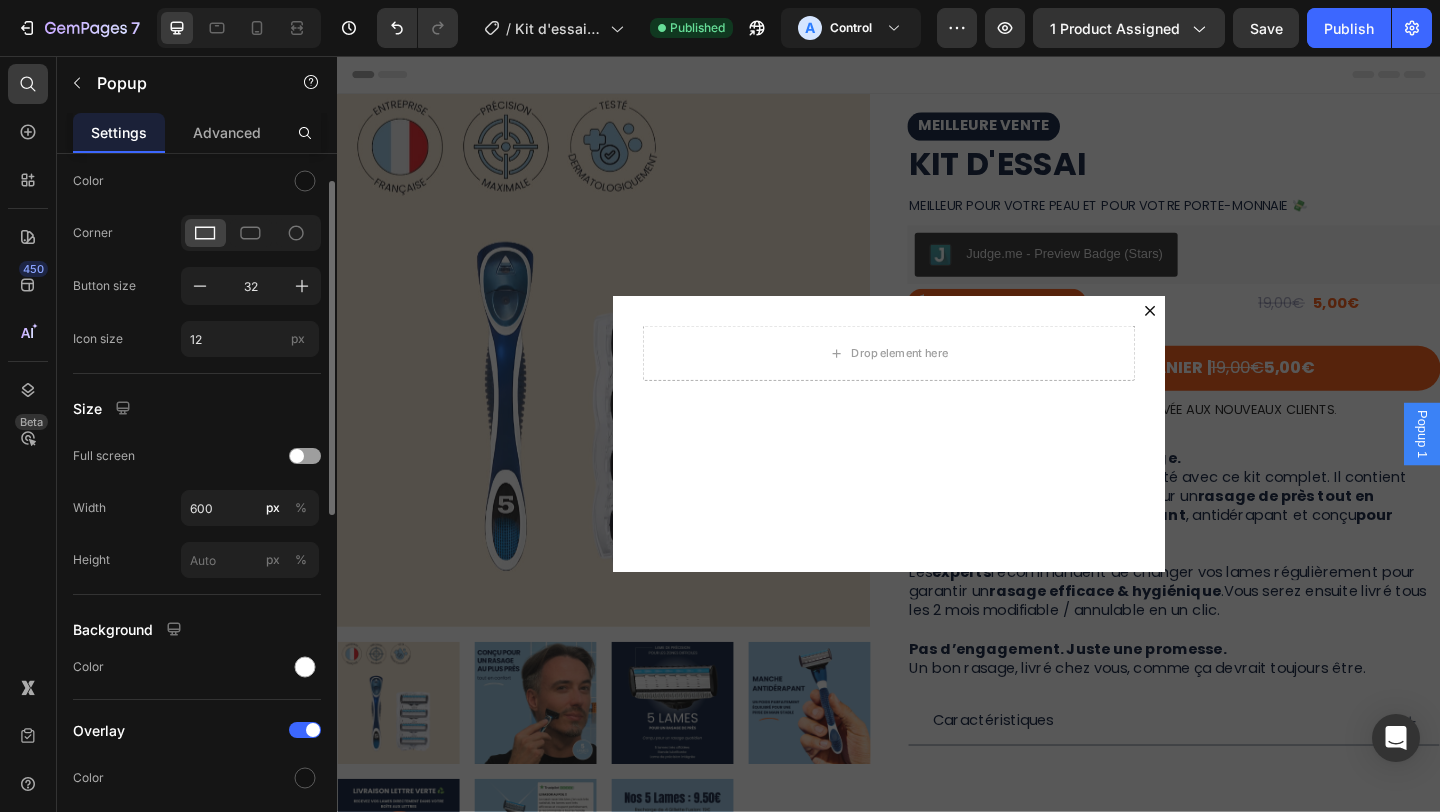 scroll, scrollTop: 0, scrollLeft: 0, axis: both 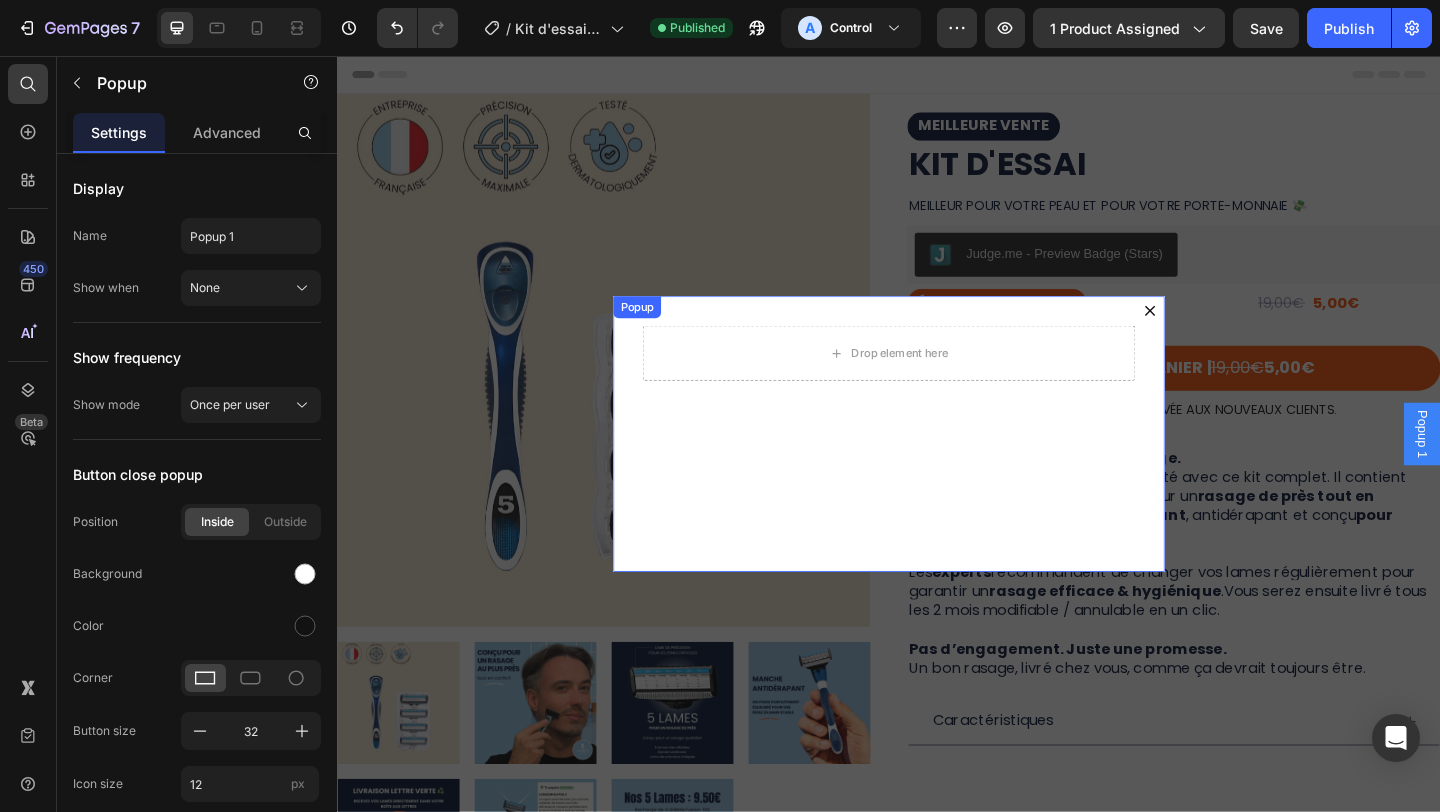 click 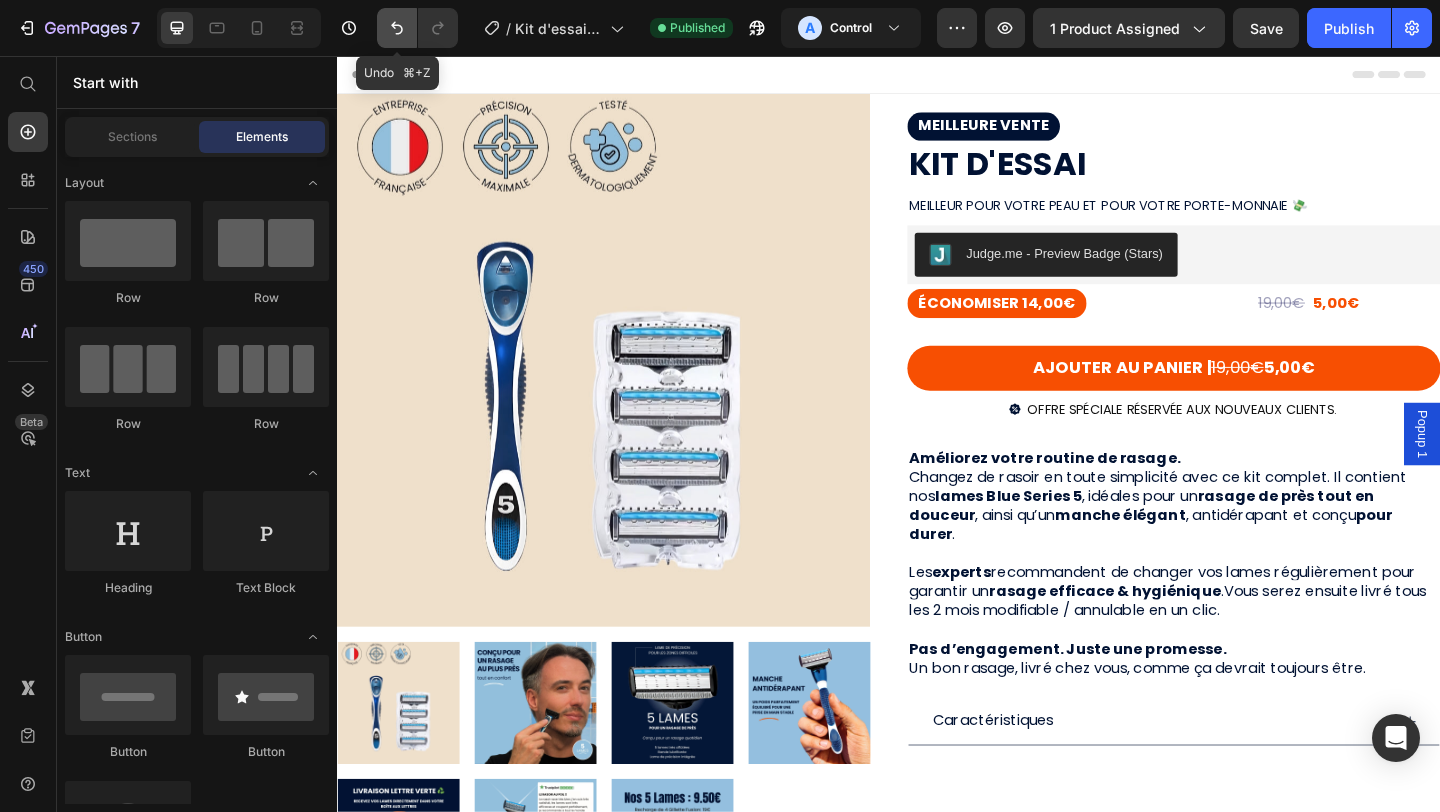 click 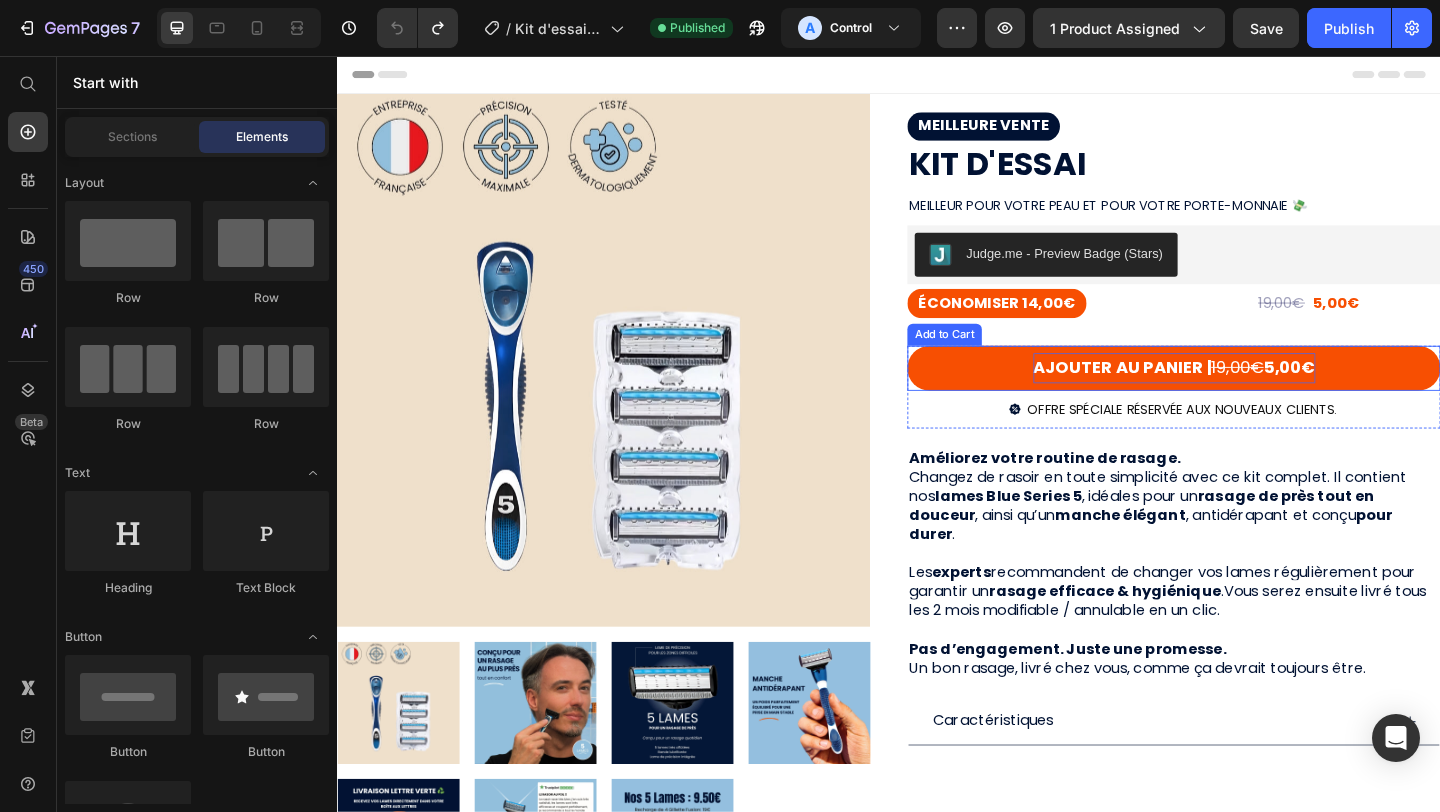 click on "AJOUTER AU PANIER |" at bounding box center [1191, 394] 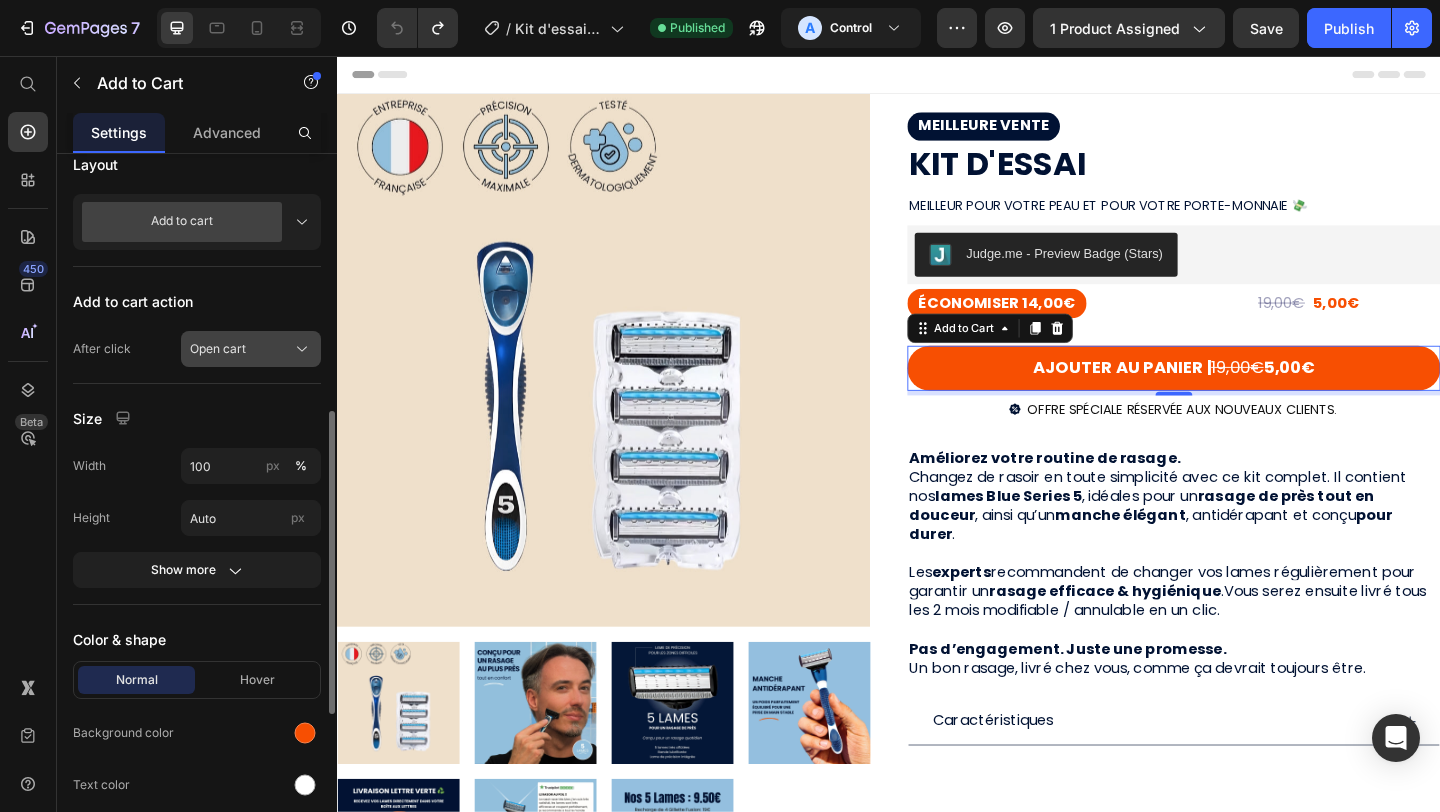 scroll, scrollTop: 628, scrollLeft: 0, axis: vertical 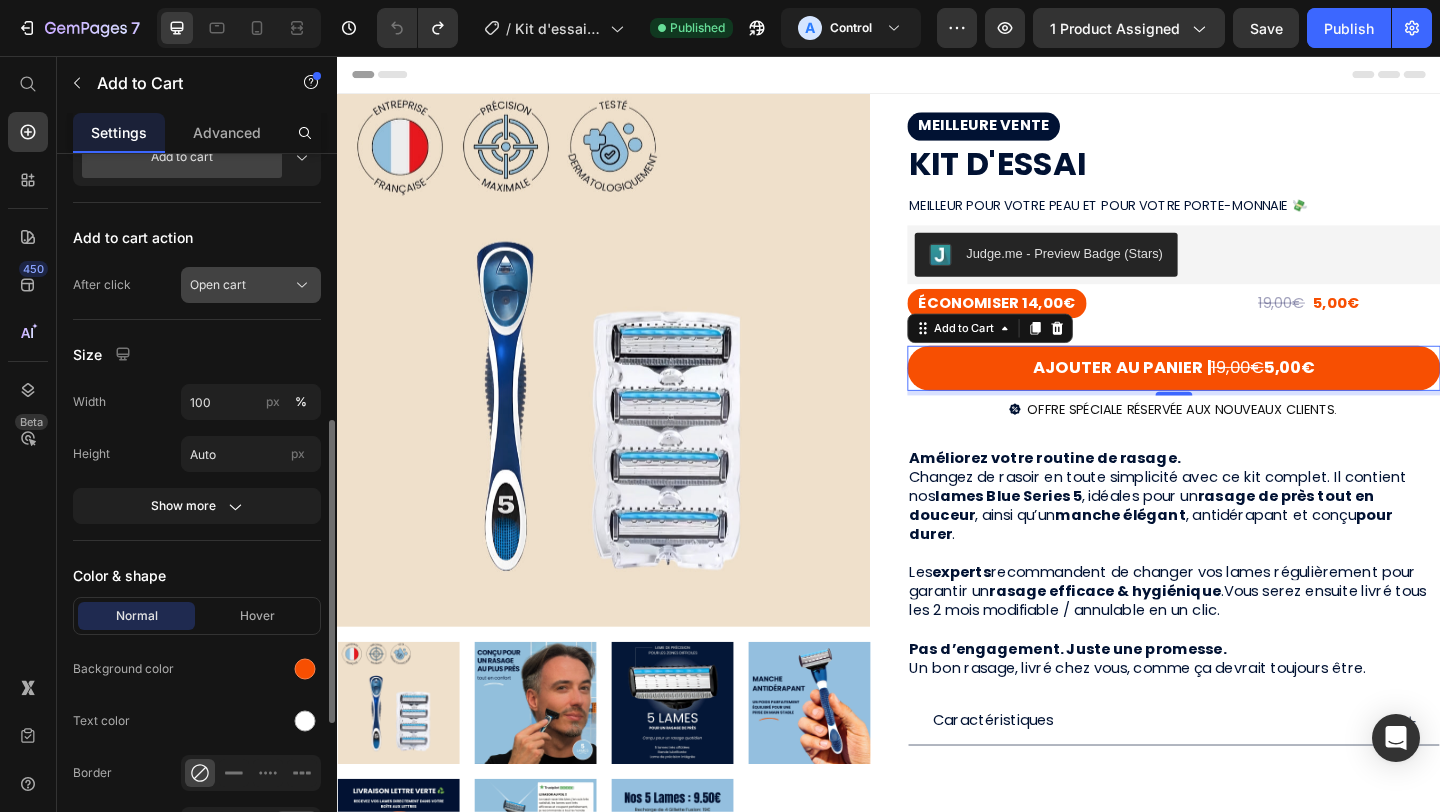 click on "Open cart" at bounding box center (251, 285) 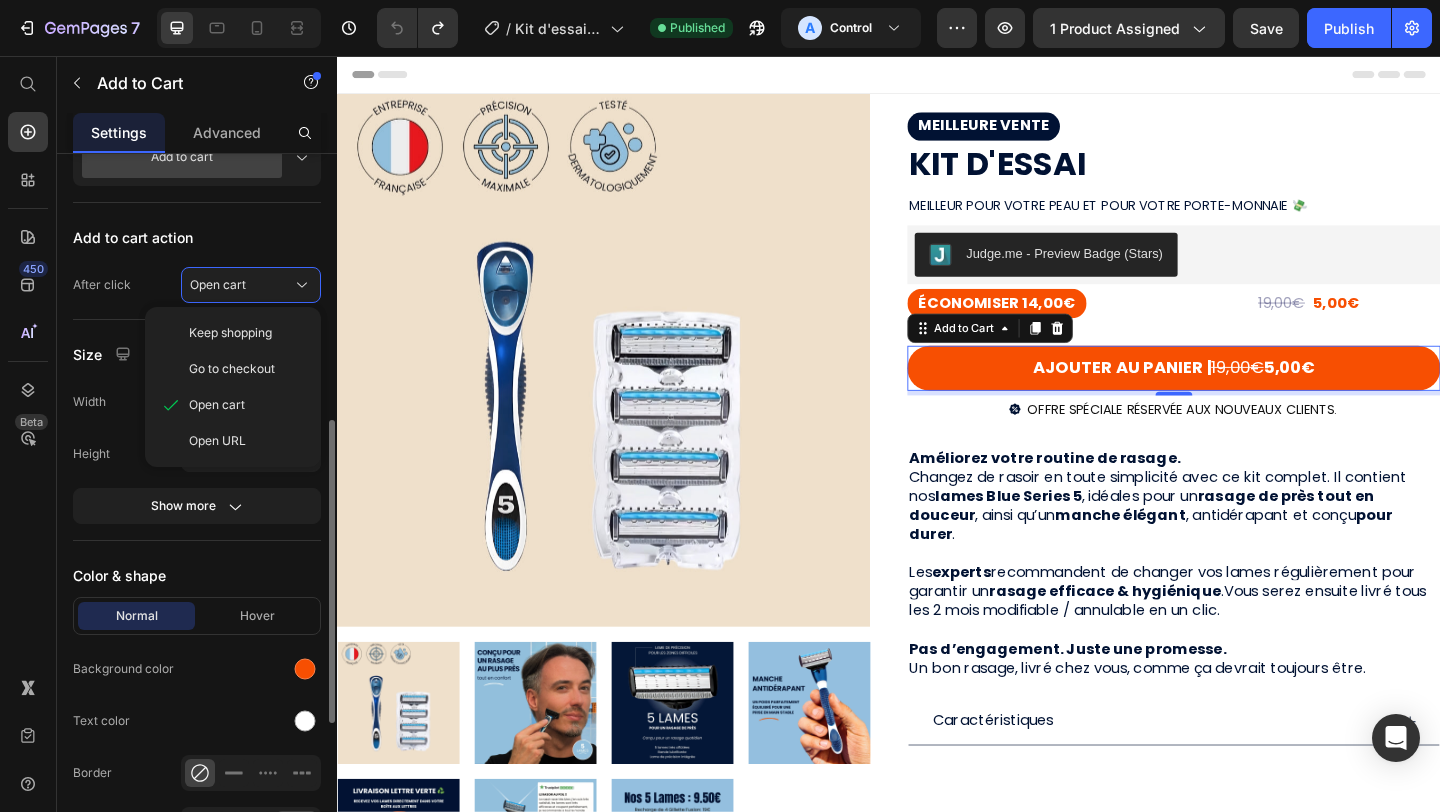 click on "Product Source Kit d'essai  You can manage it in   Product element  Content Label <span><strong>AJOUTER AU PANIER | </strong><s>19,00€</s><strong> 5,00€</strong></span> Styles Paragraph 1* Font Poppins Size 18 Show more Layout Add to cart Add to cart action After click Open cart Keep shopping Go to checkout Open cart Open URL Size Width 100 px % Height Auto px Show more Color & shape Normal Hover Background color Text color Border Corner Shadow Out of stock button Message Out of stock Custom style" at bounding box center (197, 319) 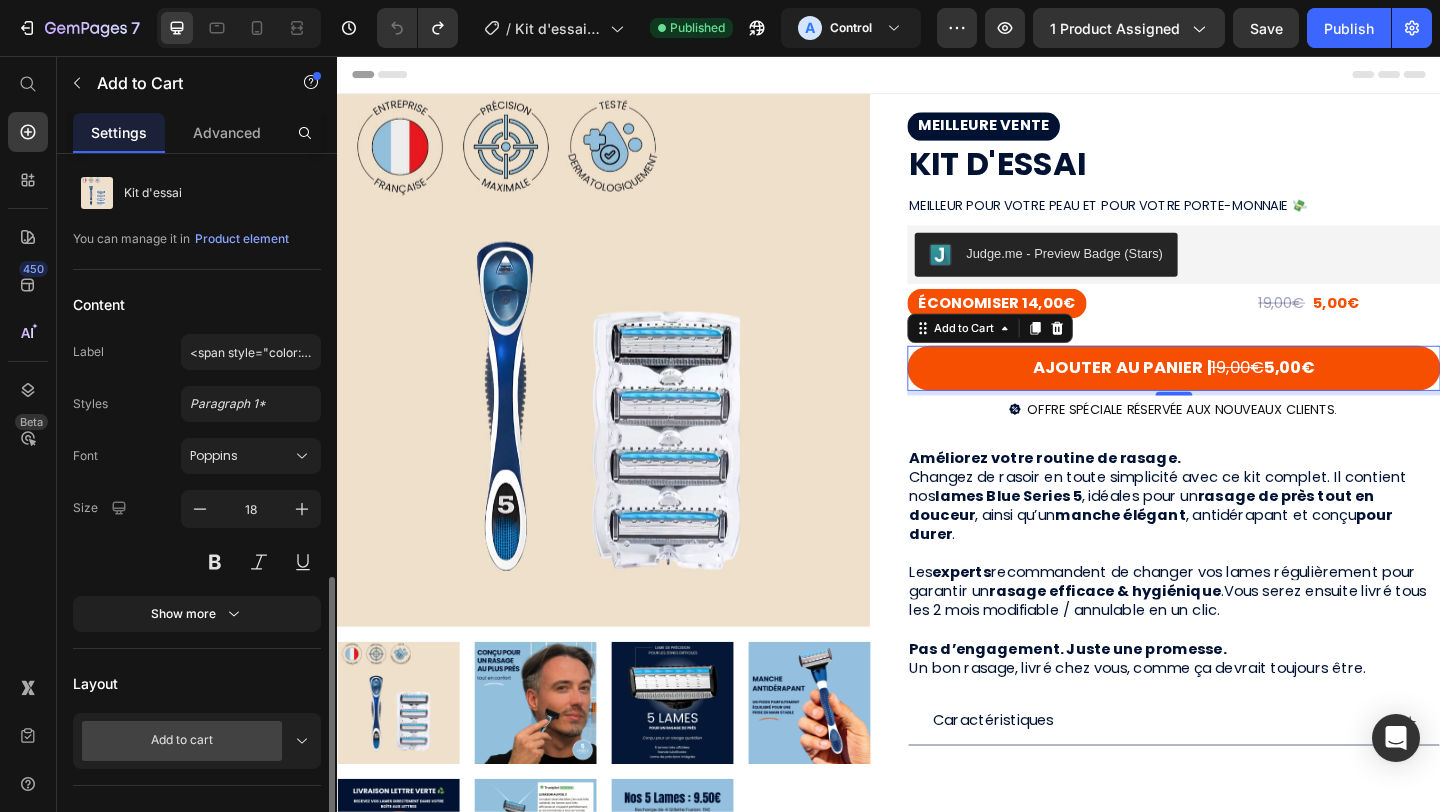 scroll, scrollTop: 0, scrollLeft: 0, axis: both 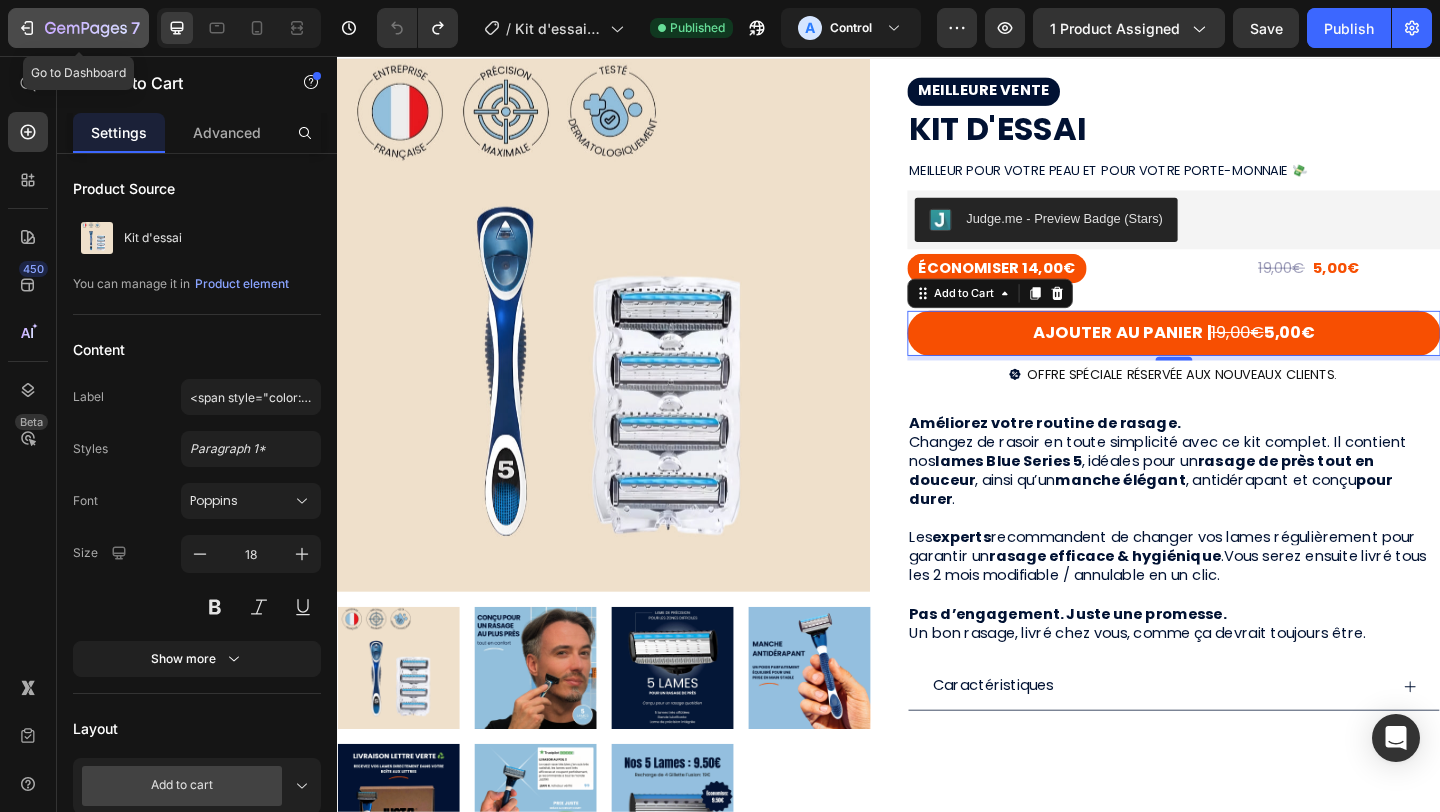 click 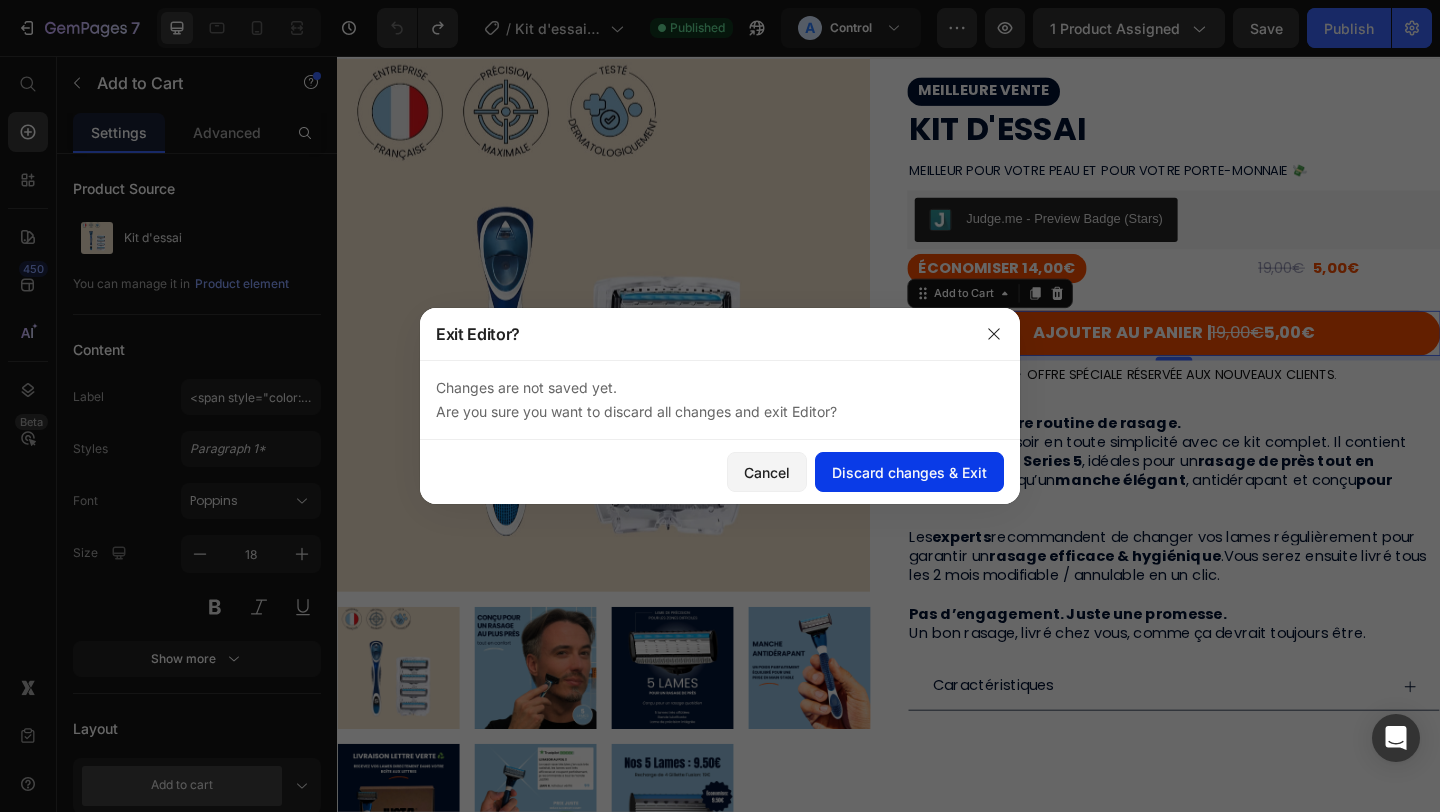 click on "Discard changes & Exit" at bounding box center [909, 472] 